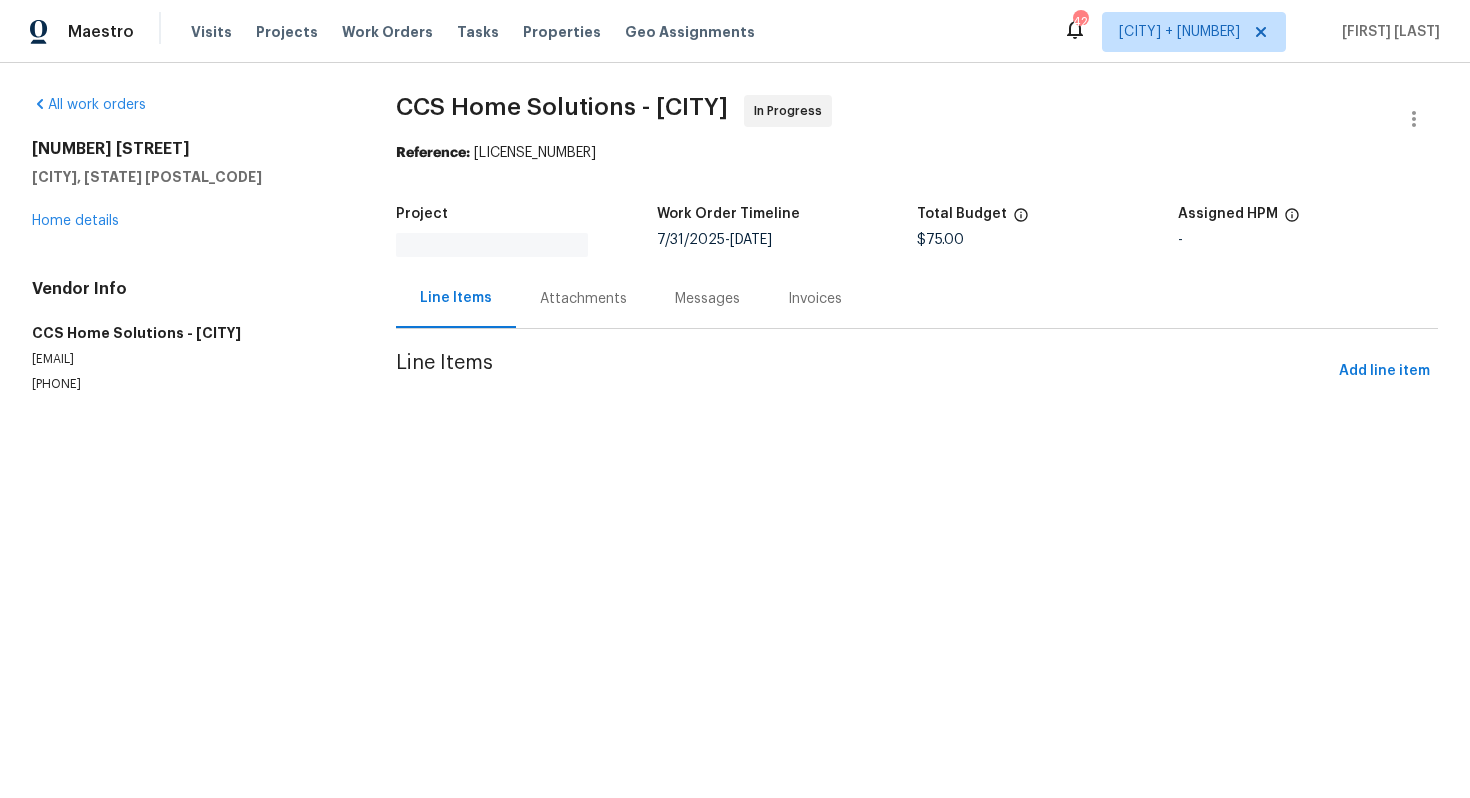 scroll, scrollTop: 0, scrollLeft: 0, axis: both 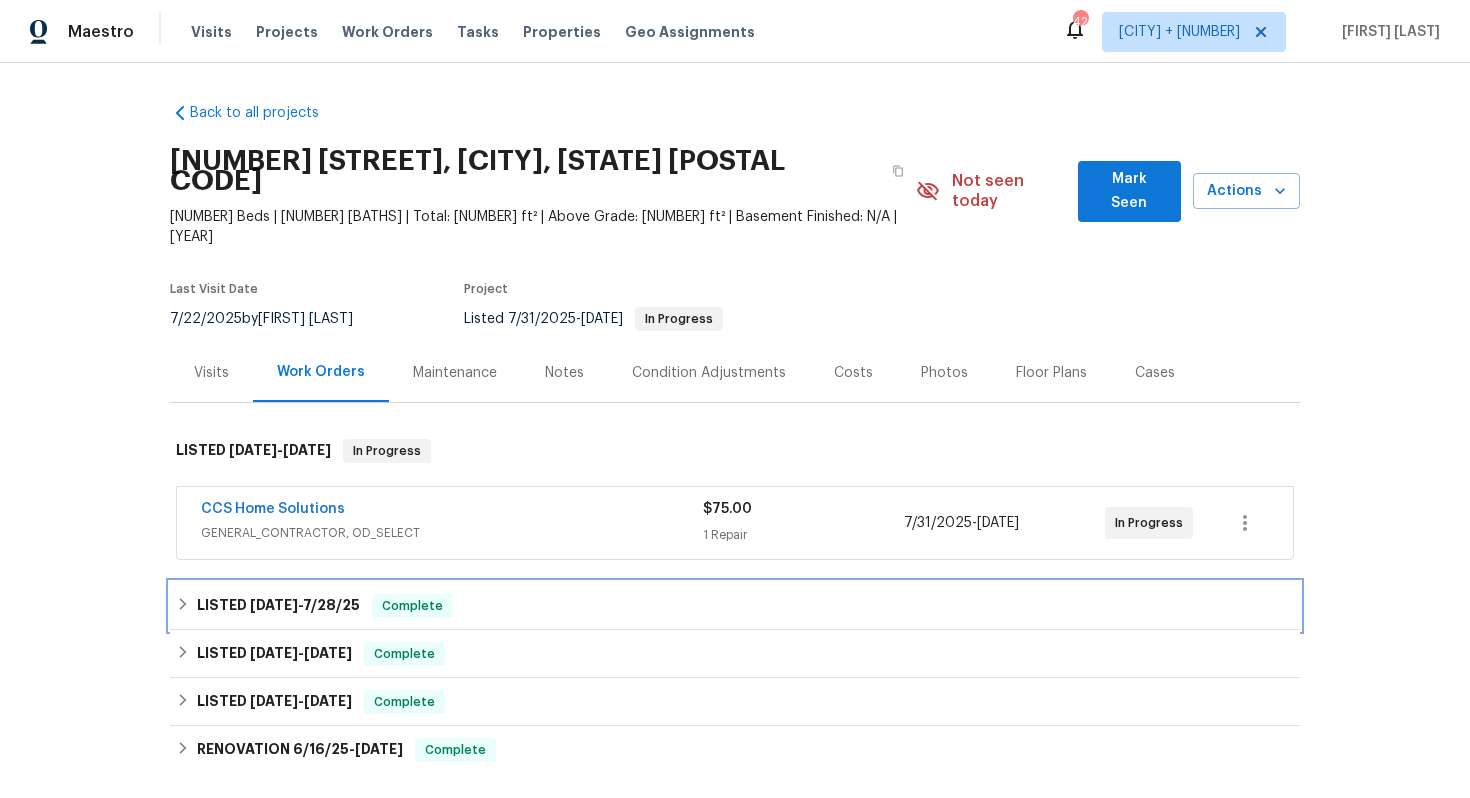 click on "LISTED   [DATE]  -  [DATE] Complete" at bounding box center [735, 606] 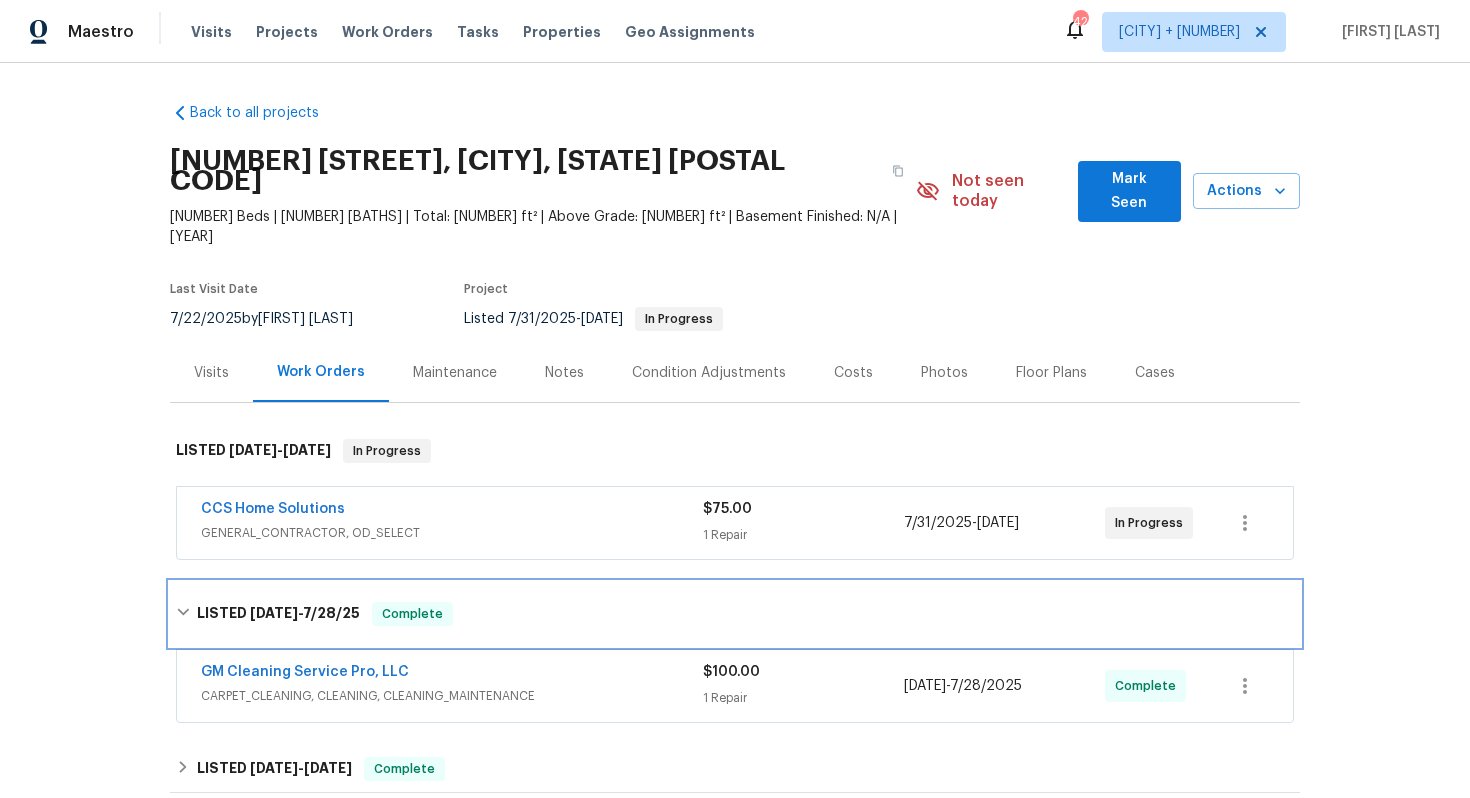 click on "LISTED   [DATE]  -  [DATE] Complete" at bounding box center [735, 614] 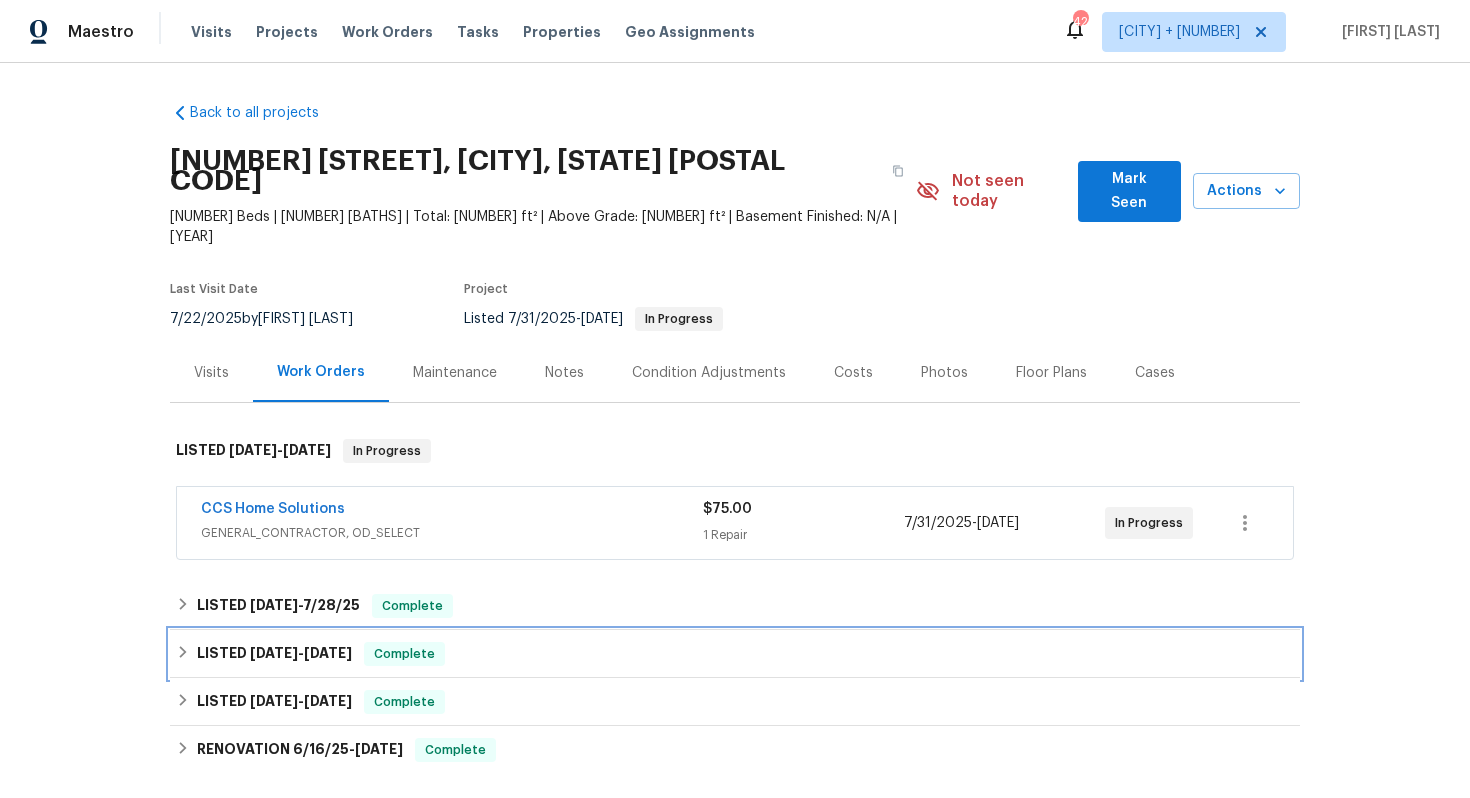 click on "LISTED   [DATE]  -  [DATE] Complete" at bounding box center (735, 654) 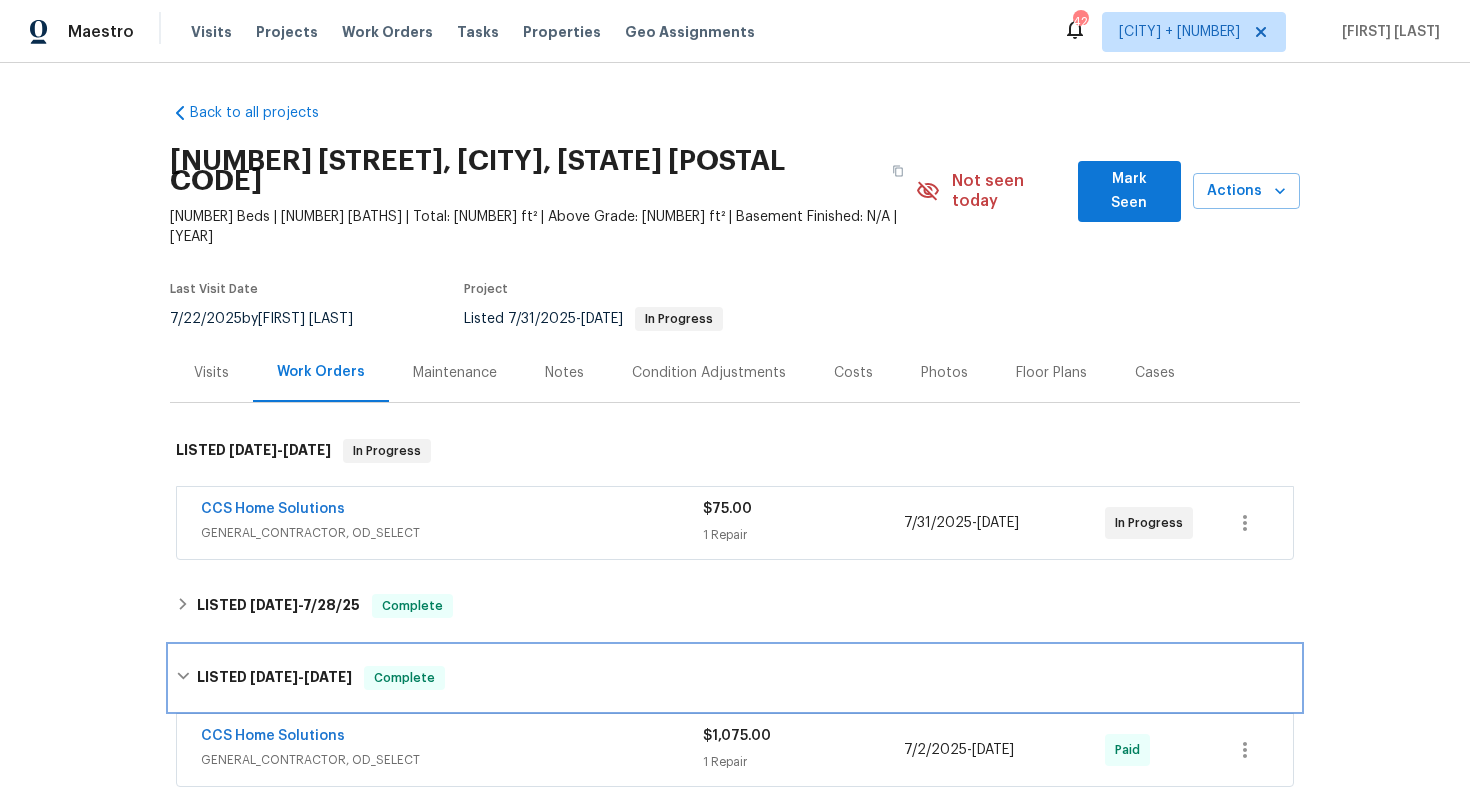 click on "LISTED   [DATE]  -  [DATE] Complete" at bounding box center [735, 678] 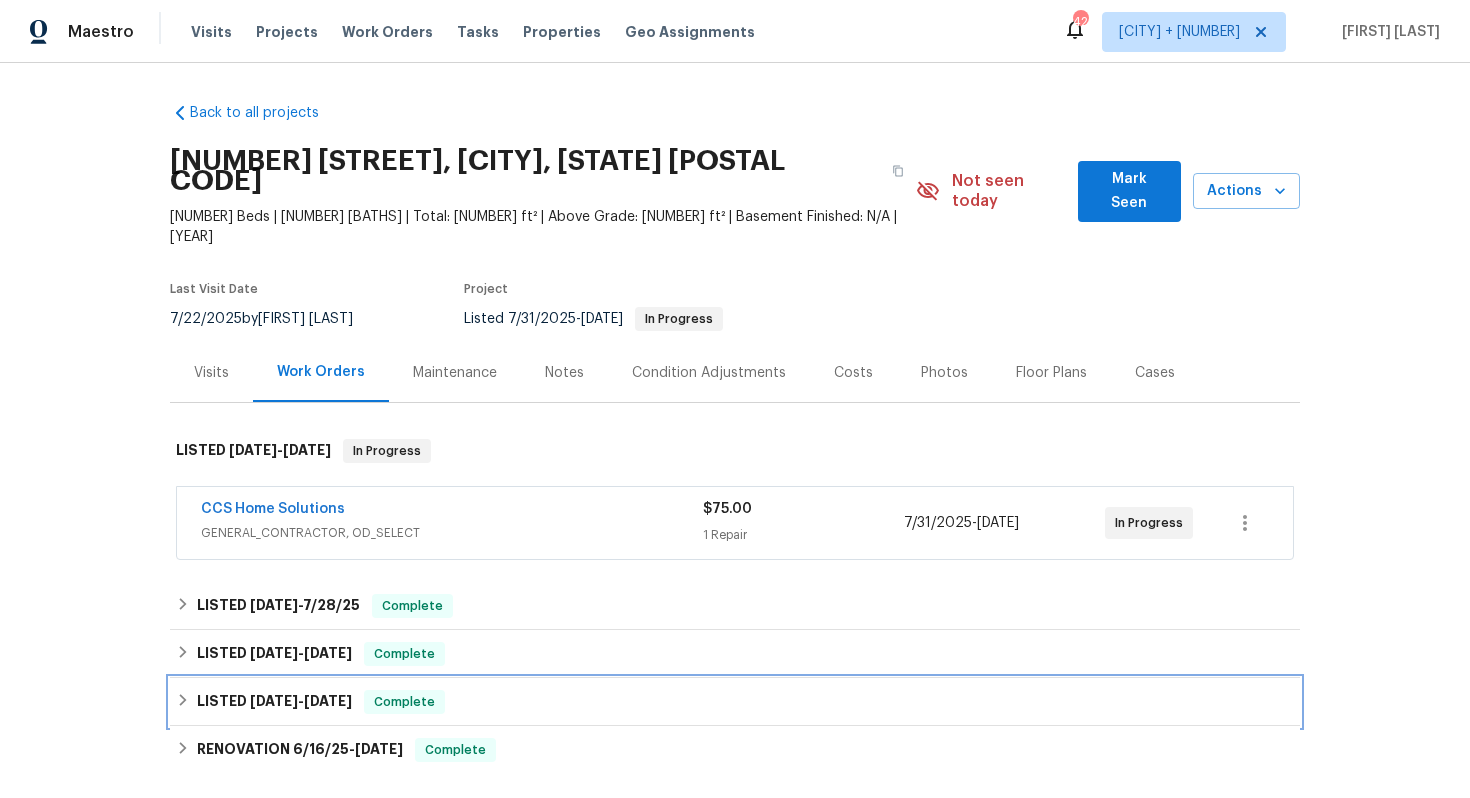 click on "LISTED   [DATE]  -  [DATE] Complete" at bounding box center [735, 702] 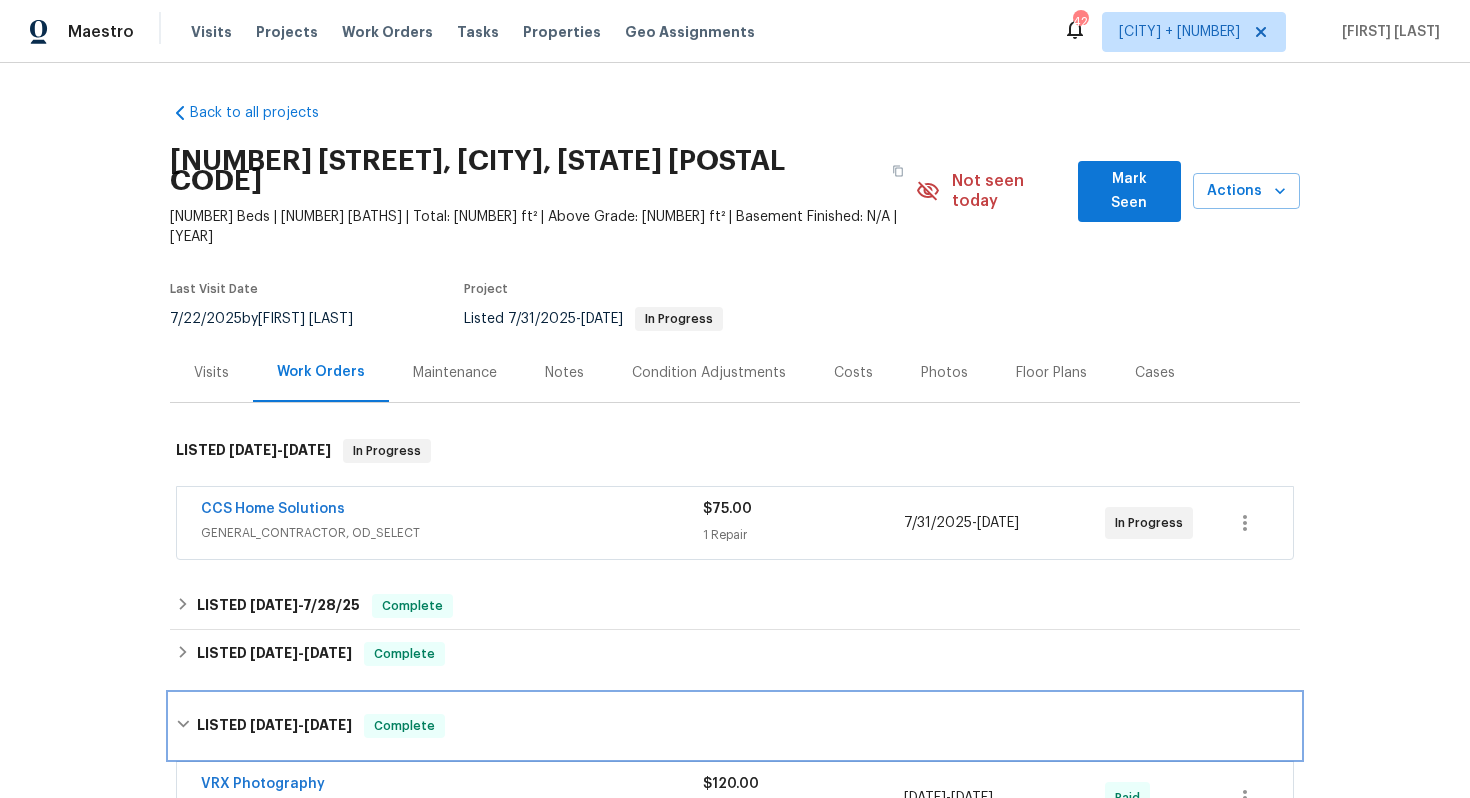 click on "LISTED   [DATE]  -  [DATE] Complete" at bounding box center [735, 726] 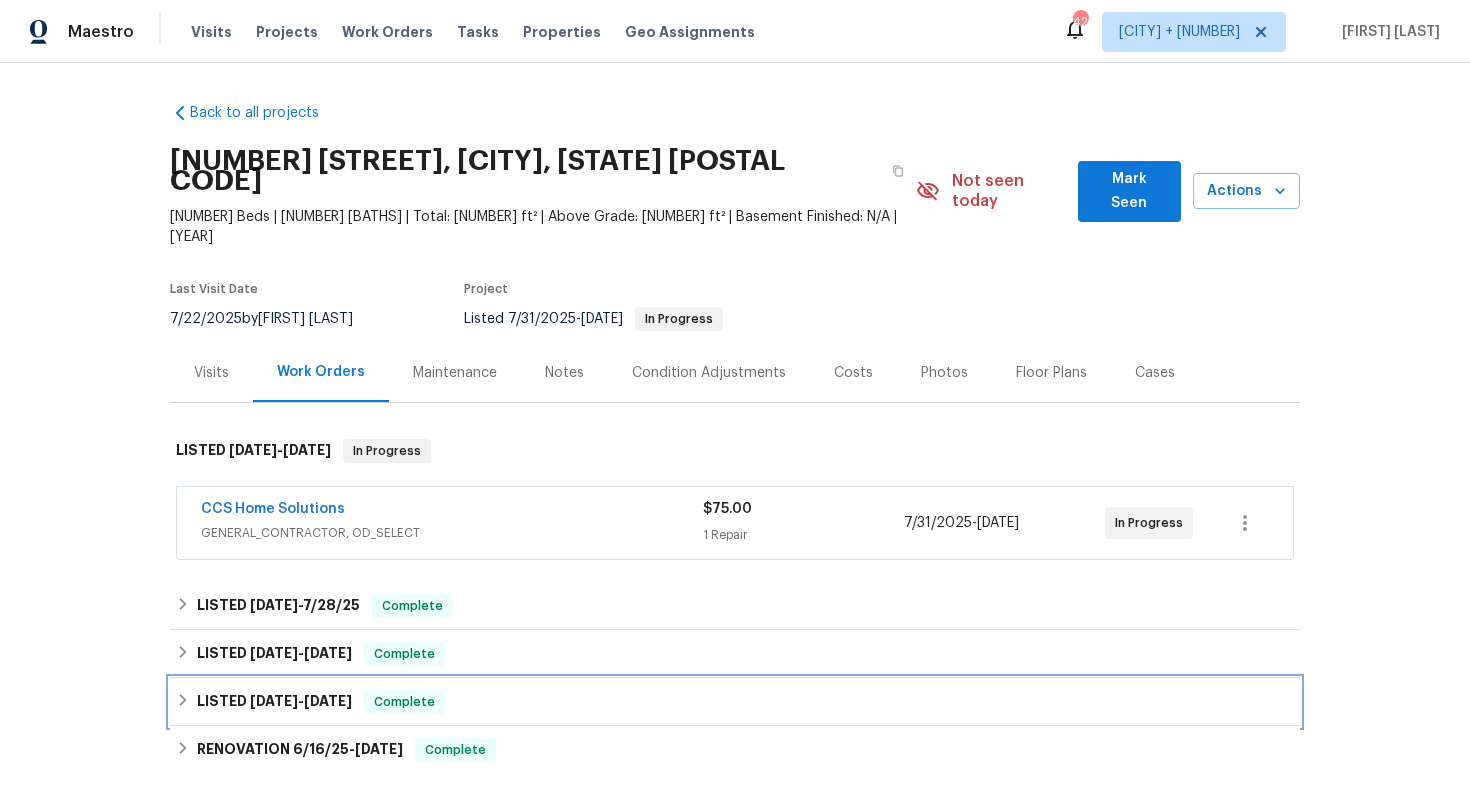 click on "LISTED   [DATE]  -  [DATE] Complete" at bounding box center (735, 702) 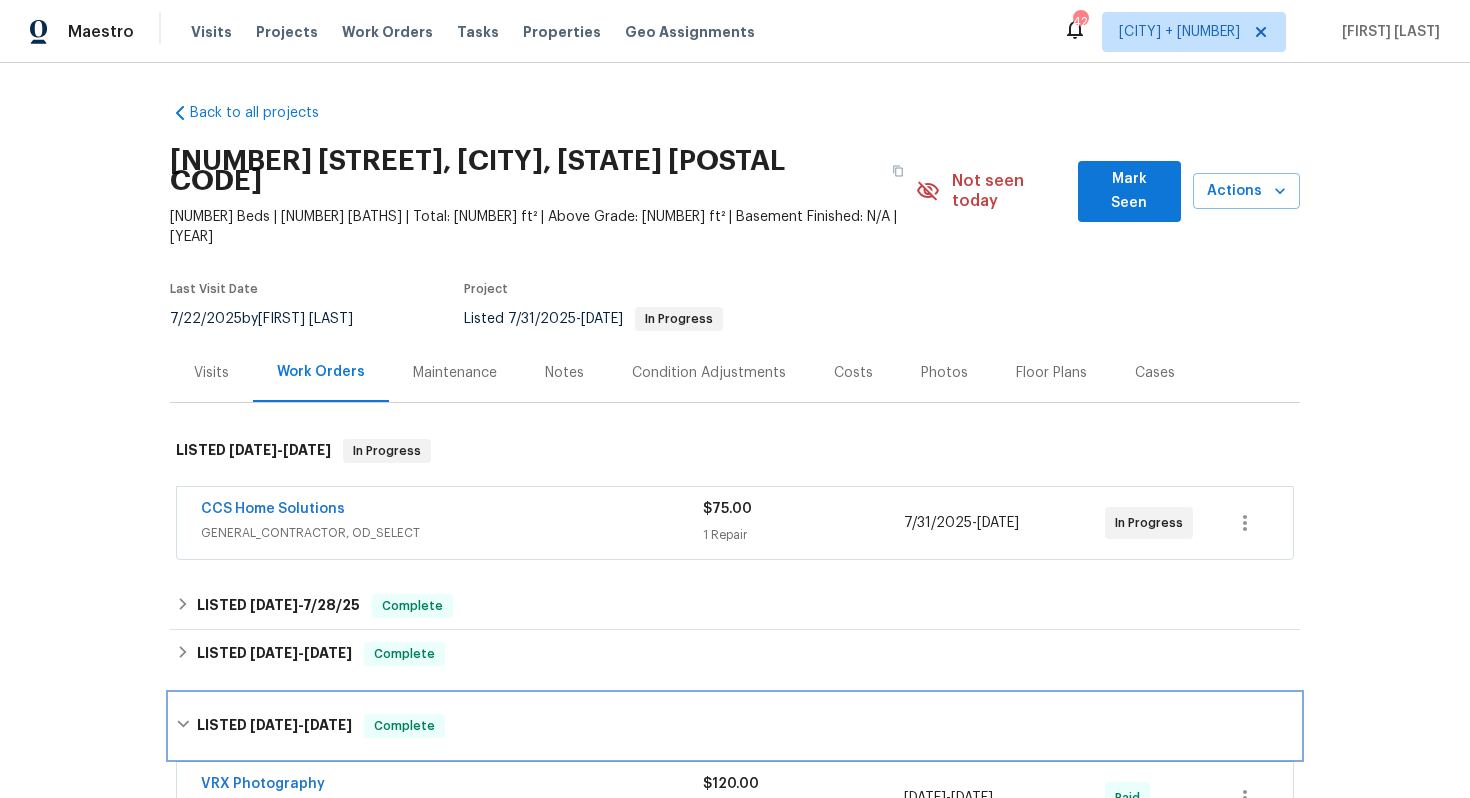 click on "LISTED   [DATE]  -  [DATE] Complete" at bounding box center [735, 726] 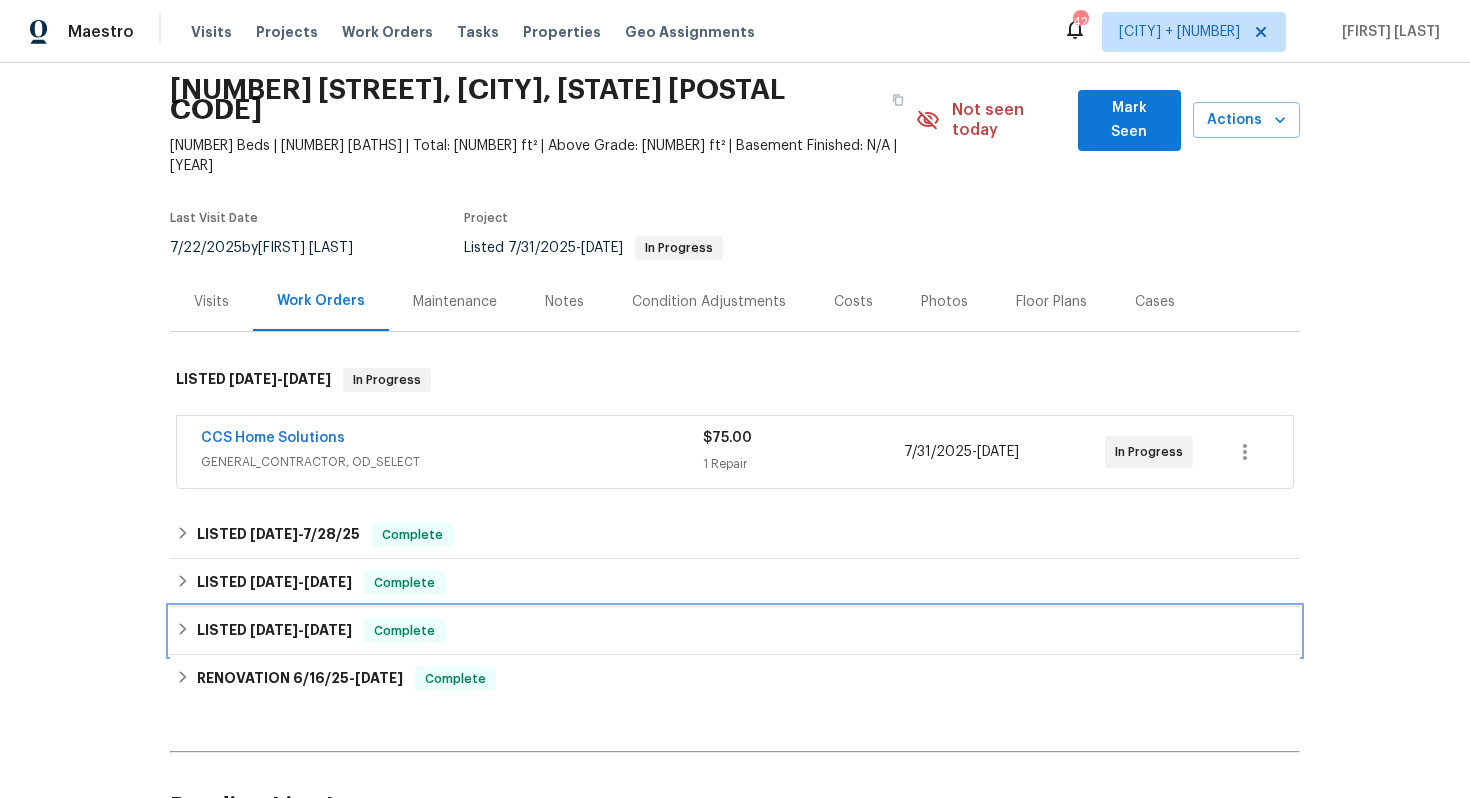 scroll, scrollTop: 190, scrollLeft: 0, axis: vertical 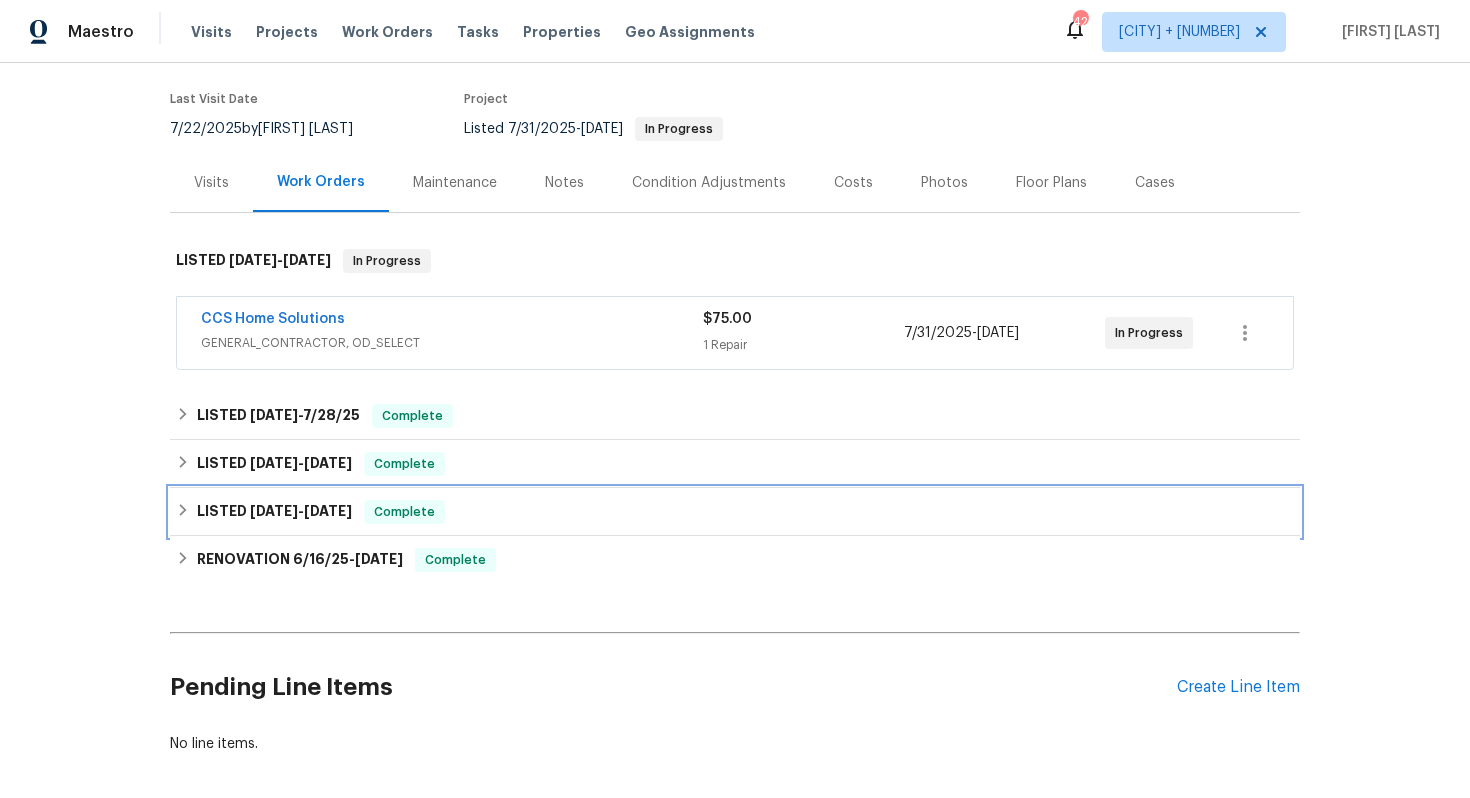 click on "LISTED   [DATE]  -  [DATE] Complete" at bounding box center [735, 512] 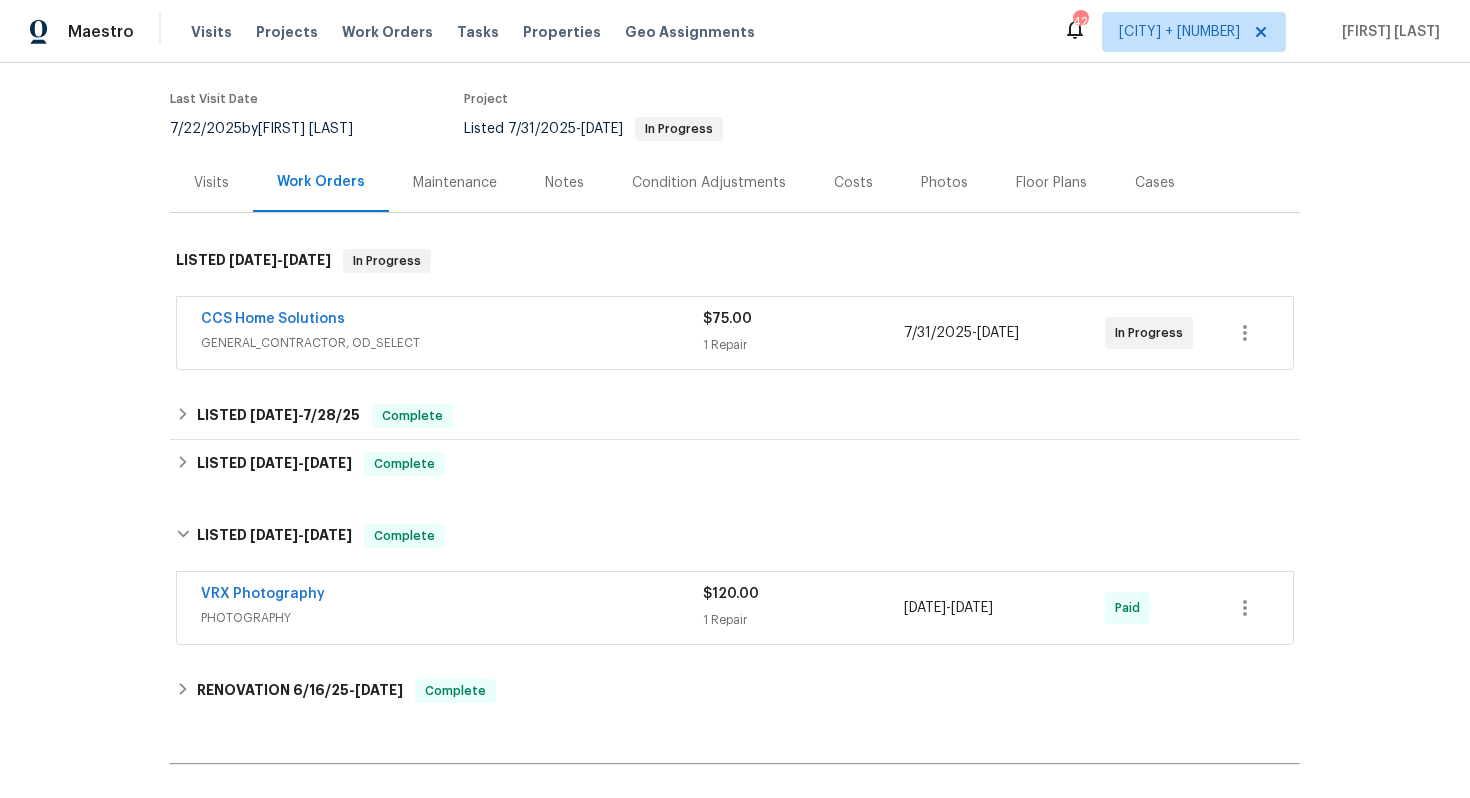 click on "VRX Photography" at bounding box center [452, 596] 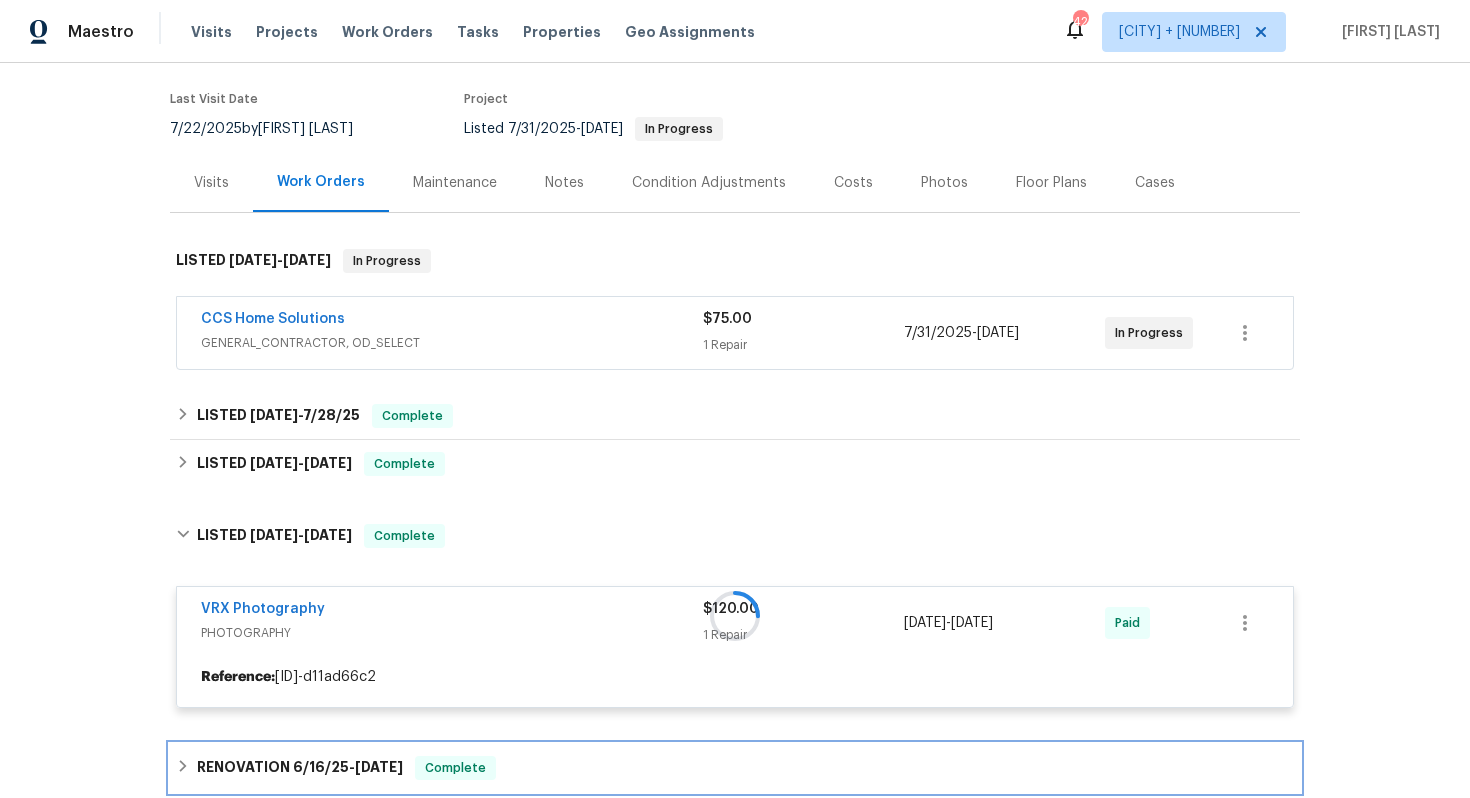 click on "RENOVATION   [DATE]  -  [DATE] Complete" at bounding box center (735, 768) 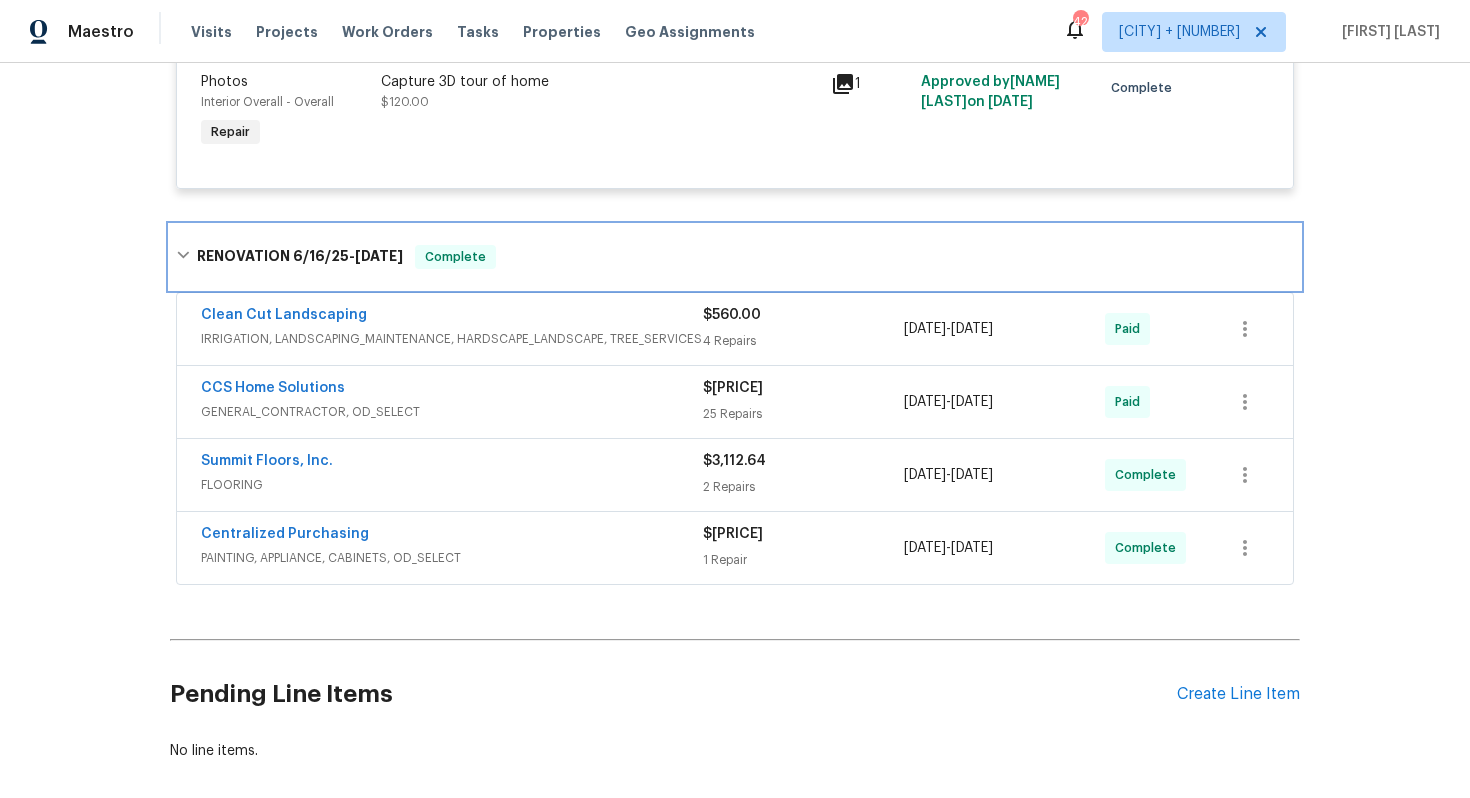 scroll, scrollTop: 869, scrollLeft: 0, axis: vertical 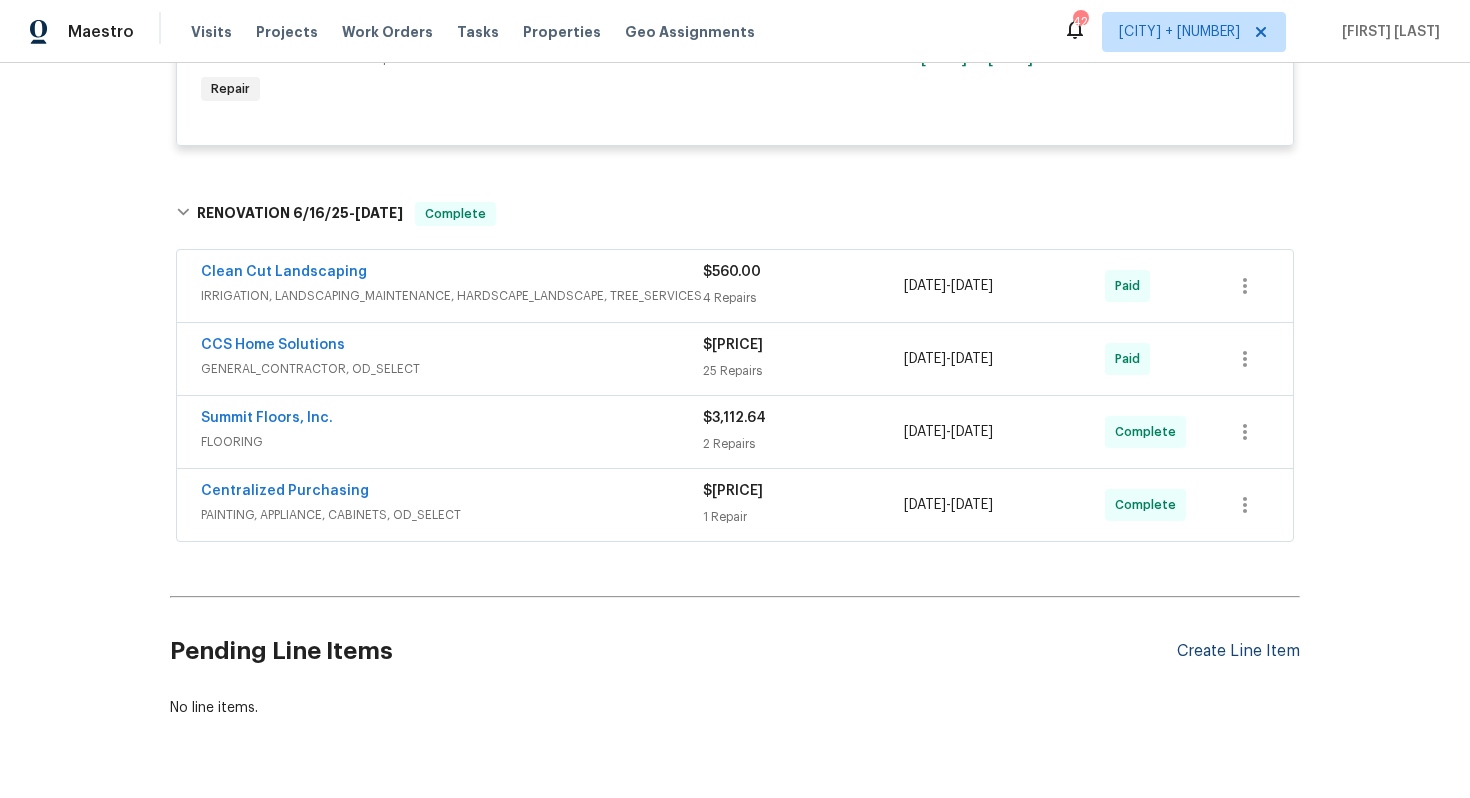 click on "Create Line Item" at bounding box center [1238, 651] 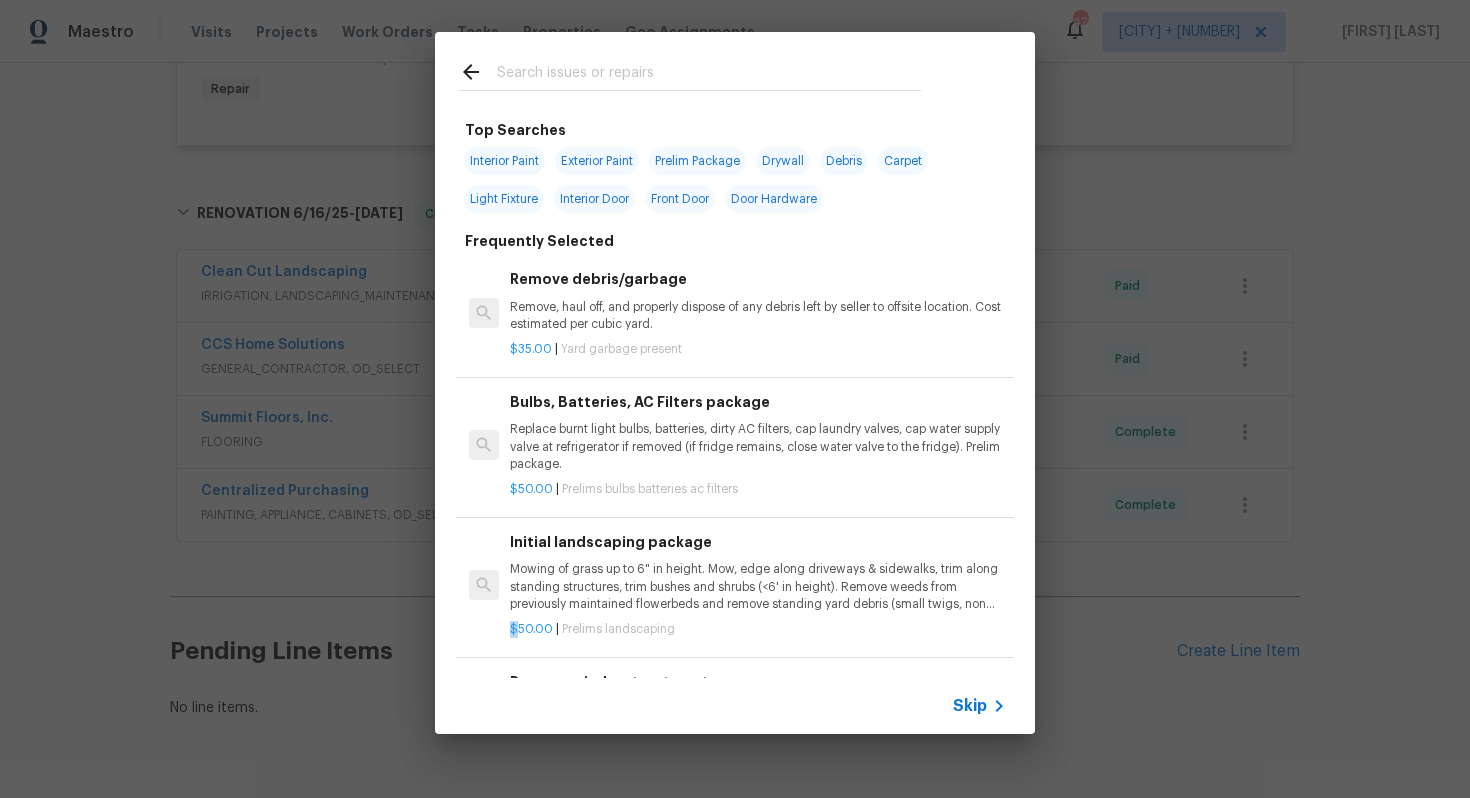 click on "Top Searches Interior Paint Exterior Paint Prelim Package Drywall Debris Carpet Light Fixture Interior Door Front Door Door Hardware Frequently Selected Remove debris/garbage Remove, haul off, and properly dispose of any debris left by seller to offsite location. Cost estimated per cubic yard. $35.00   |   Yard garbage present Bulbs, Batteries, AC Filters package Replace burnt light bulbs, batteries, dirty AC filters, cap laundry valves, cap water supply valve at refrigerator if removed (if fridge remains, close water valve to the fridge). Prelim package. $50.00   |   Prelims bulbs batteries ac filters Initial landscaping package Mowing of grass up to 6" in height. Mow, edge along driveways & sidewalks, trim along standing structures, trim bushes and shrubs (<6' in height). Remove weeds from previously maintained flowerbeds and remove standing yard debris (small twigs, non seasonal falling leaves).  Use leaf blower to remove clippings from hard surfaces." $50.00   |   Prelims landscaping $7.50   |   $75.00" at bounding box center (735, 383) 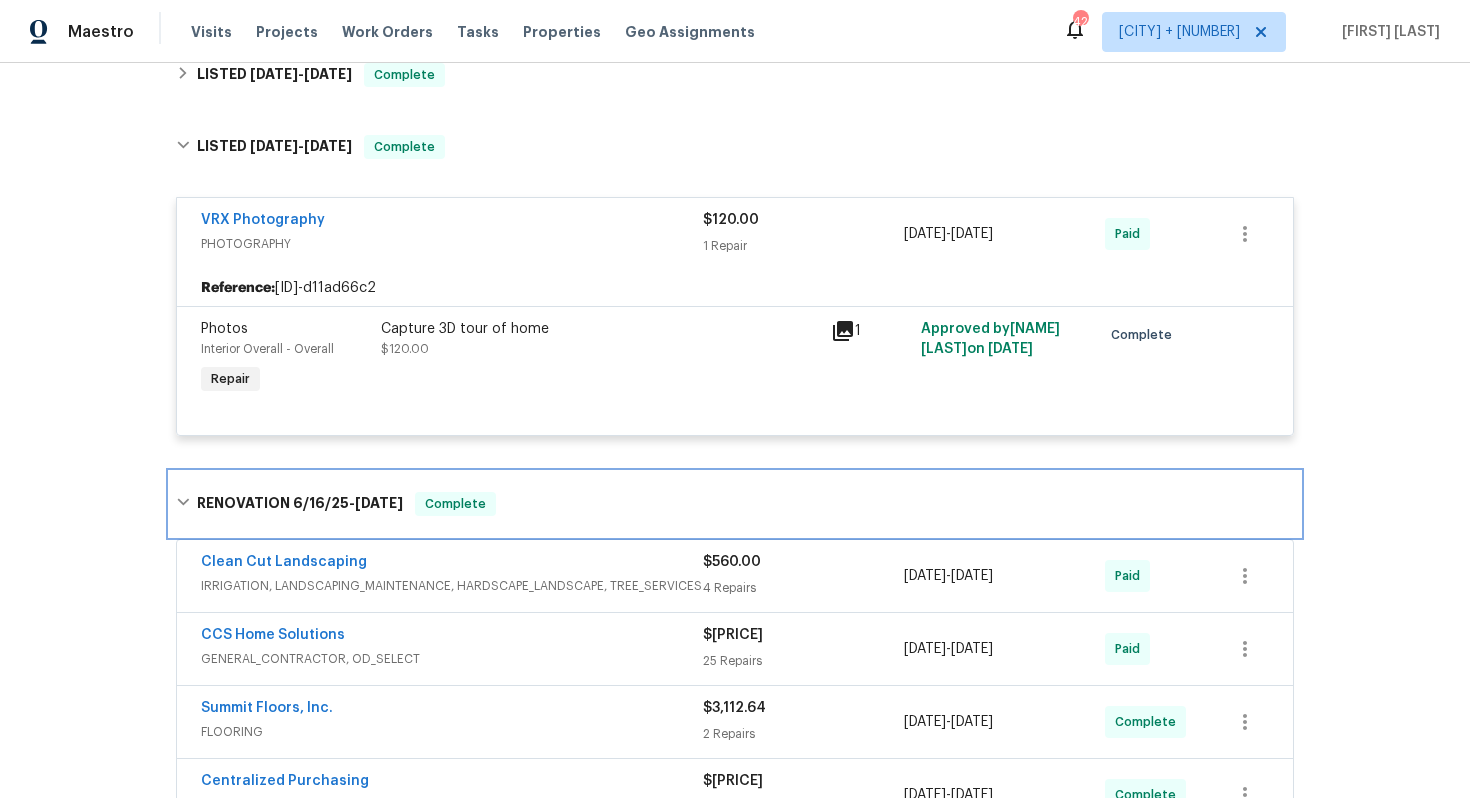 click on "RENOVATION   [DATE]  -  [DATE] Complete" at bounding box center [735, 504] 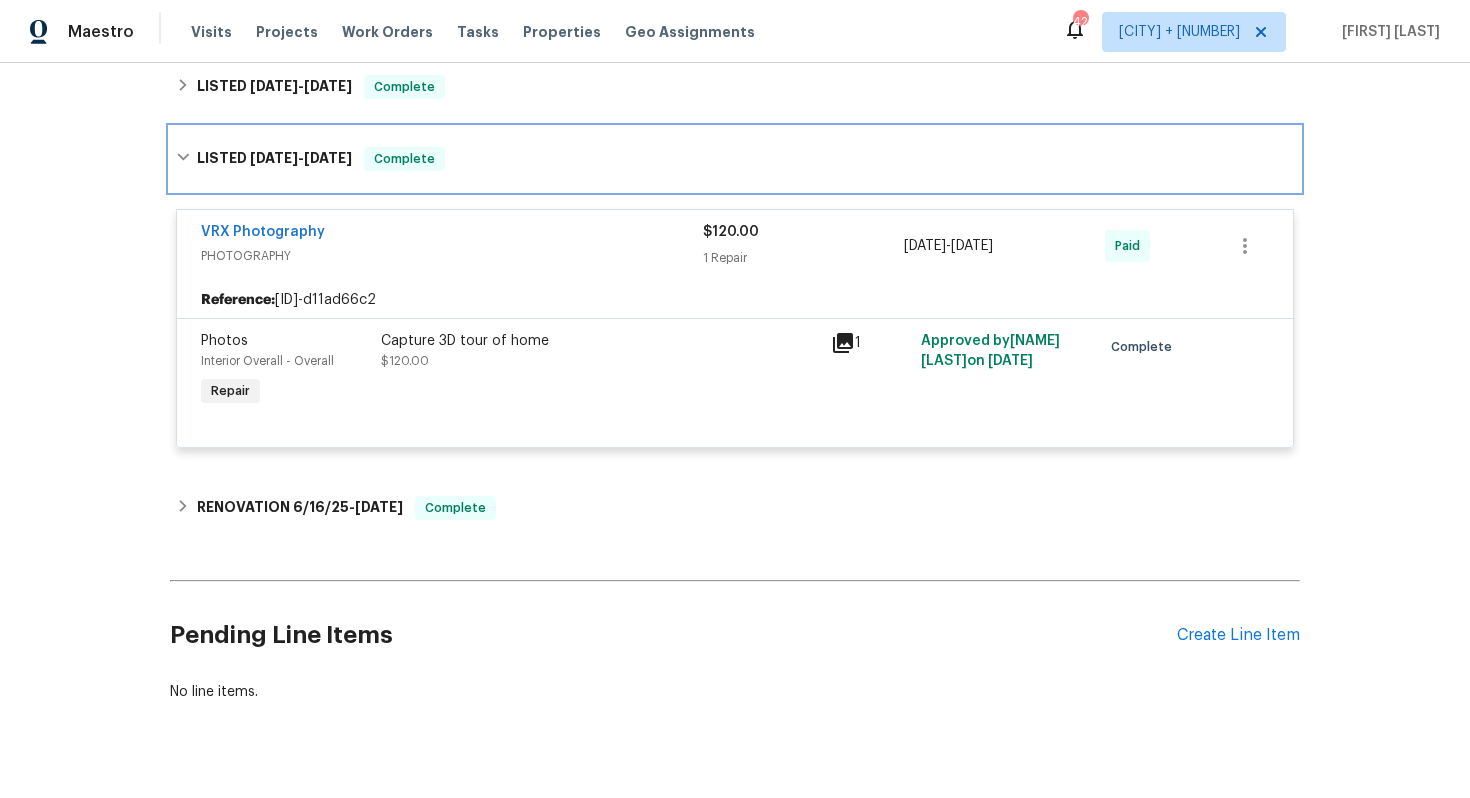 click on "LISTED   [DATE]  -  [DATE] Complete" at bounding box center [735, 159] 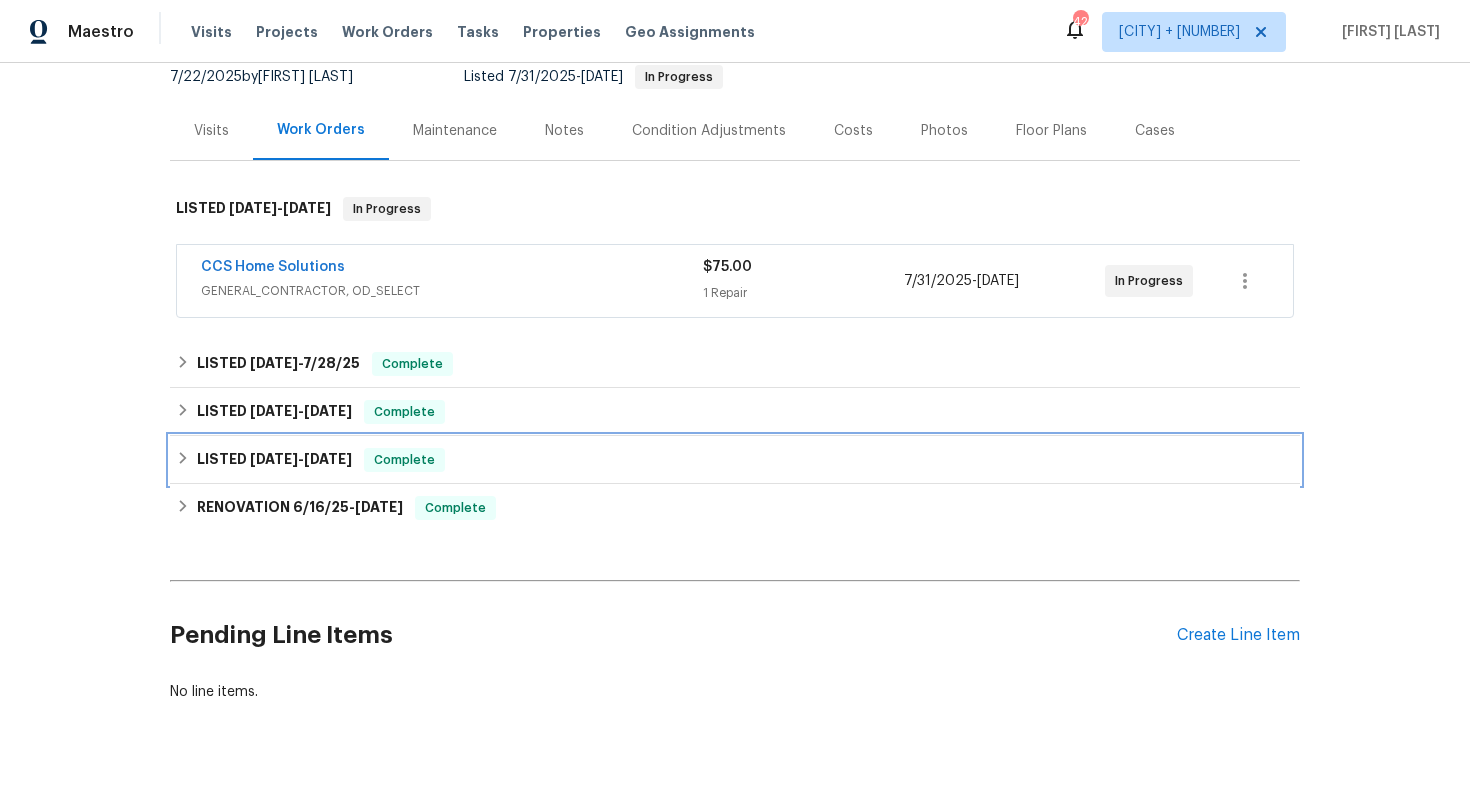 scroll, scrollTop: 205, scrollLeft: 0, axis: vertical 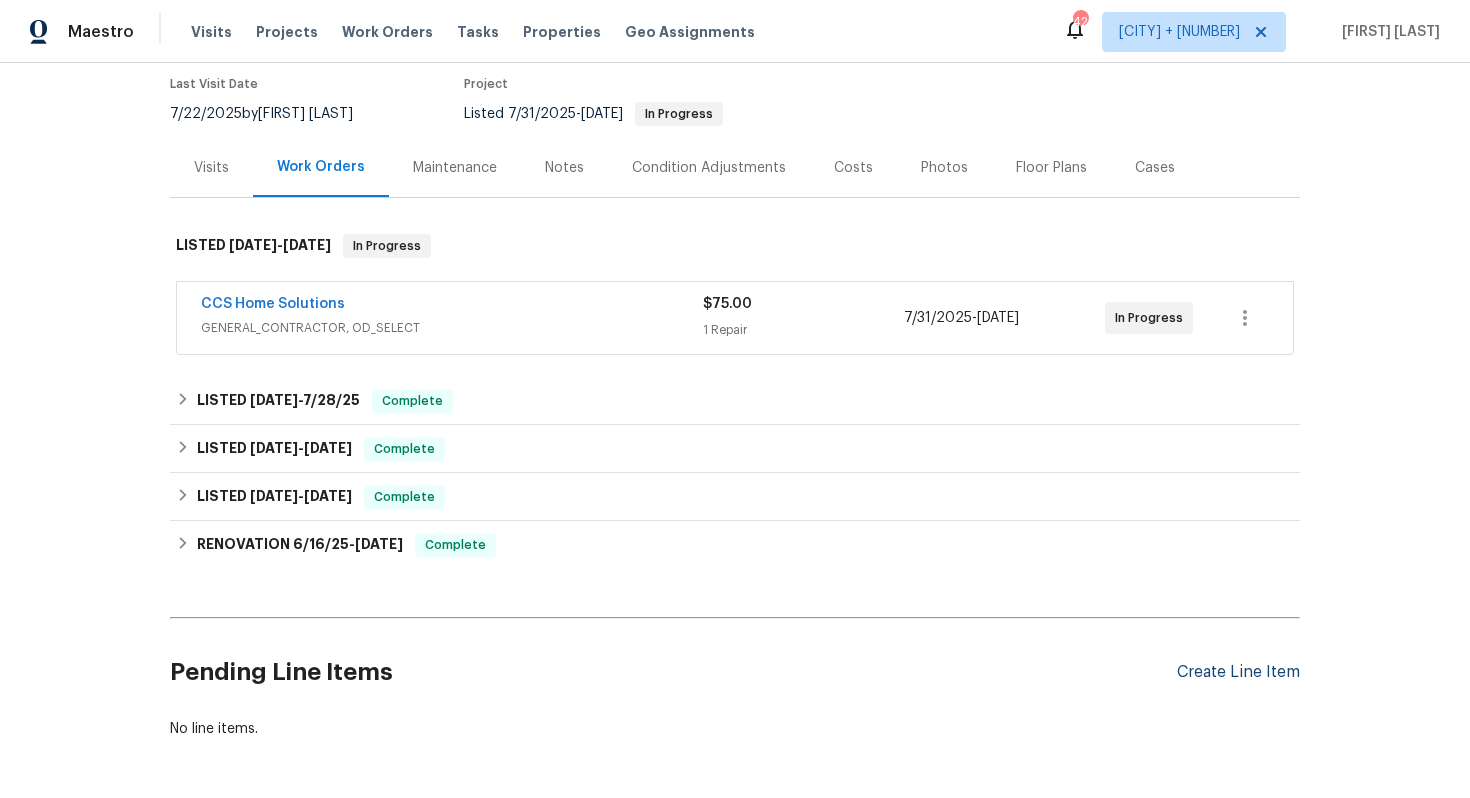 click on "Create Line Item" at bounding box center (1238, 672) 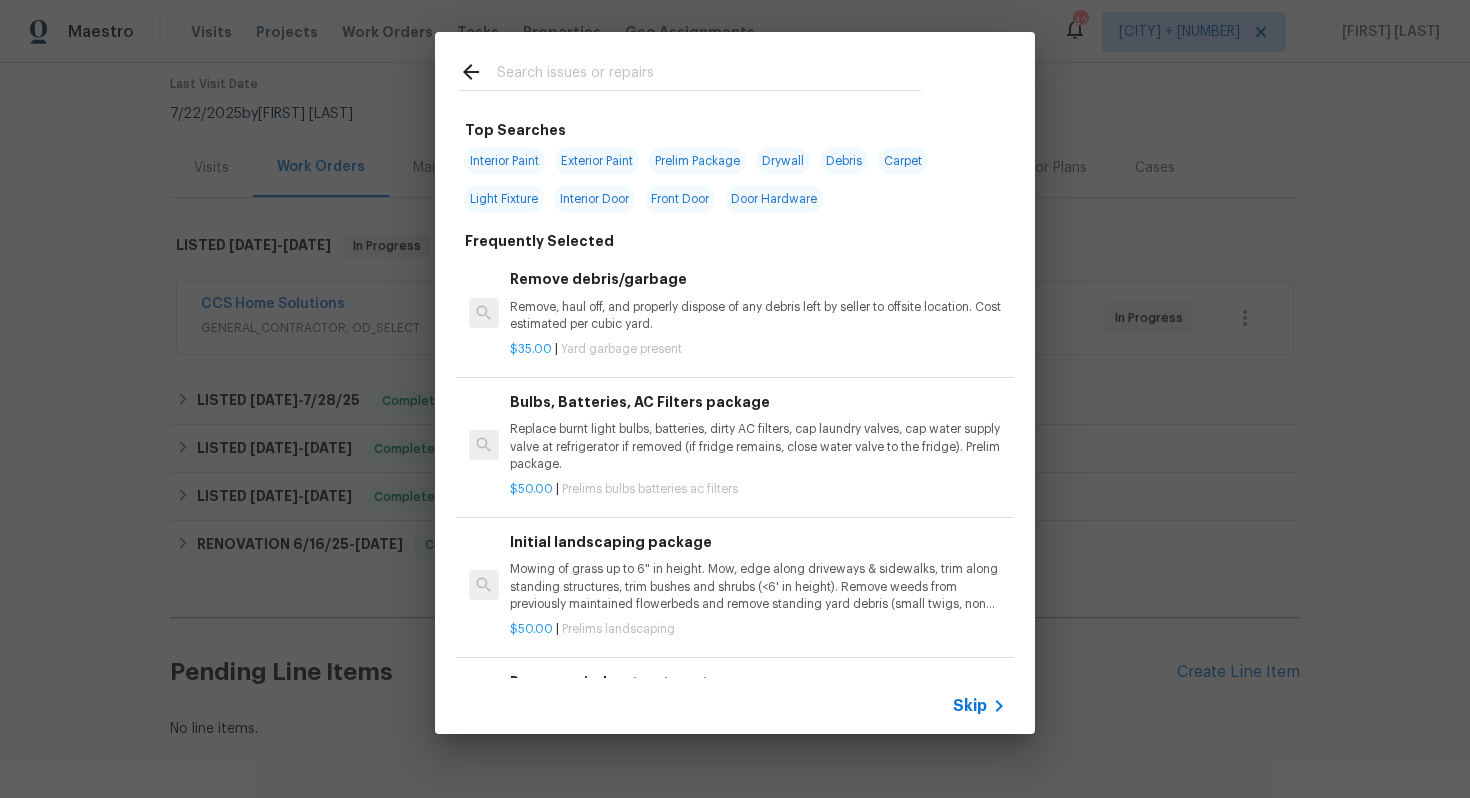 click on "Skip" at bounding box center (970, 706) 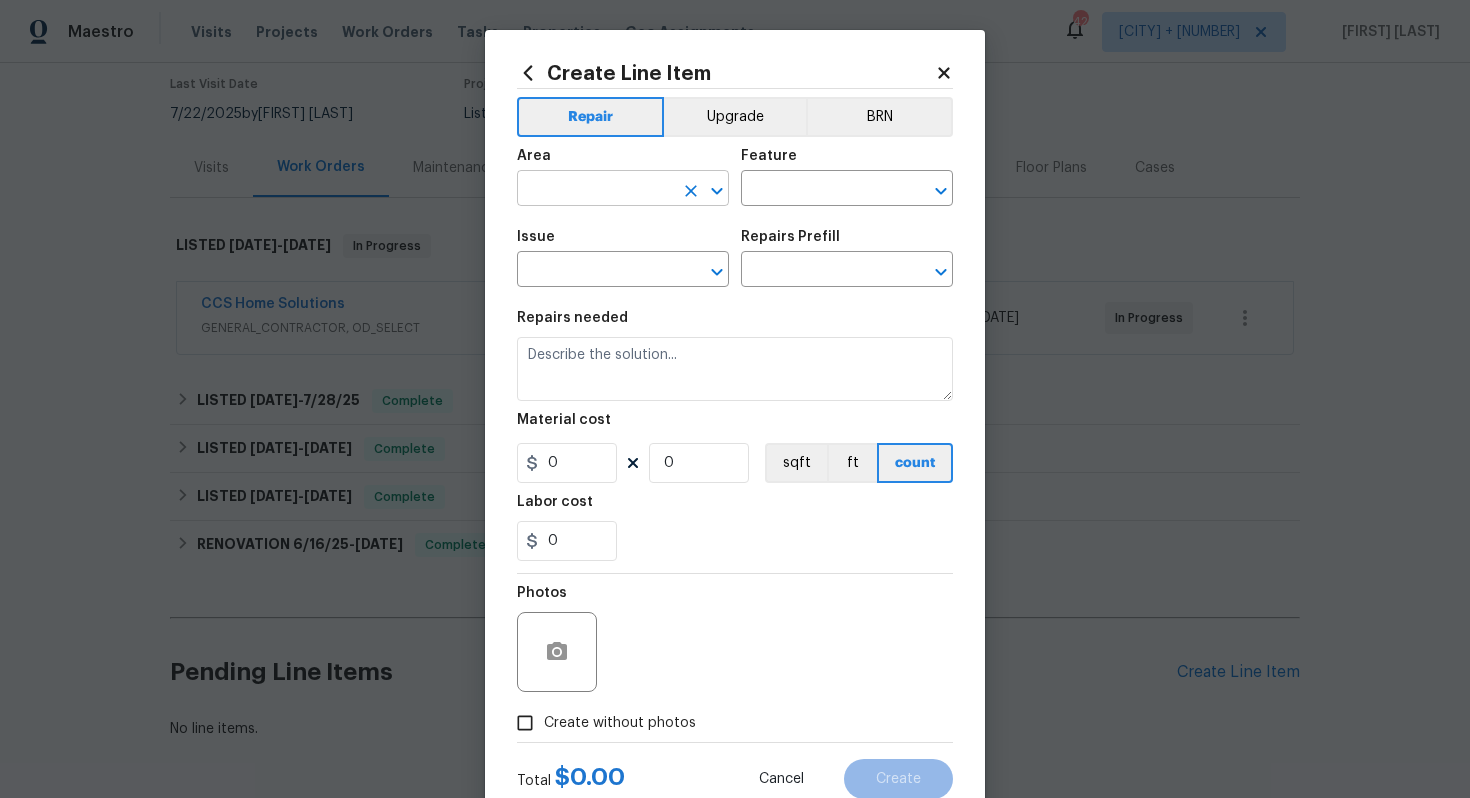 click at bounding box center [595, 190] 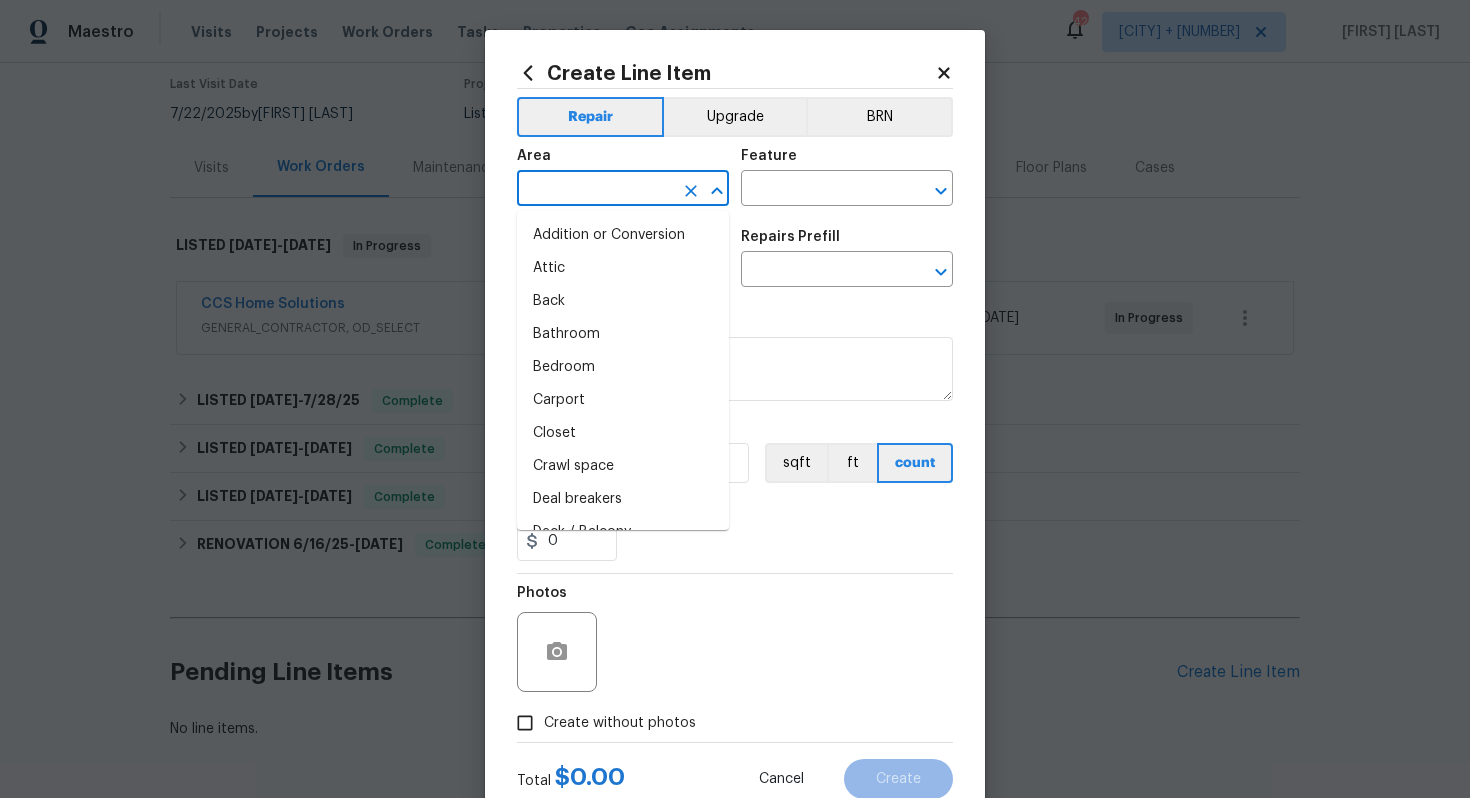 type on "e" 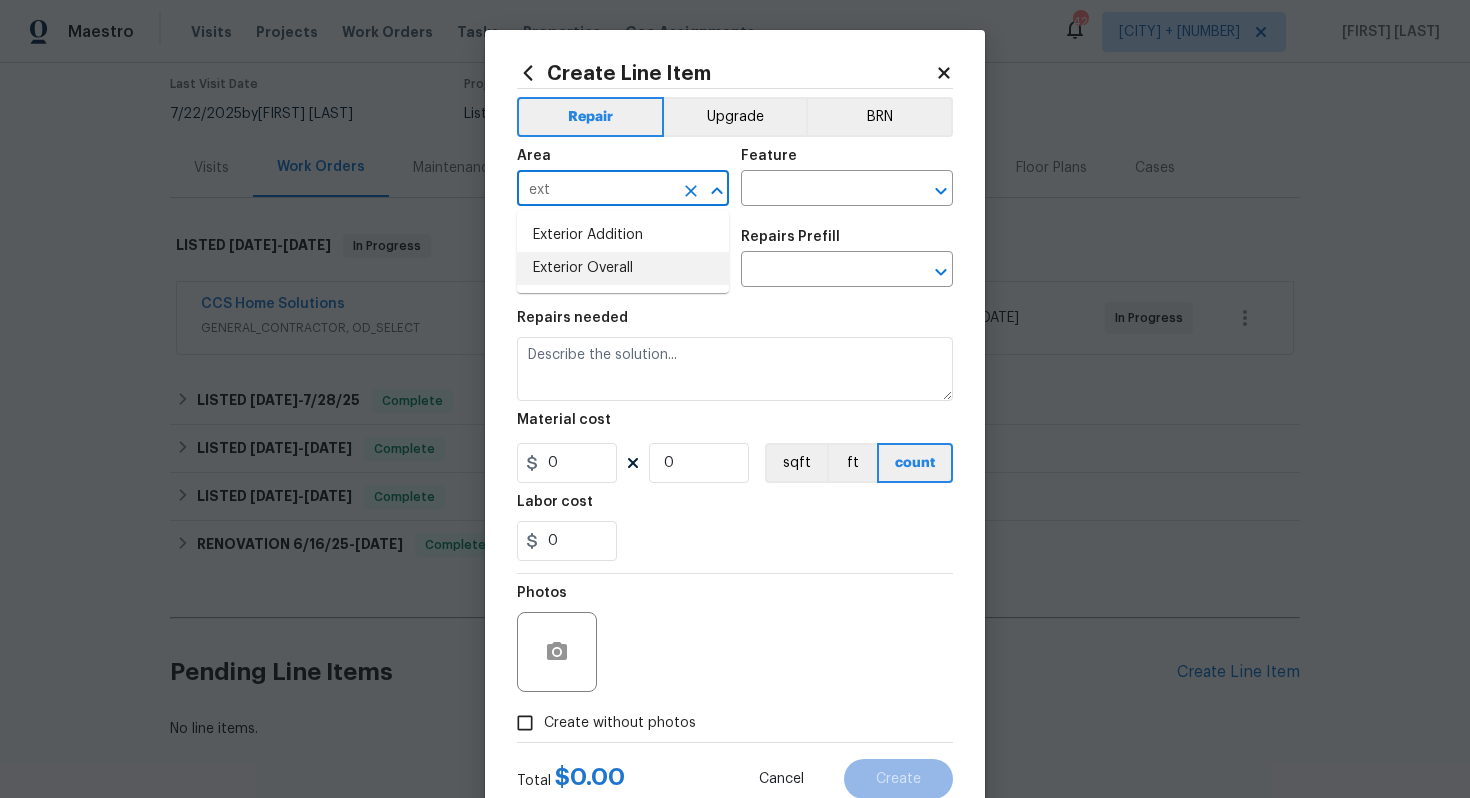 click on "Exterior Overall" at bounding box center (623, 268) 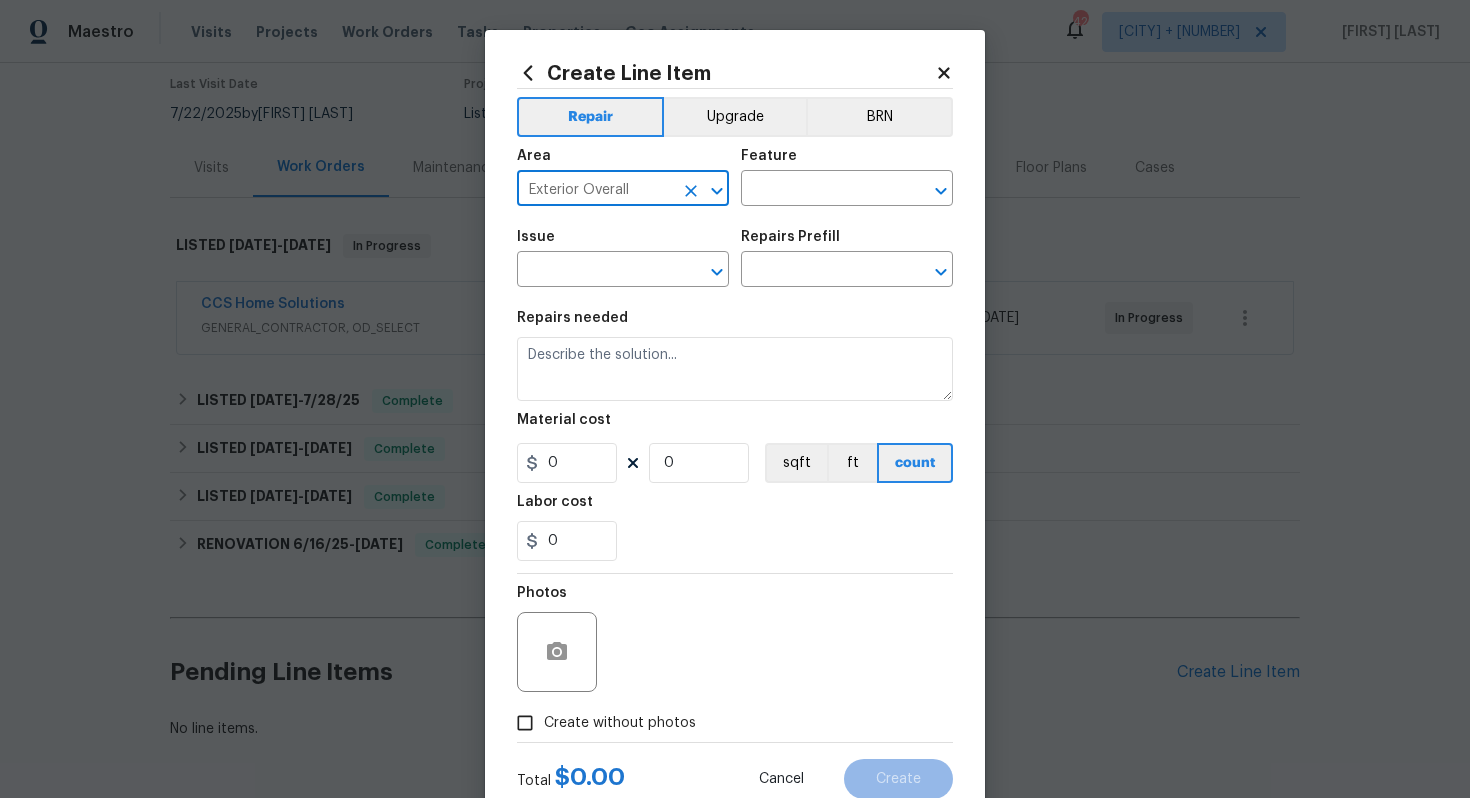 type on "Exterior Overall" 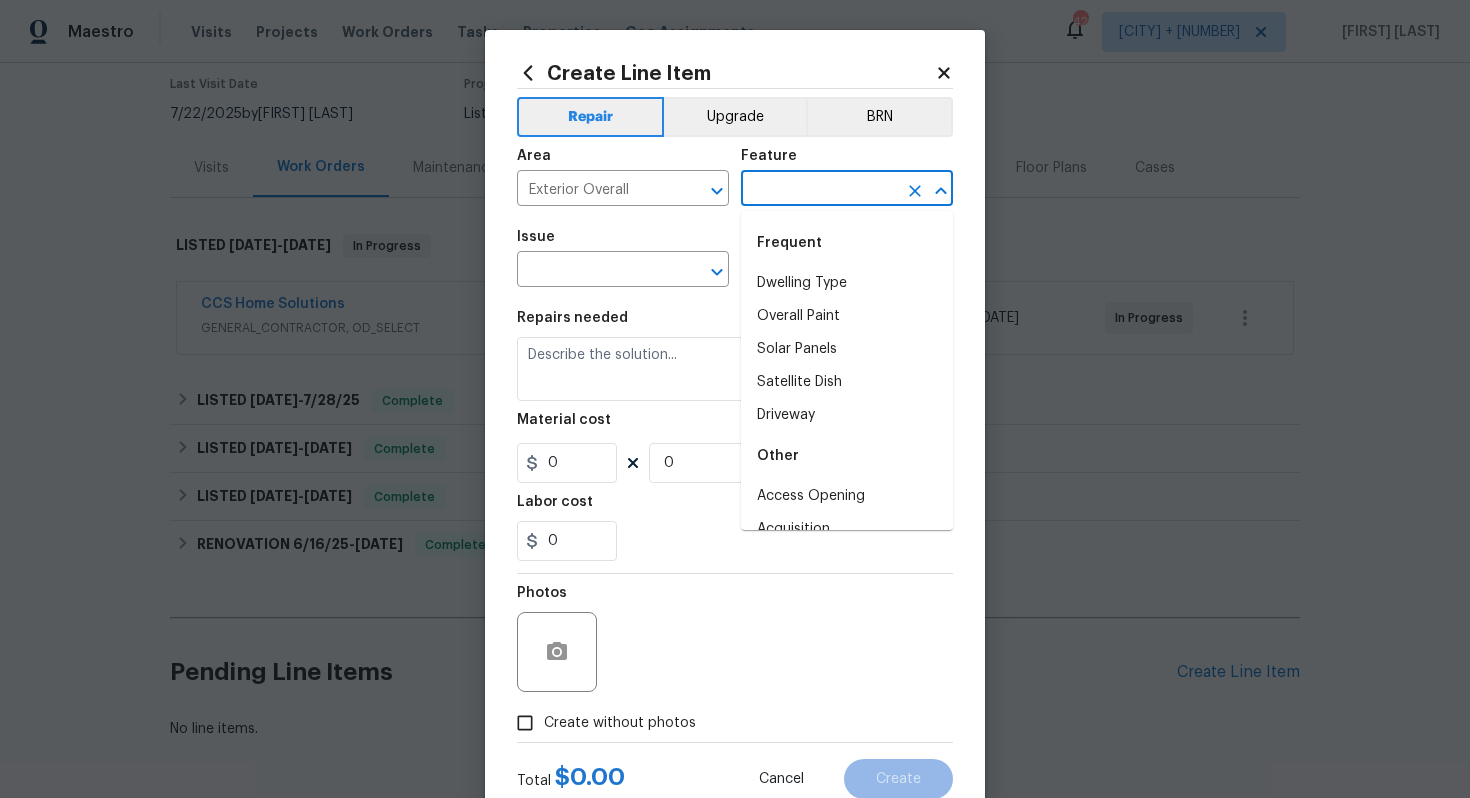 click at bounding box center (819, 190) 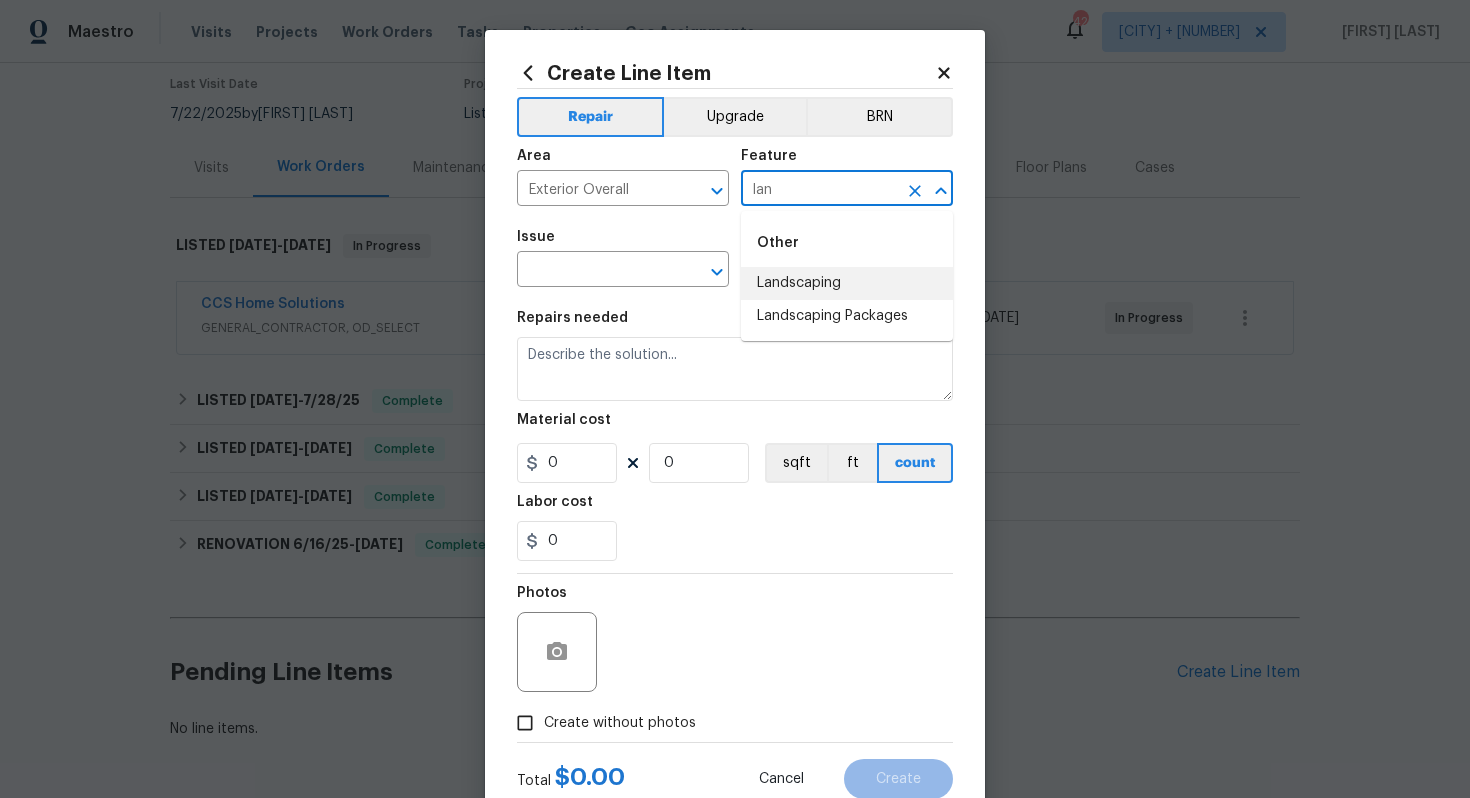 click on "Landscaping" at bounding box center (847, 283) 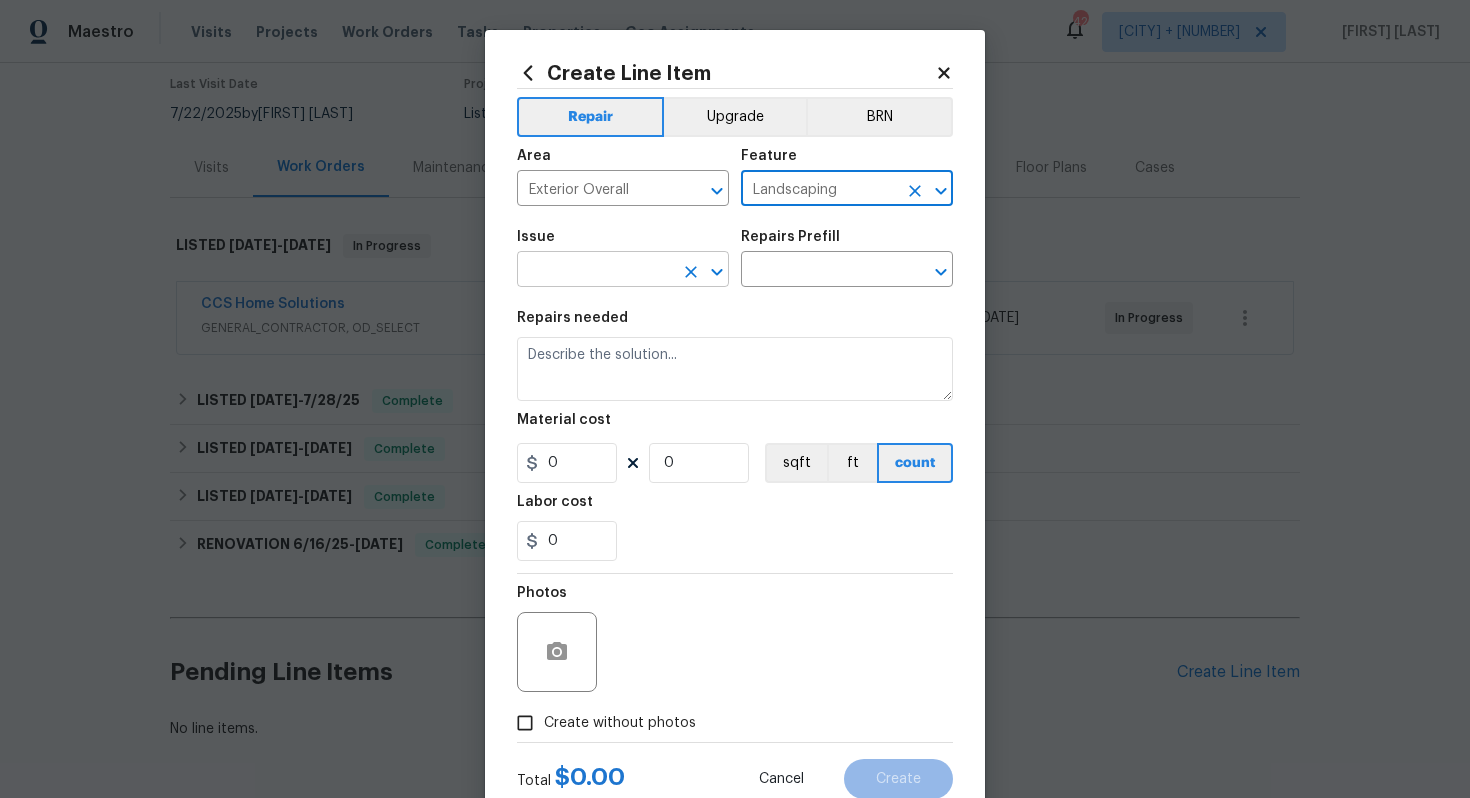 type on "Landscaping" 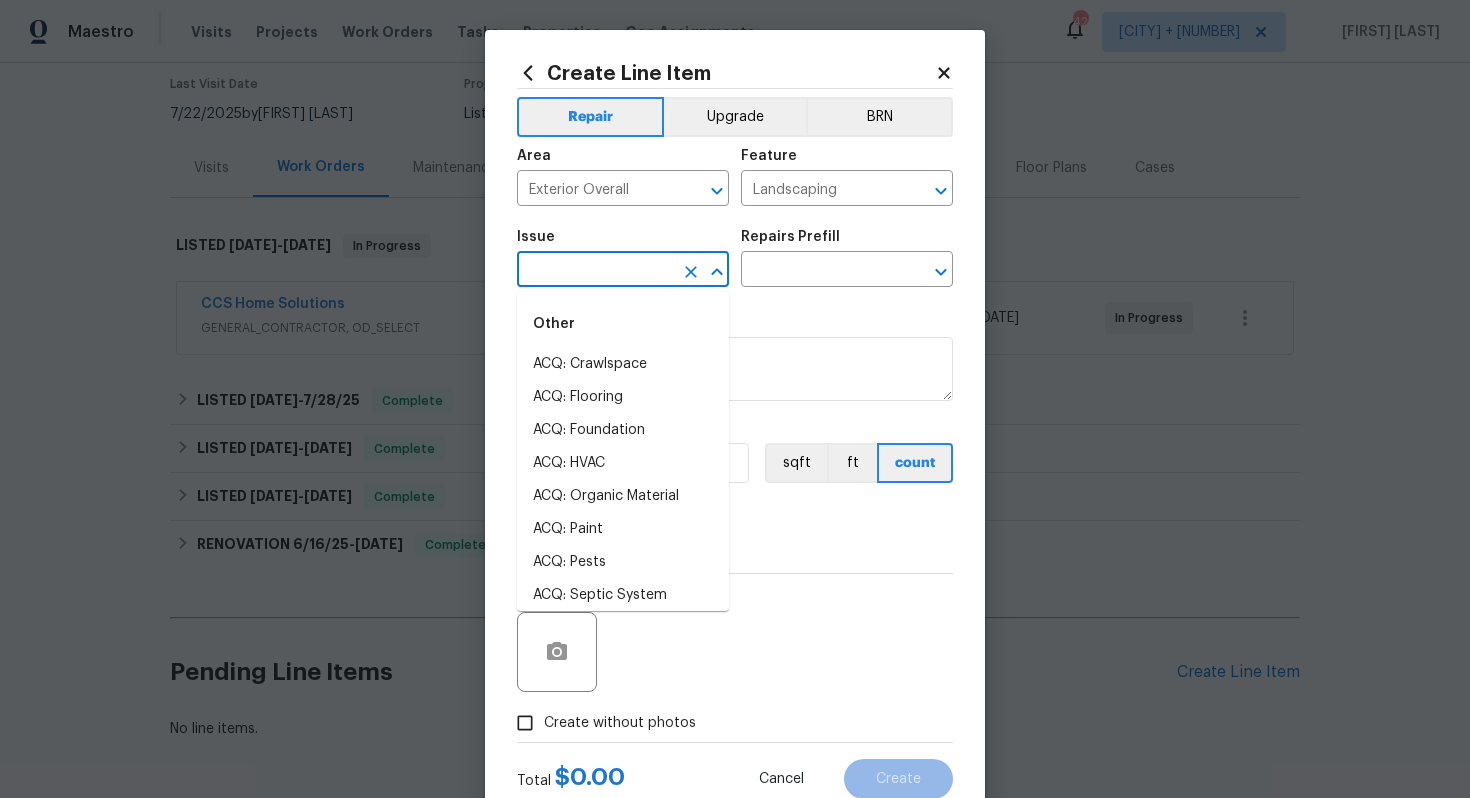 click at bounding box center (595, 271) 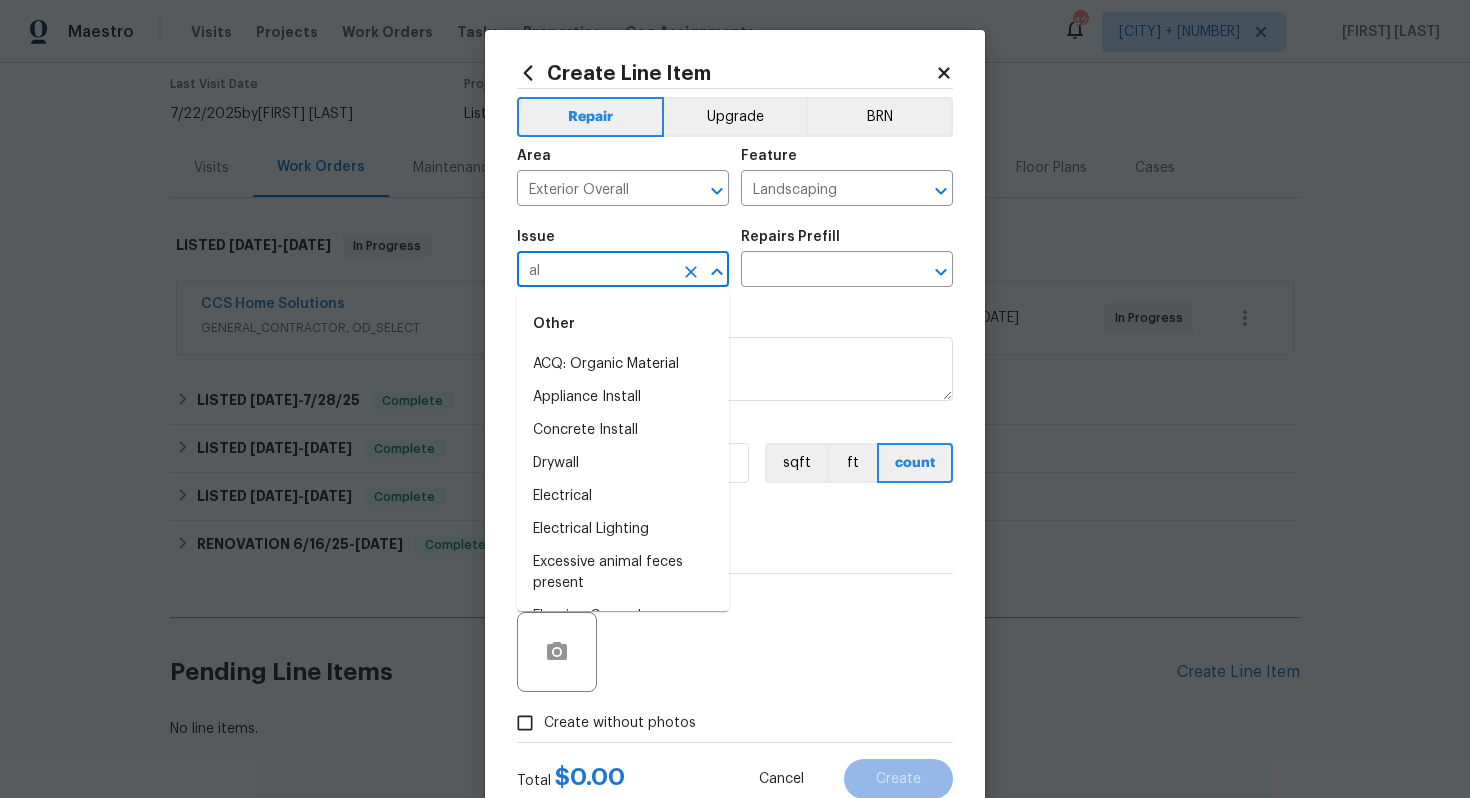 type on "a" 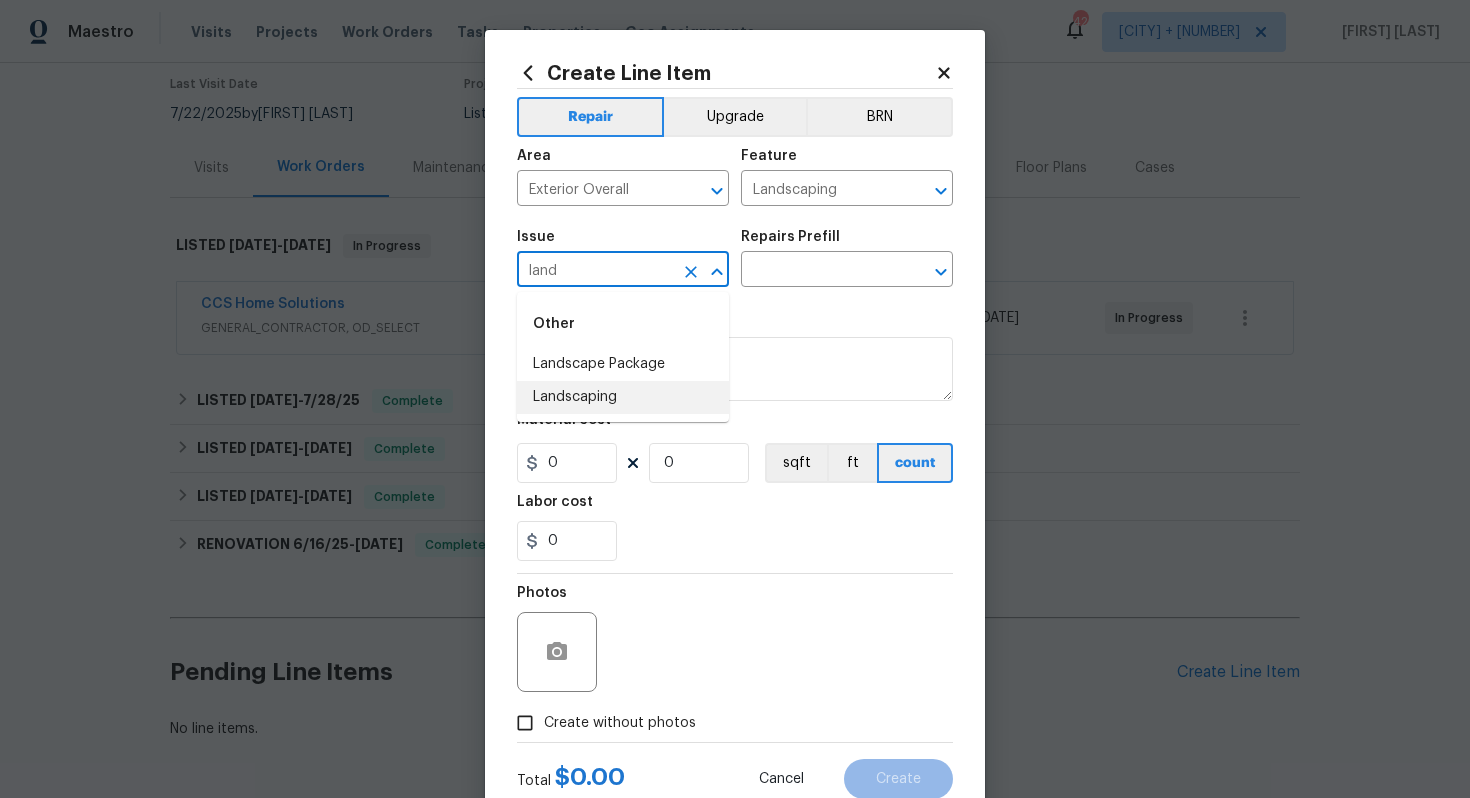 click on "Landscaping" at bounding box center [623, 397] 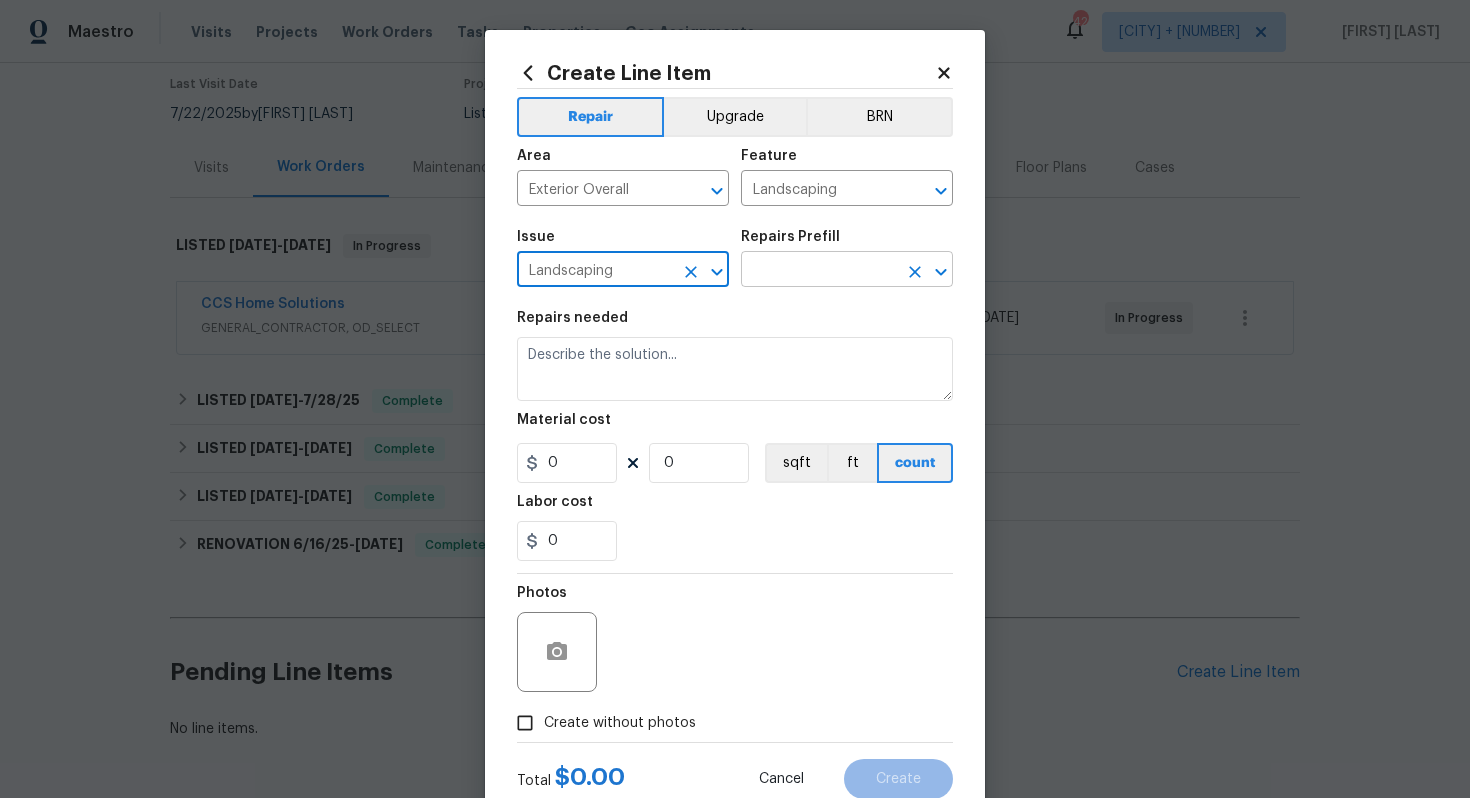type on "Landscaping" 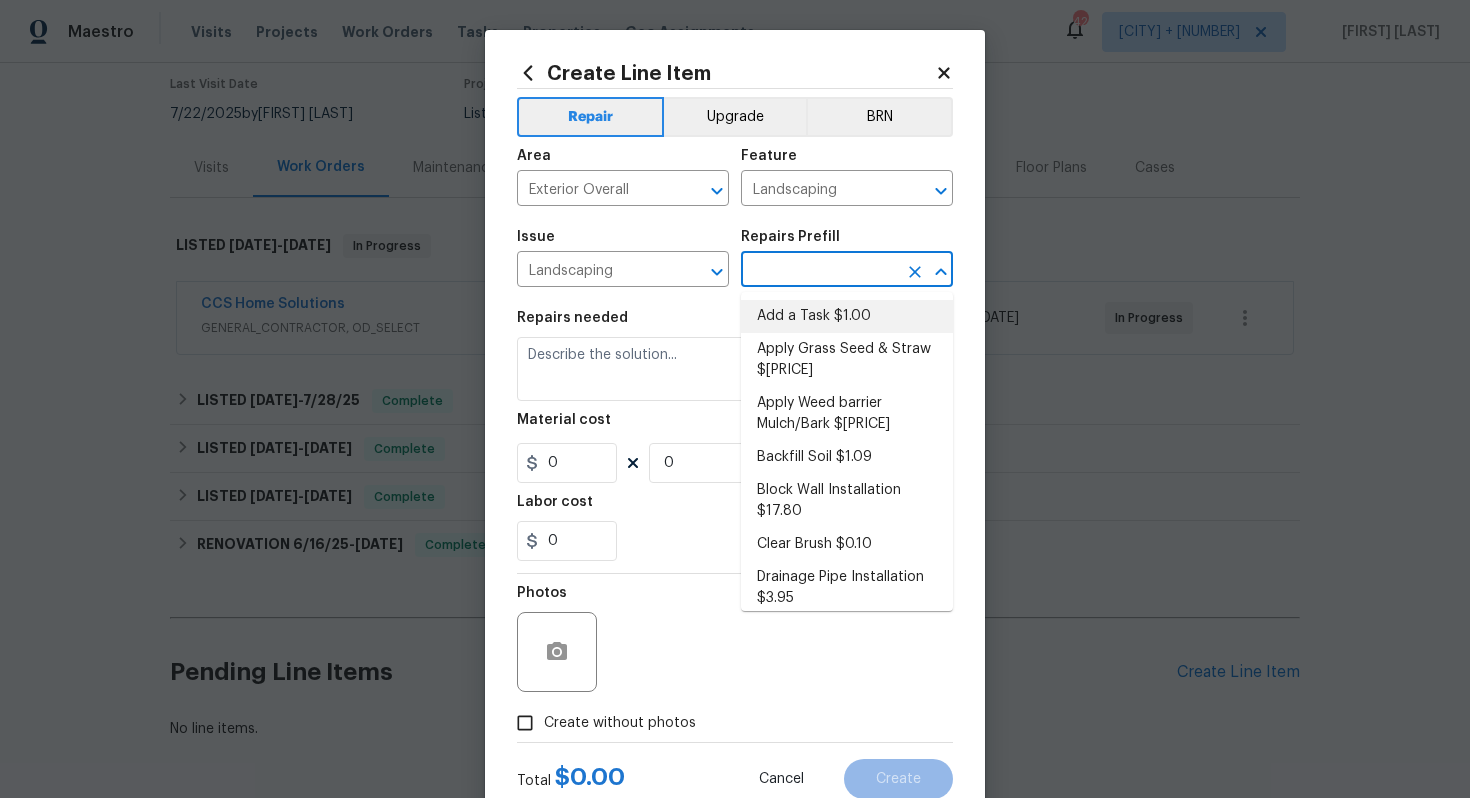 click on "Add a Task $1.00" at bounding box center (847, 316) 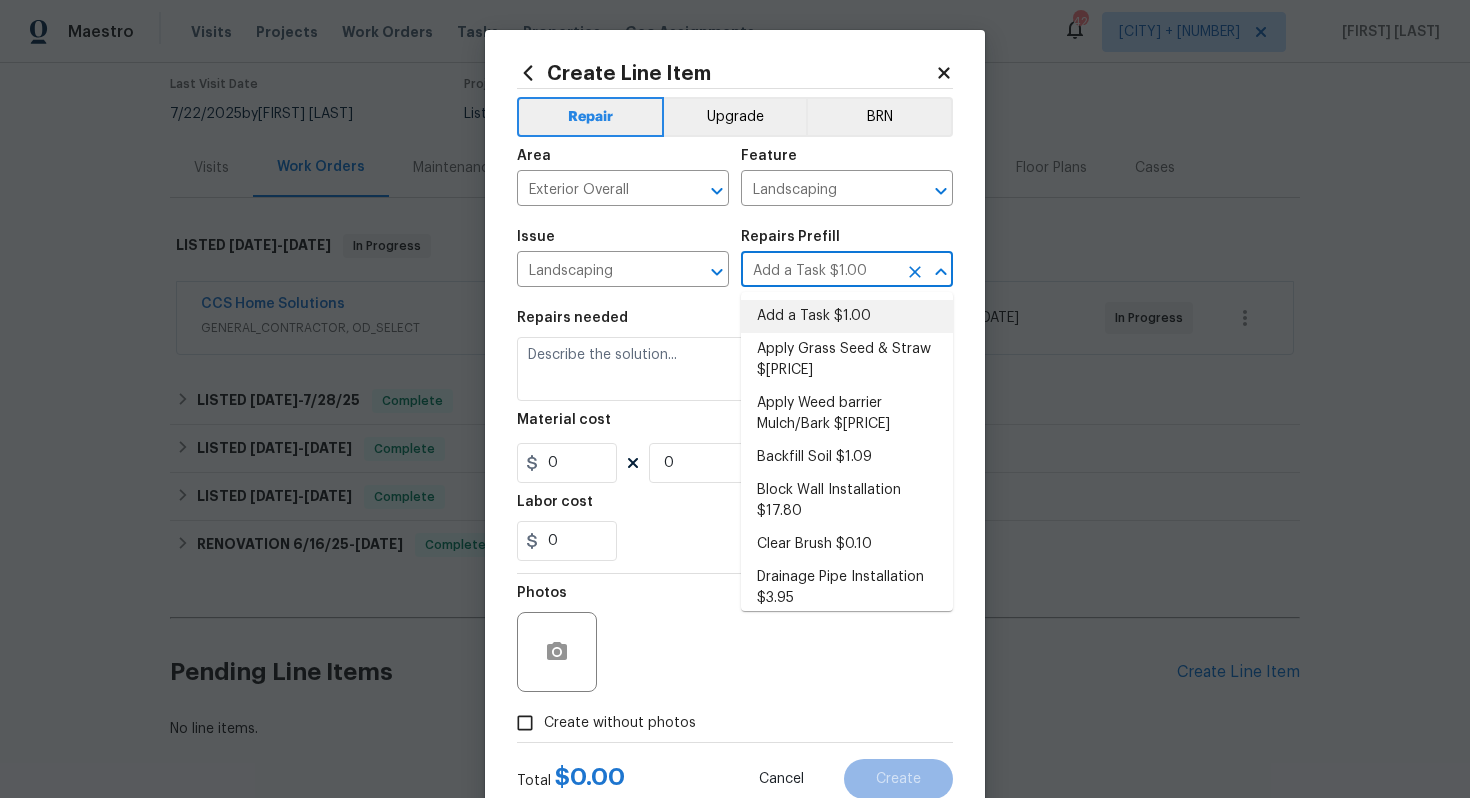 type on "HPM to detail" 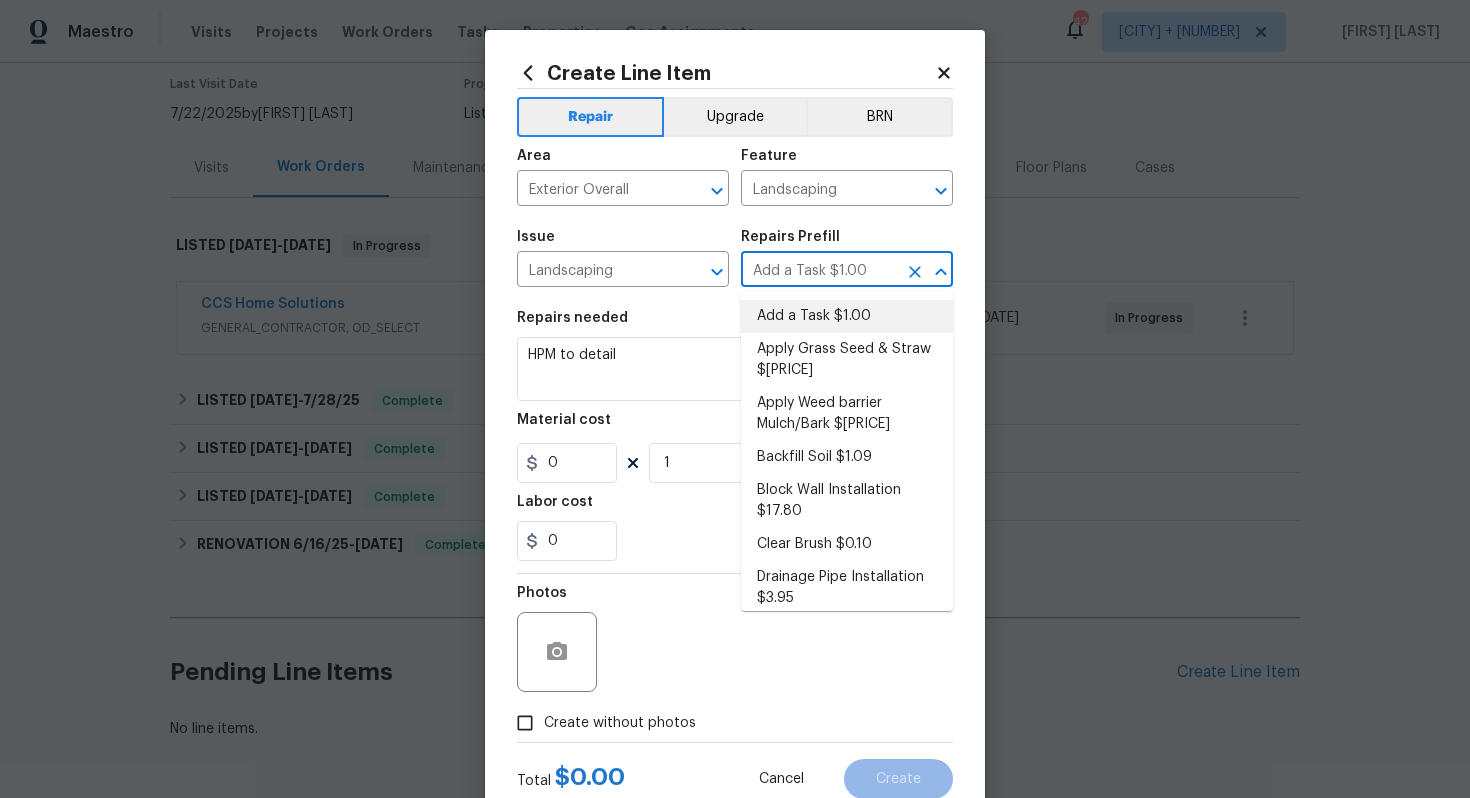 type on "1" 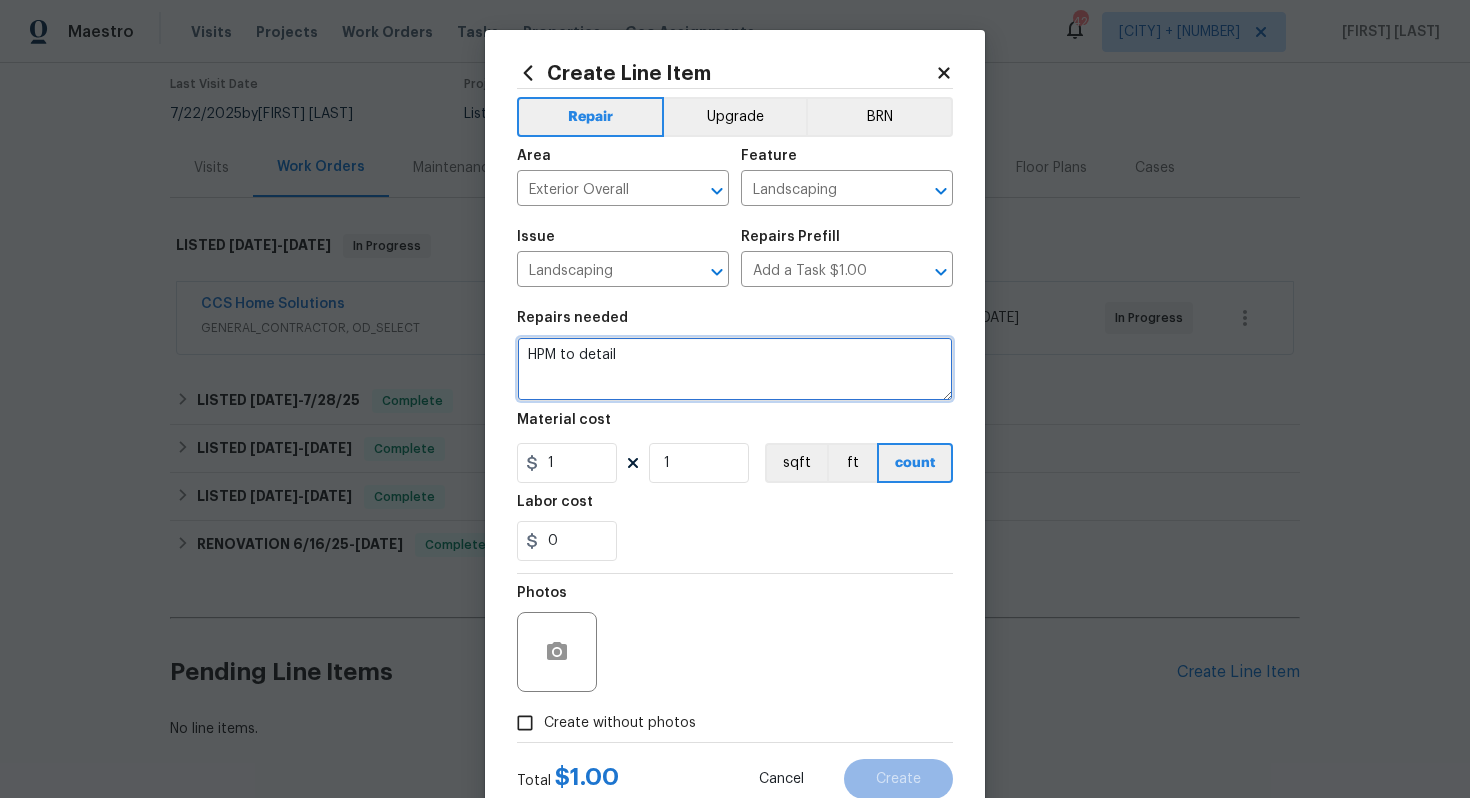 drag, startPoint x: 722, startPoint y: 362, endPoint x: 235, endPoint y: 225, distance: 505.90317 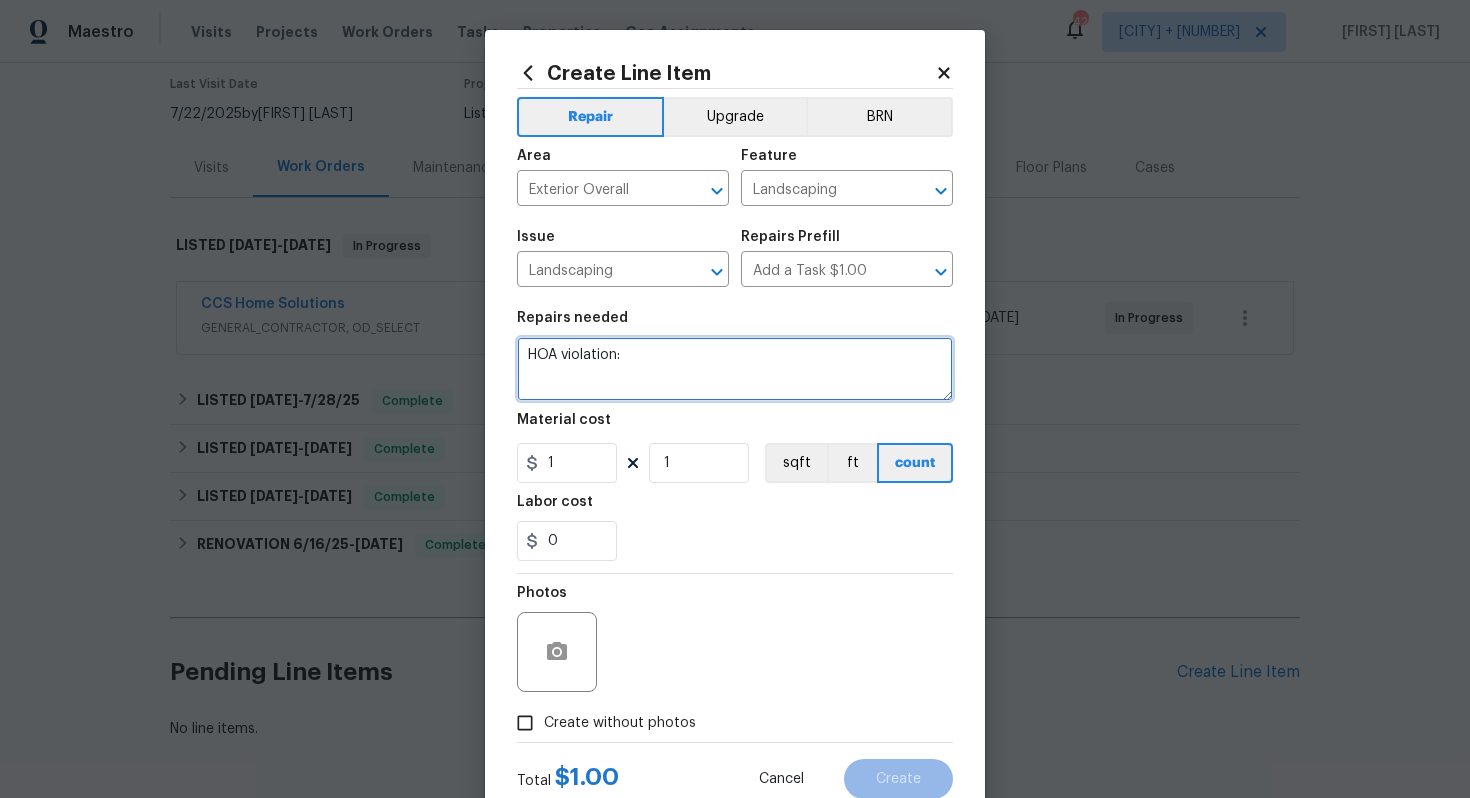 click on "HOA violation:" at bounding box center [735, 369] 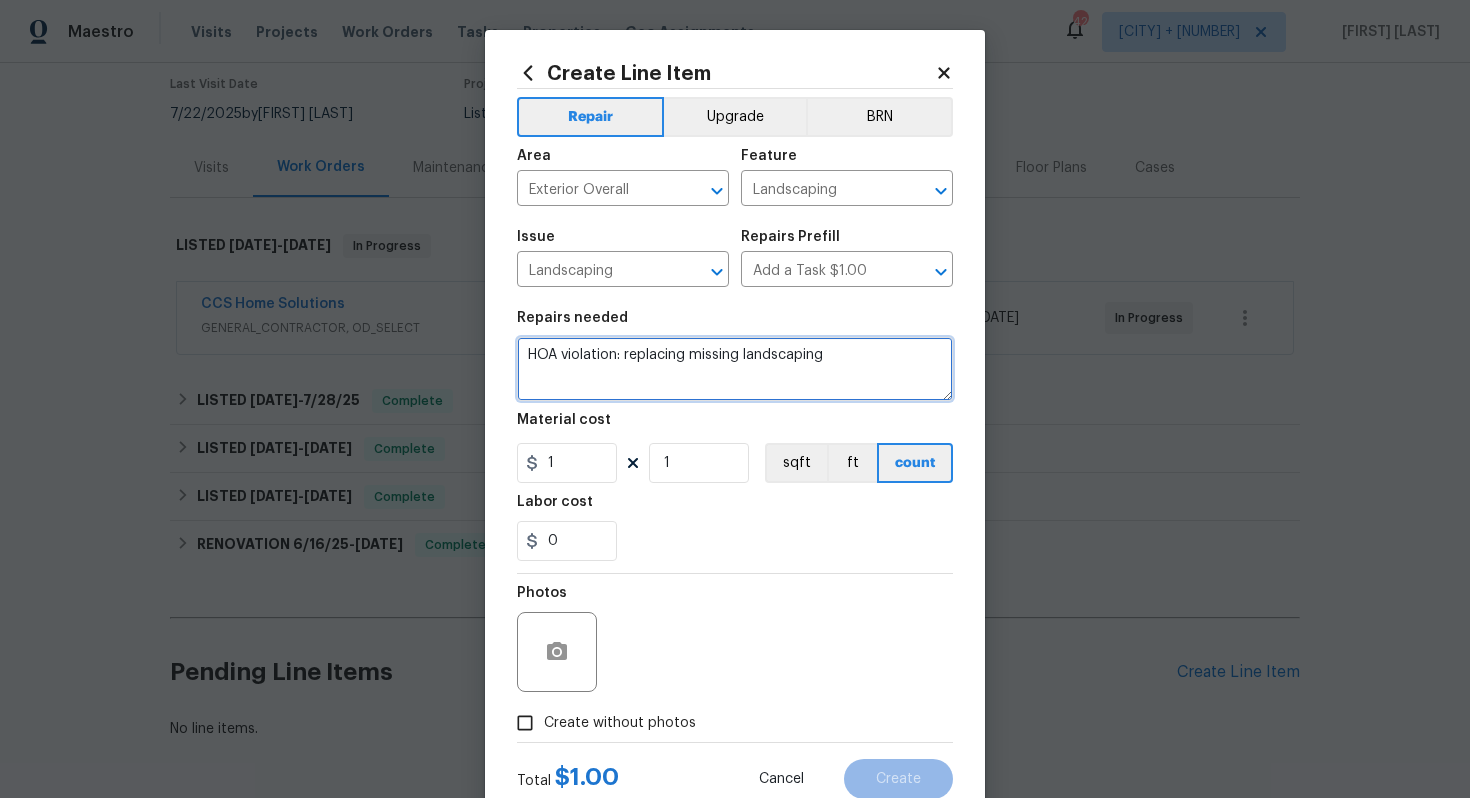 click on "HOA violation: replacing missing landscaping" at bounding box center (735, 369) 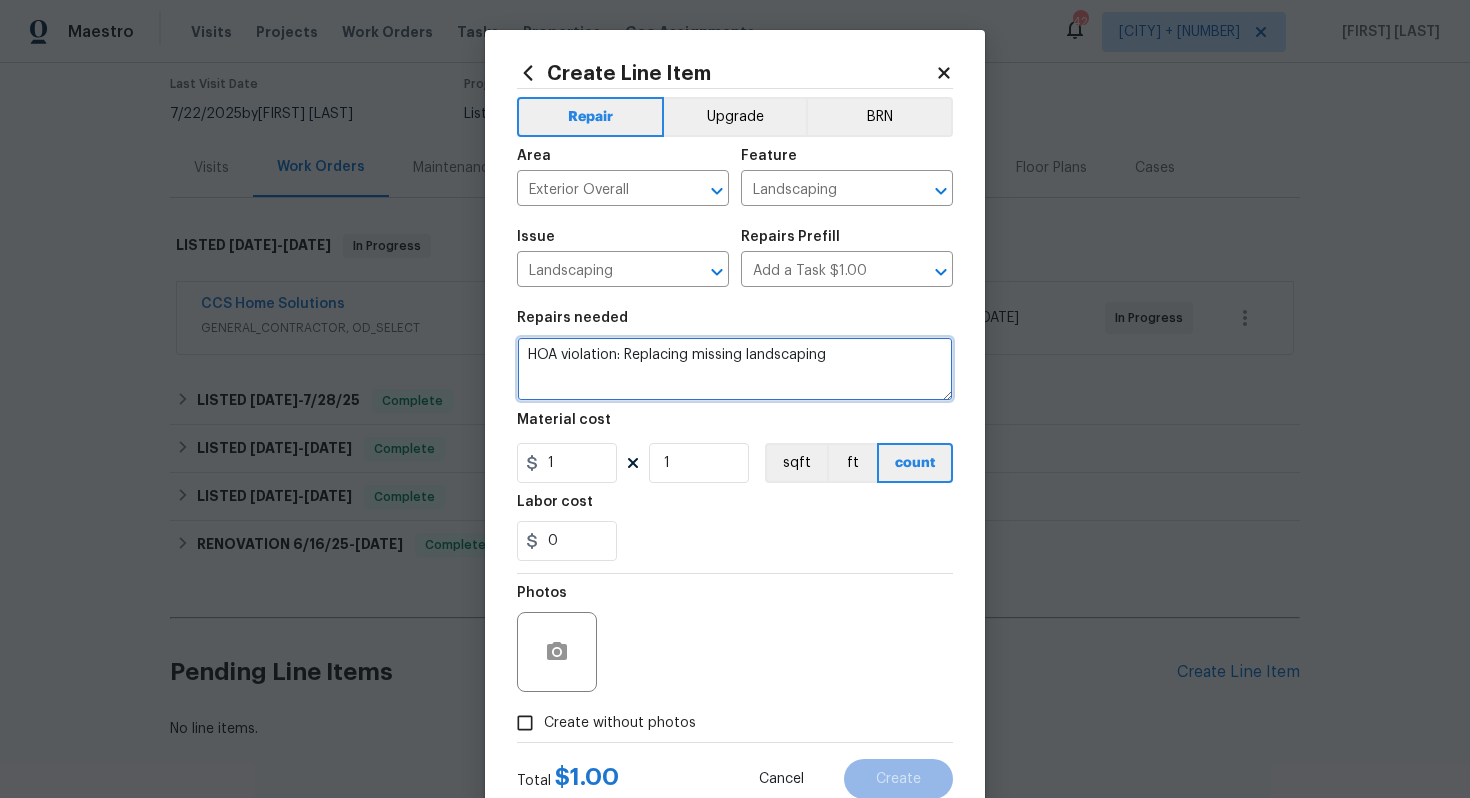 click on "HOA violation: Replacing missing landscaping" at bounding box center (735, 369) 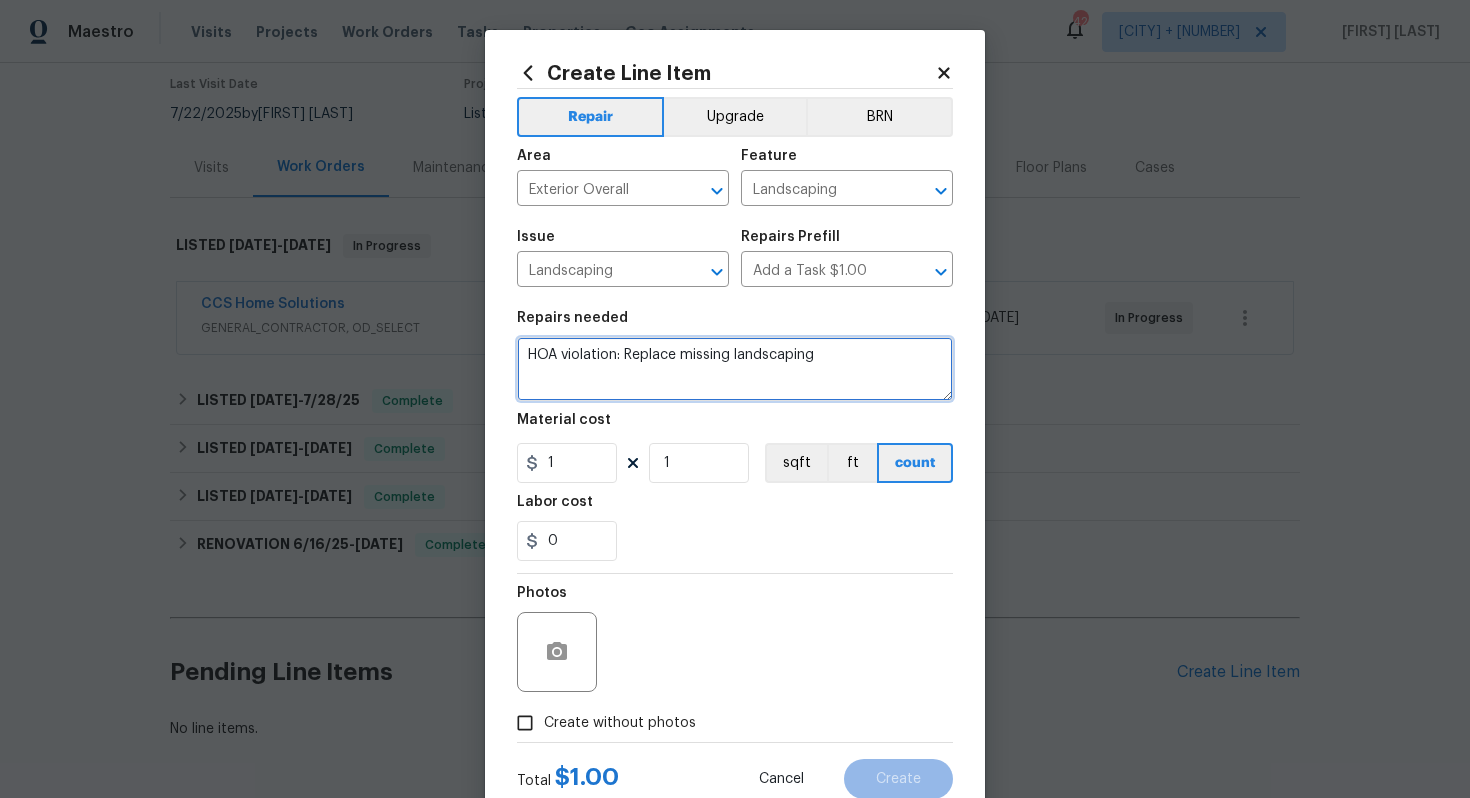 click on "HOA violation: Replace missing landscaping" at bounding box center [735, 369] 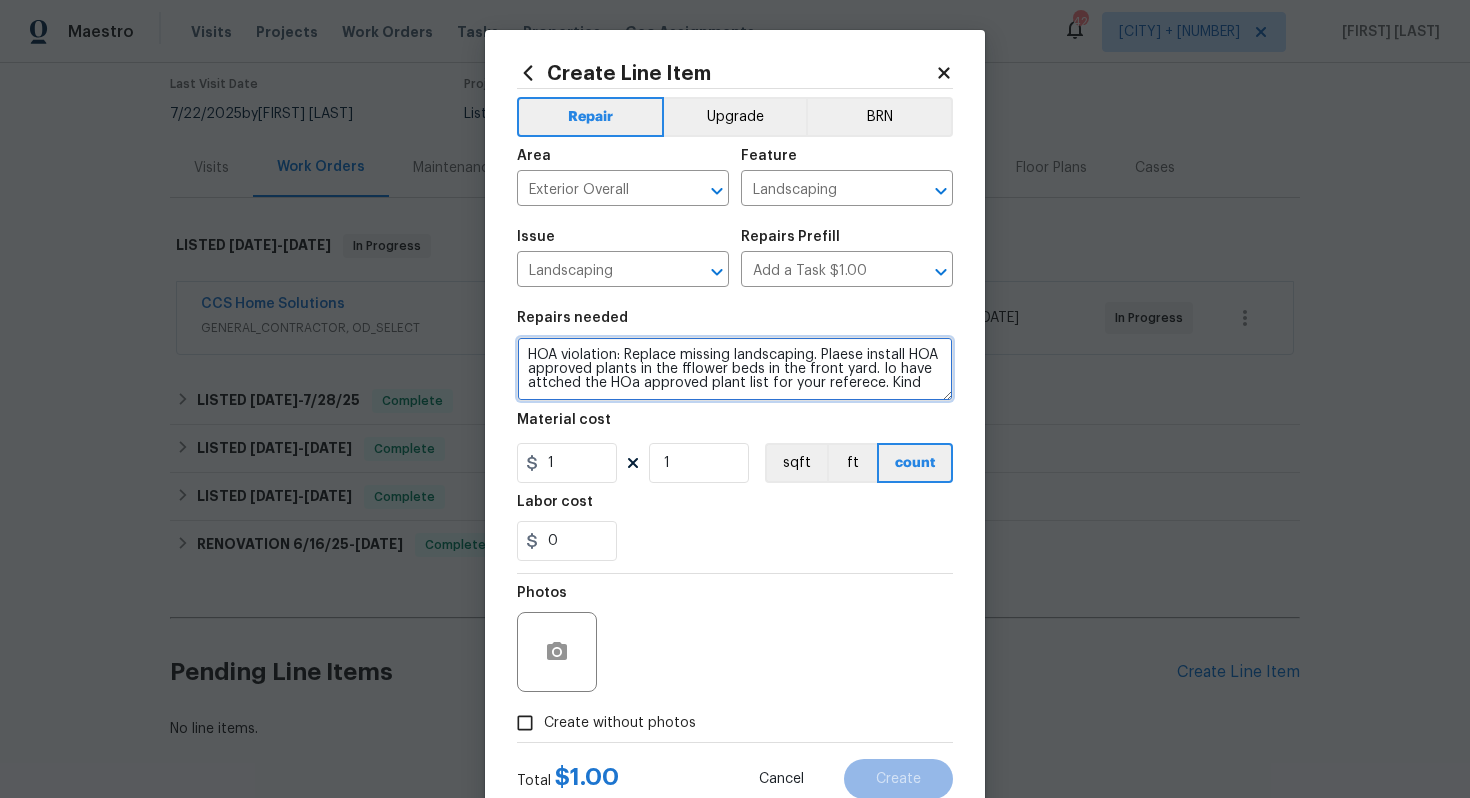 scroll, scrollTop: 4, scrollLeft: 0, axis: vertical 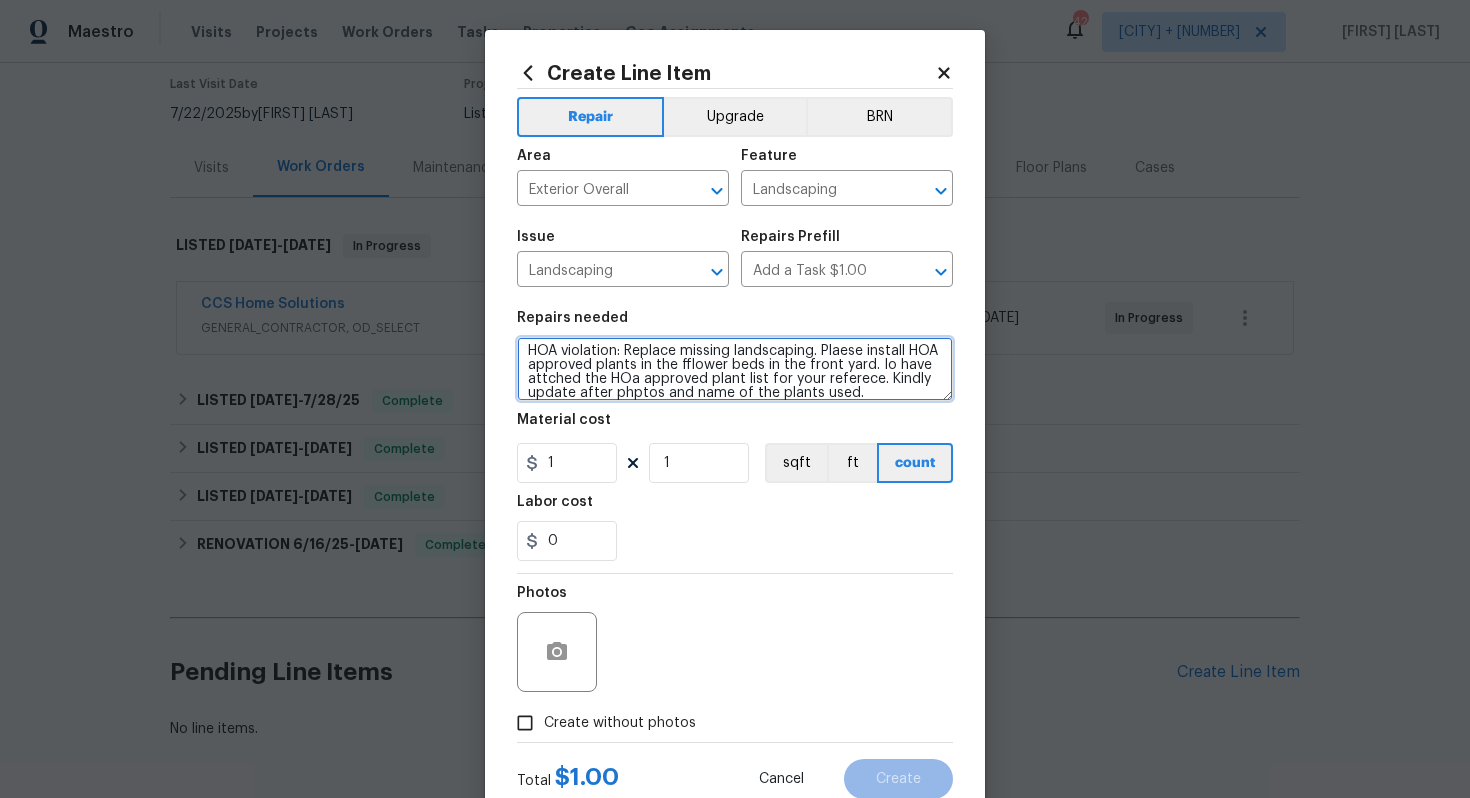 click on "HOA violation: Replace missing landscaping. Plaese install HOA approved plants in the fflower beds in the front yard. Io have attched the HOa approved plant list for your referece. Kindly update after phptos and name of the plants used." at bounding box center [735, 369] 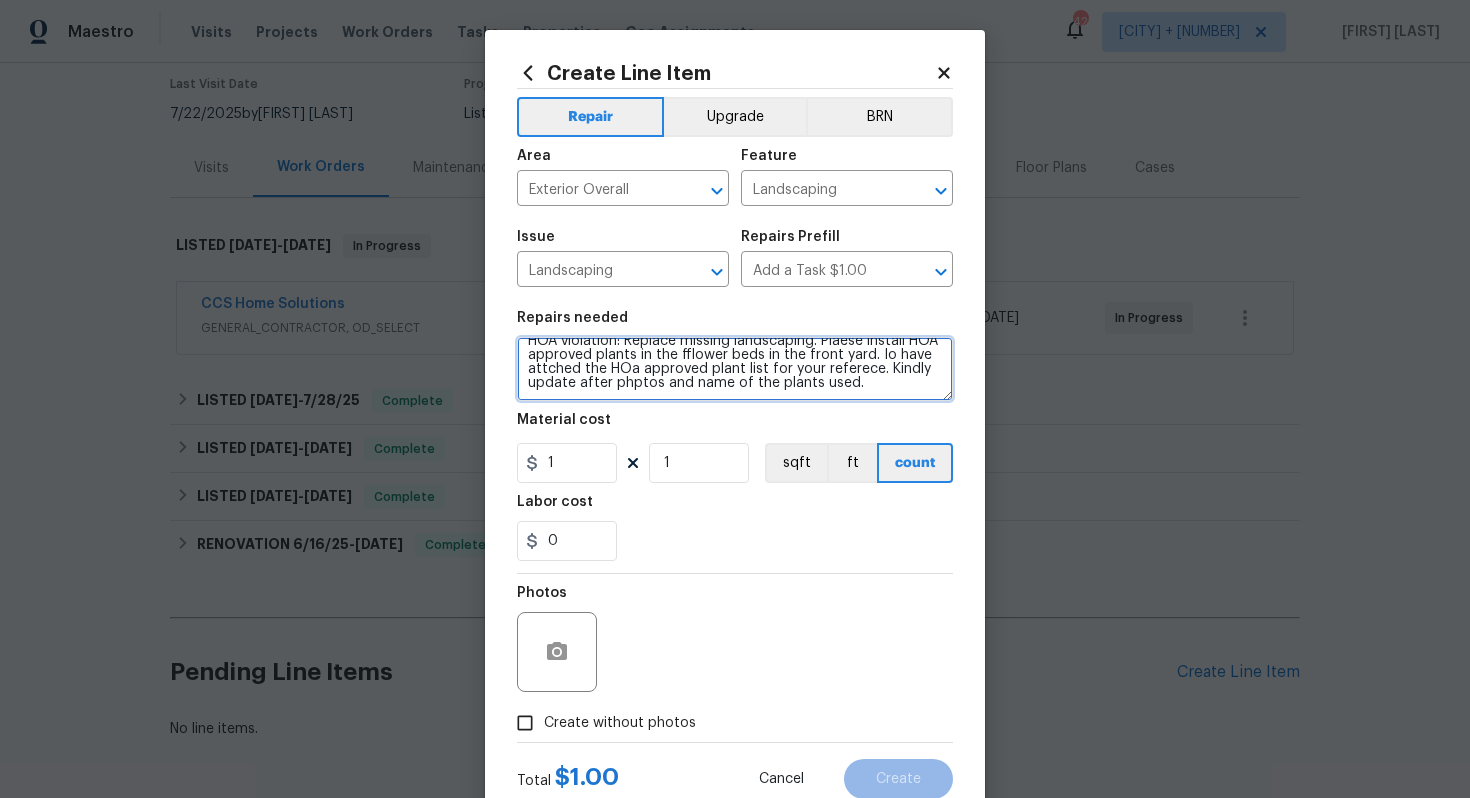 drag, startPoint x: 823, startPoint y: 355, endPoint x: 910, endPoint y: 416, distance: 106.25441 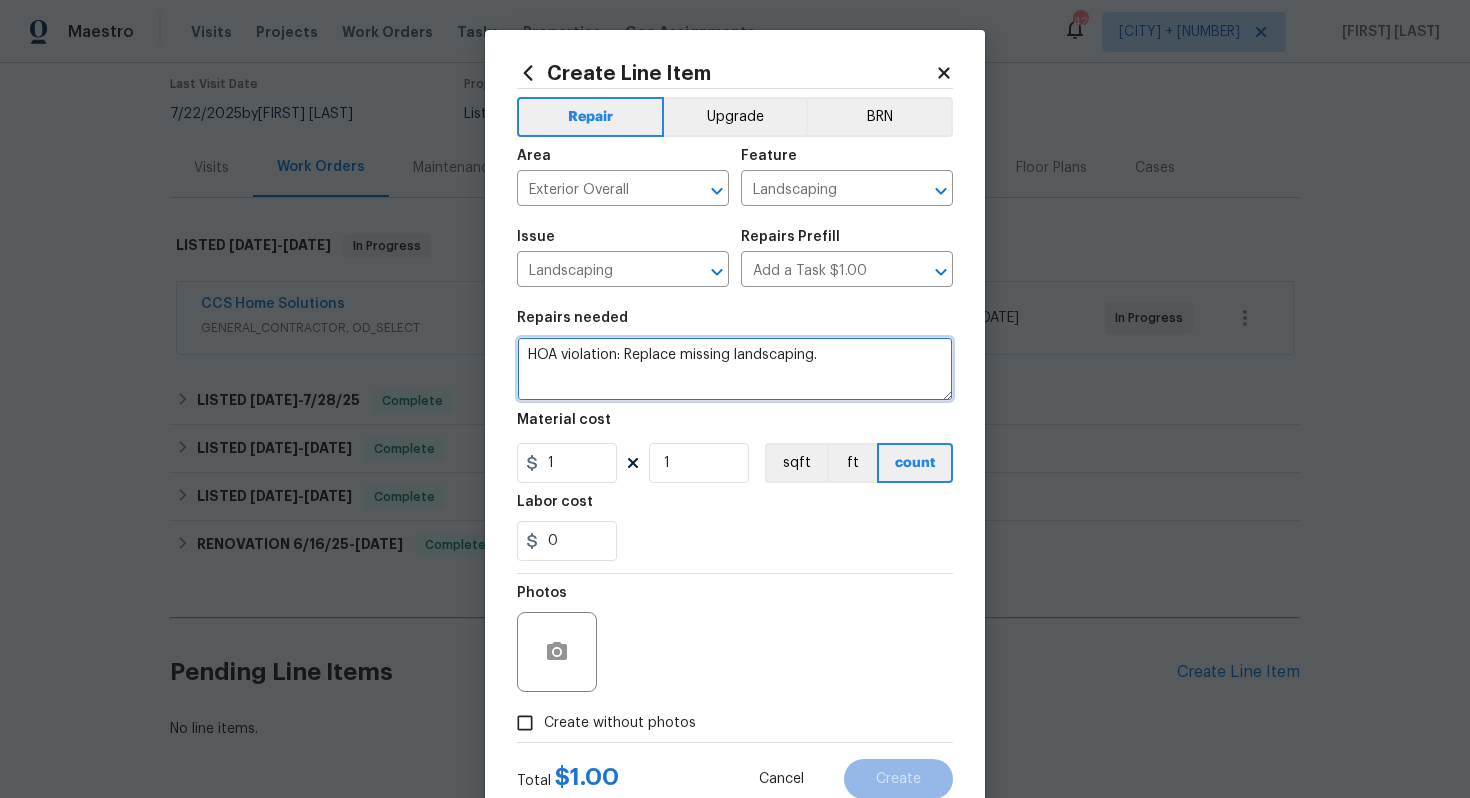 scroll, scrollTop: 0, scrollLeft: 0, axis: both 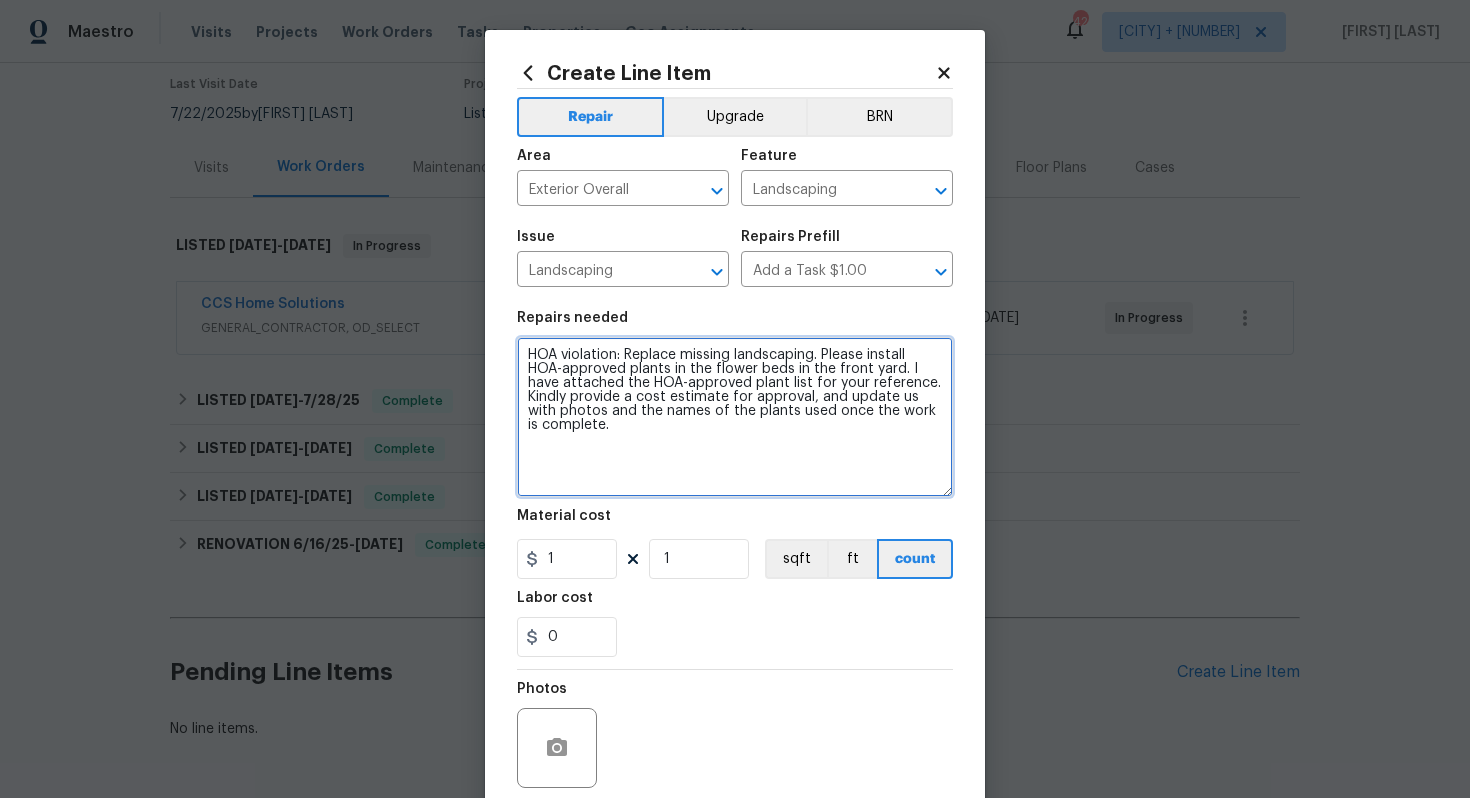 drag, startPoint x: 946, startPoint y: 397, endPoint x: 967, endPoint y: 507, distance: 111.9866 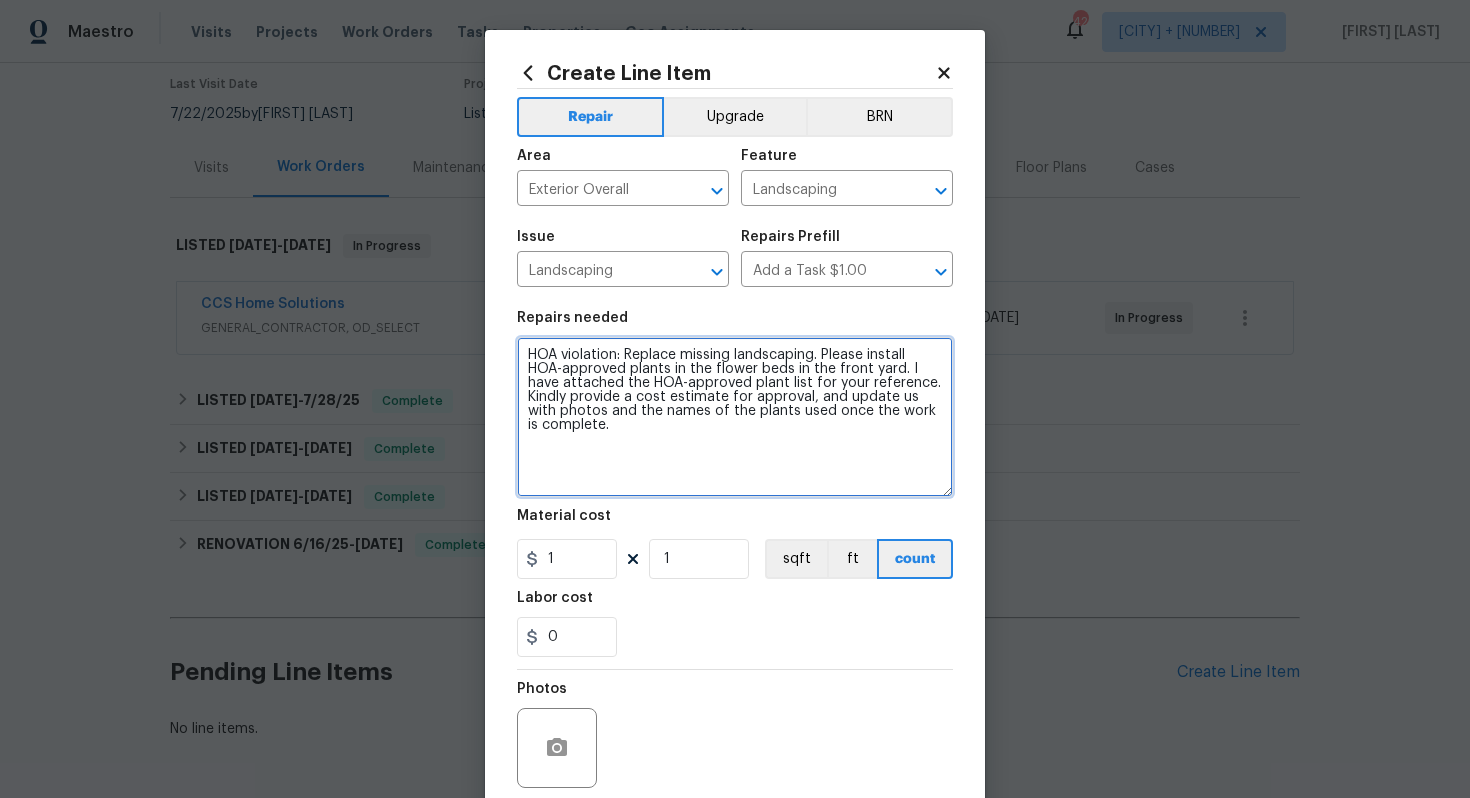 click on "Create Line Item Repair Upgrade BRN Area Exterior Overall ​ Feature Landscaping ​ Issue Landscaping ​ Repairs Prefill Add a Task $[PRICE] ​ Repairs needed HOA violation: Replace missing landscaping. Please install HOA-approved plants in the flower beds in the front yard. I have attached the HOA-approved plant list for your reference. Kindly provide a cost estimate for approval, and update us with photos and the names of the plants used once the work is complete. Material cost 1 1 sqft ft count Labor cost 0 Photos Create without photos Total   $[PRICE] Cancel Create" at bounding box center (735, 478) 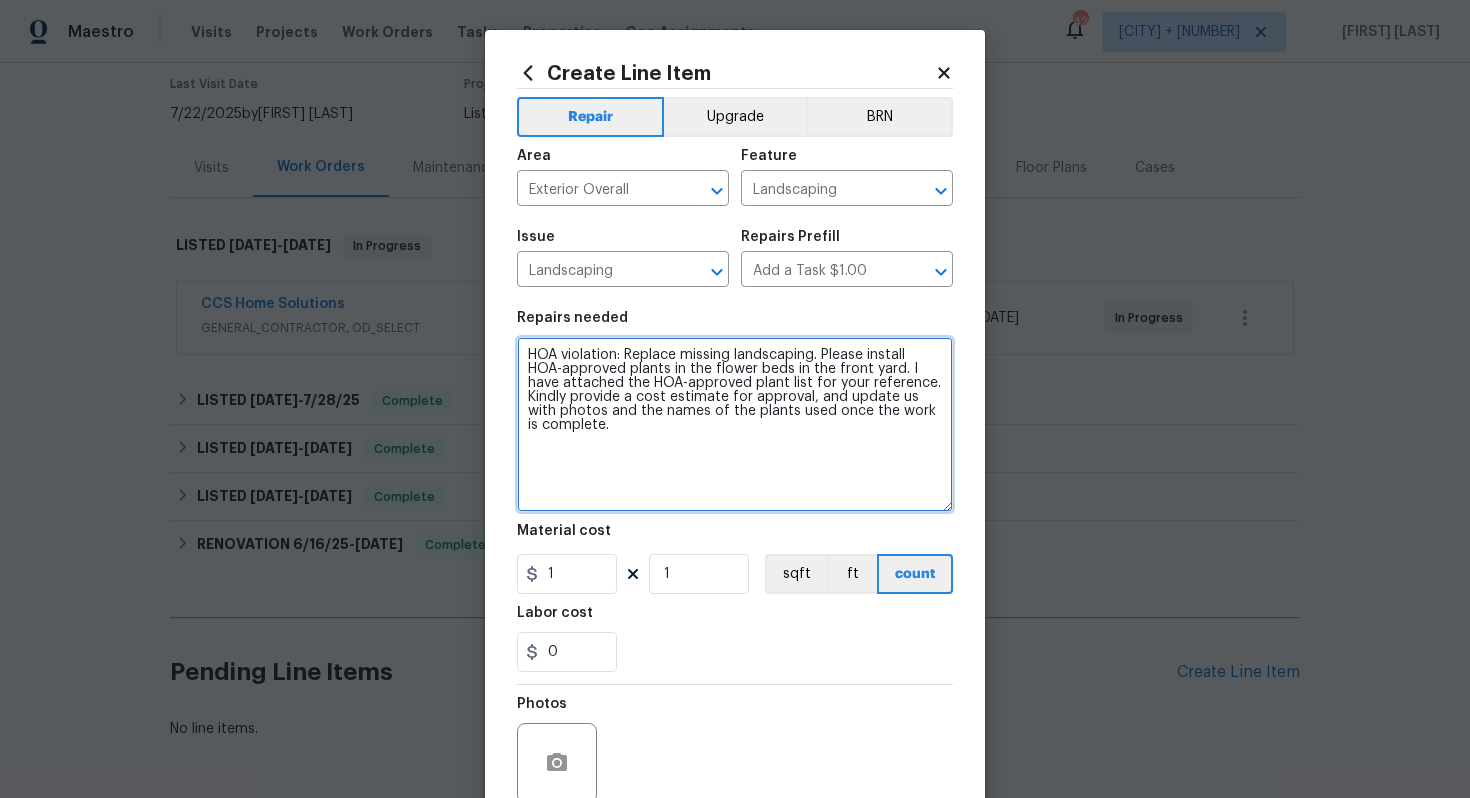 type on "HOA violation: Replace missing landscaping. Please install HOA-approved plants in the flower beds in the front yard. I have attached the HOA-approved plant list for your reference. Kindly provide a cost estimate for approval, and update us with photos and the names of the plants used once the work is complete." 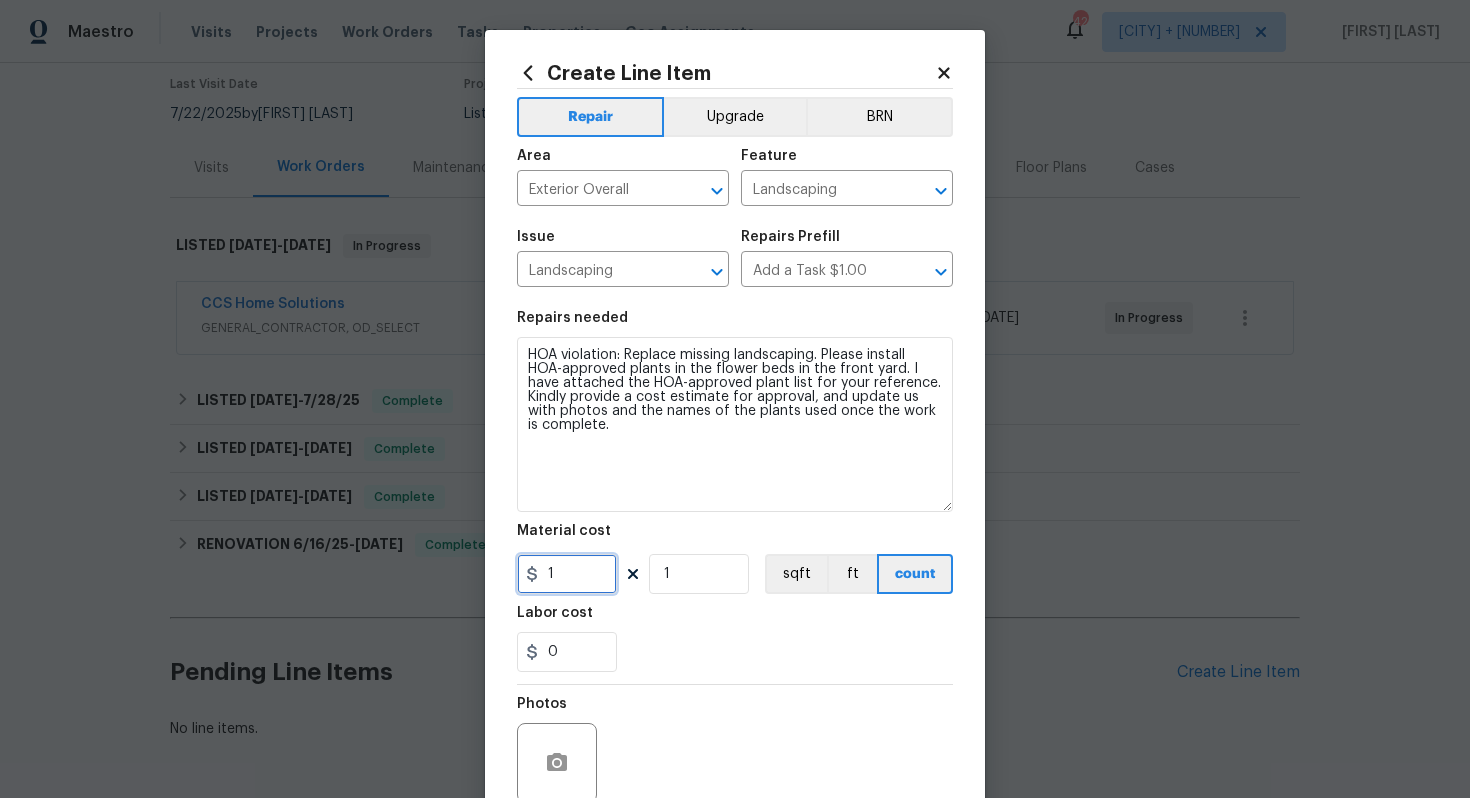 click on "1" at bounding box center (567, 574) 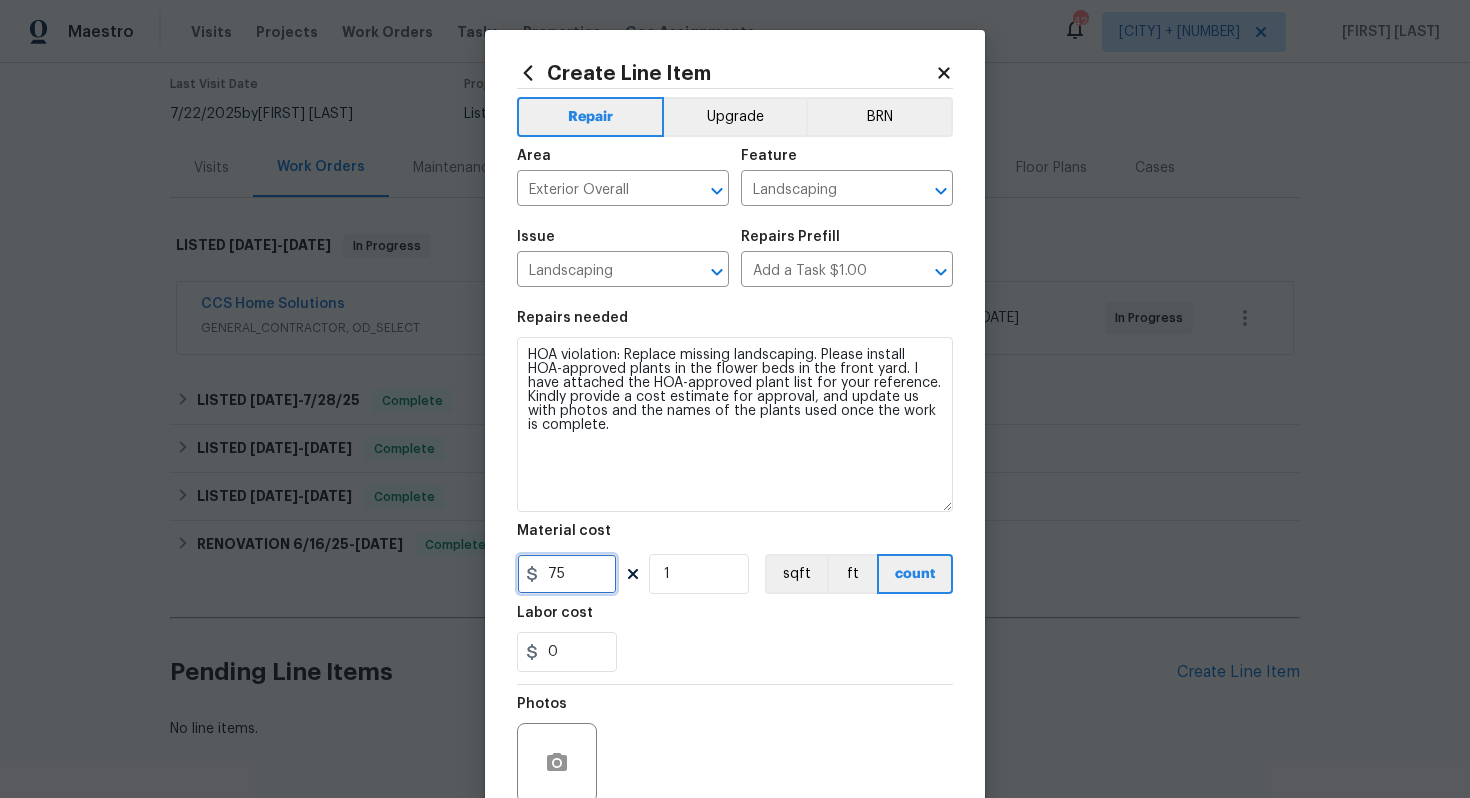 type on "75" 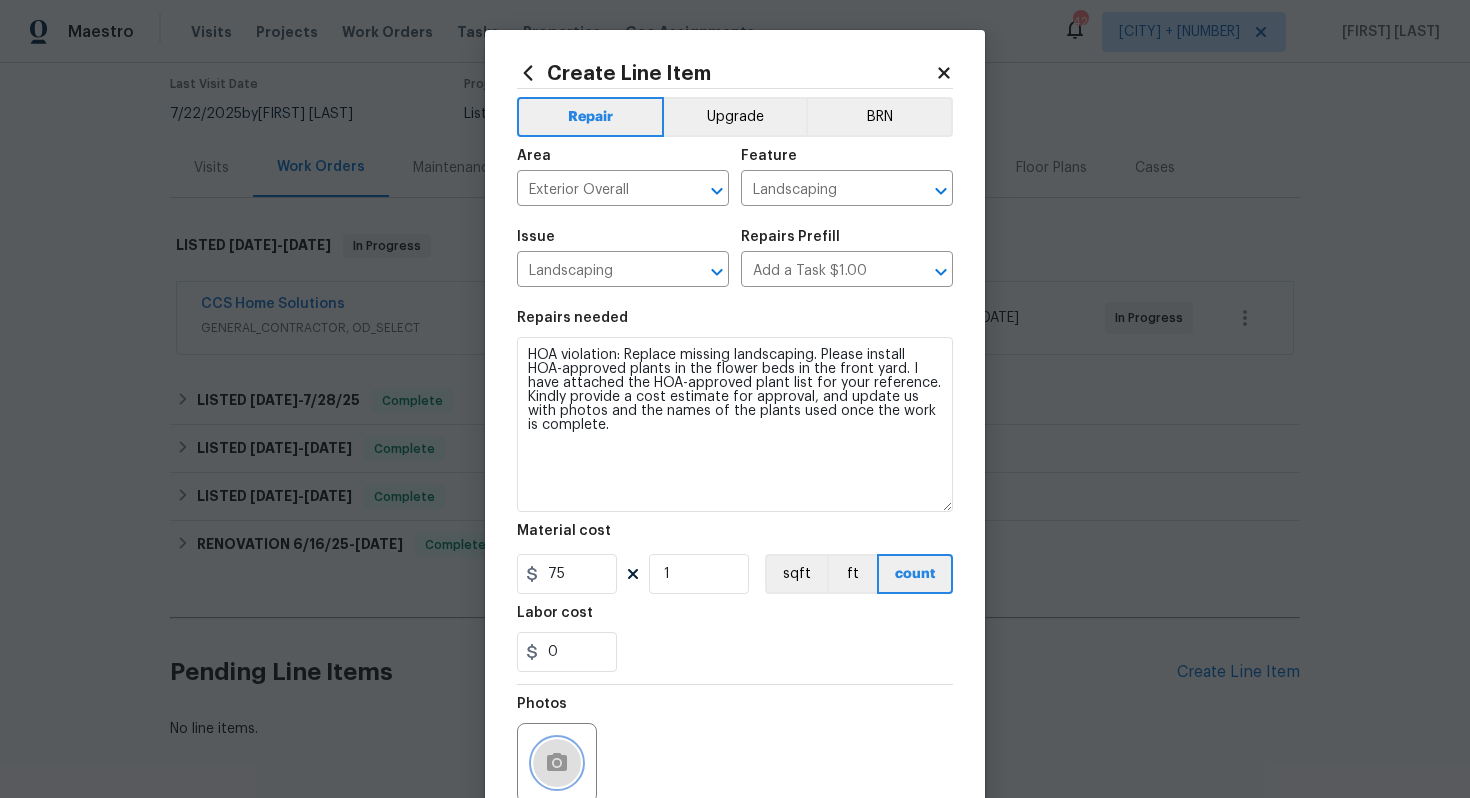 click 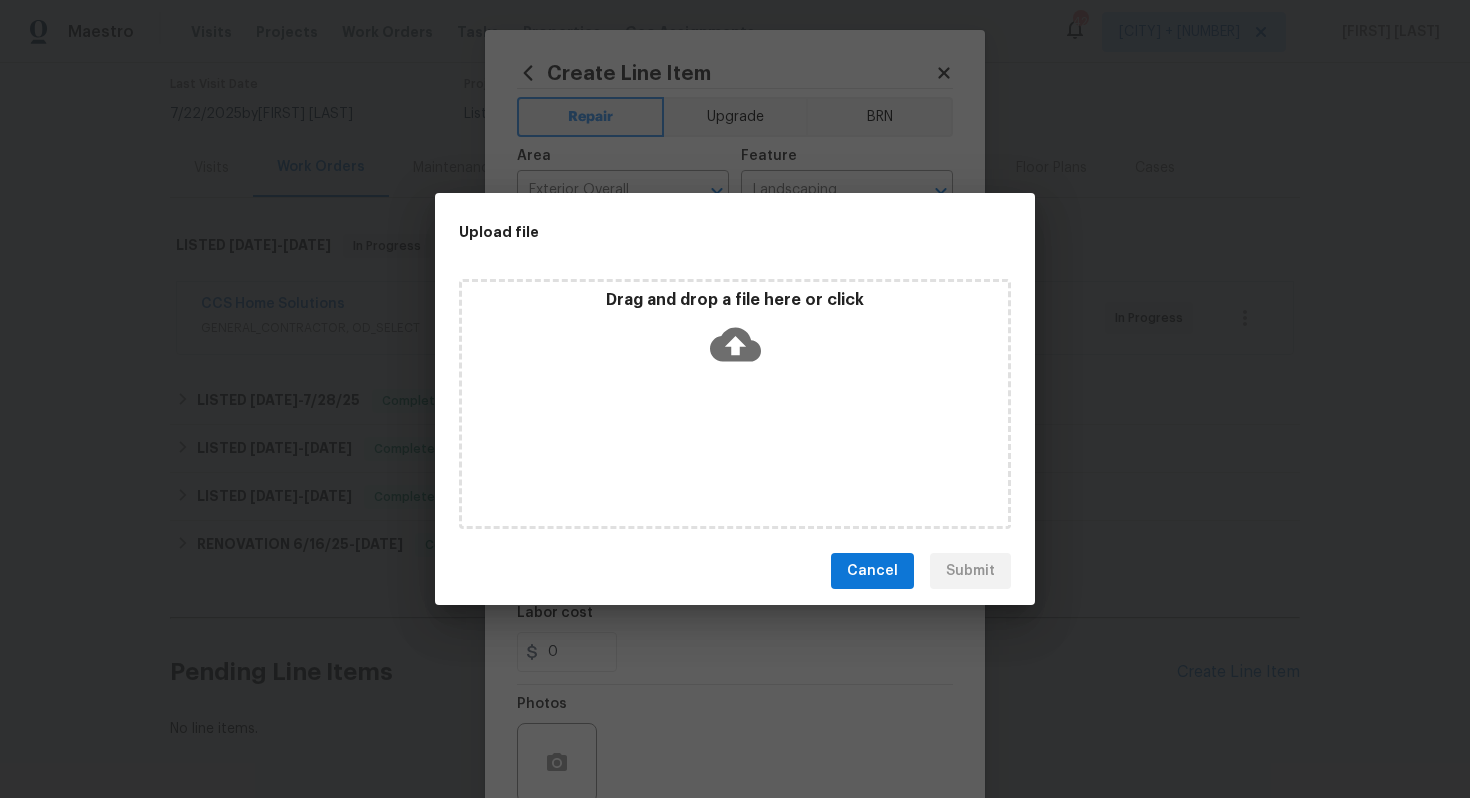 click 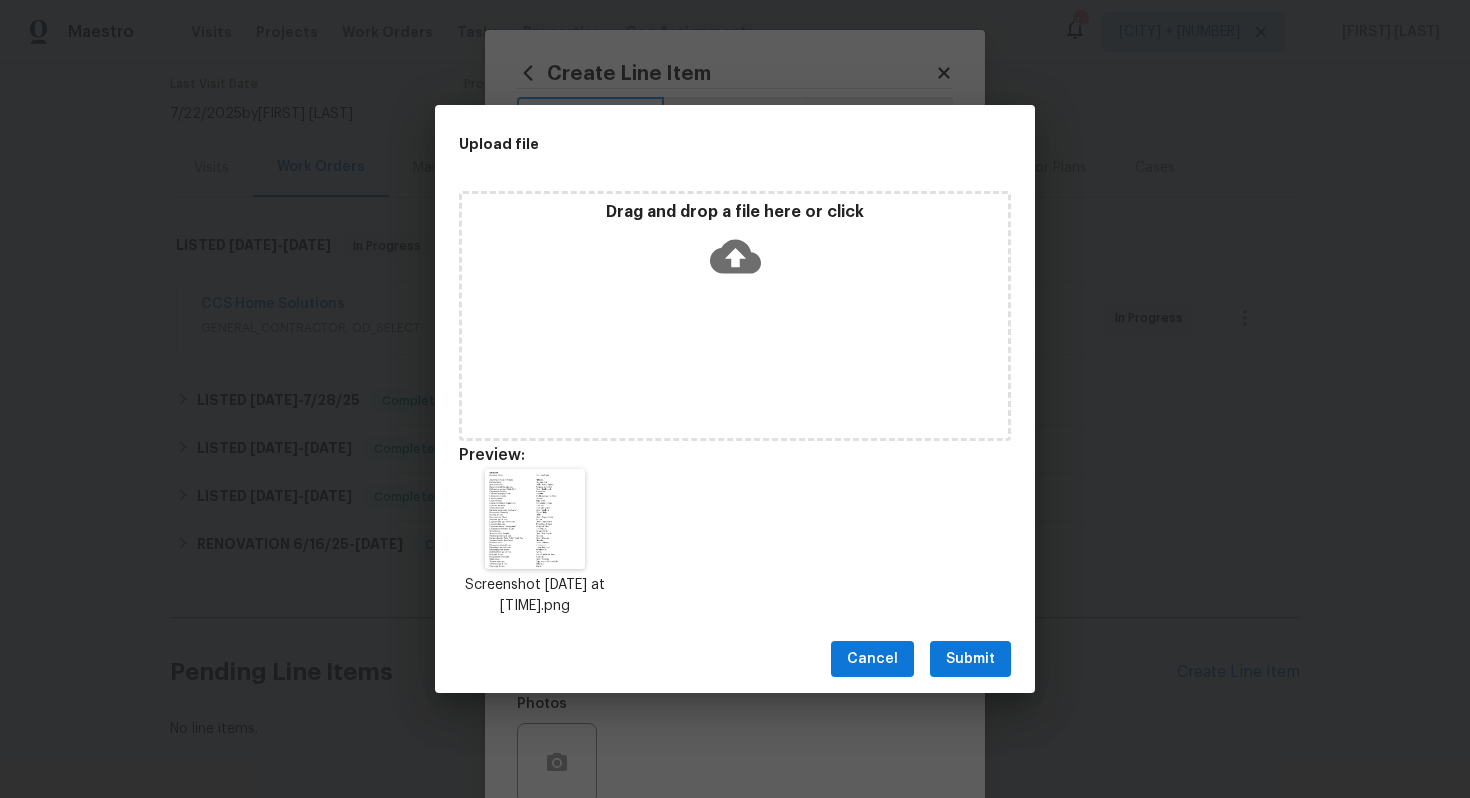 click 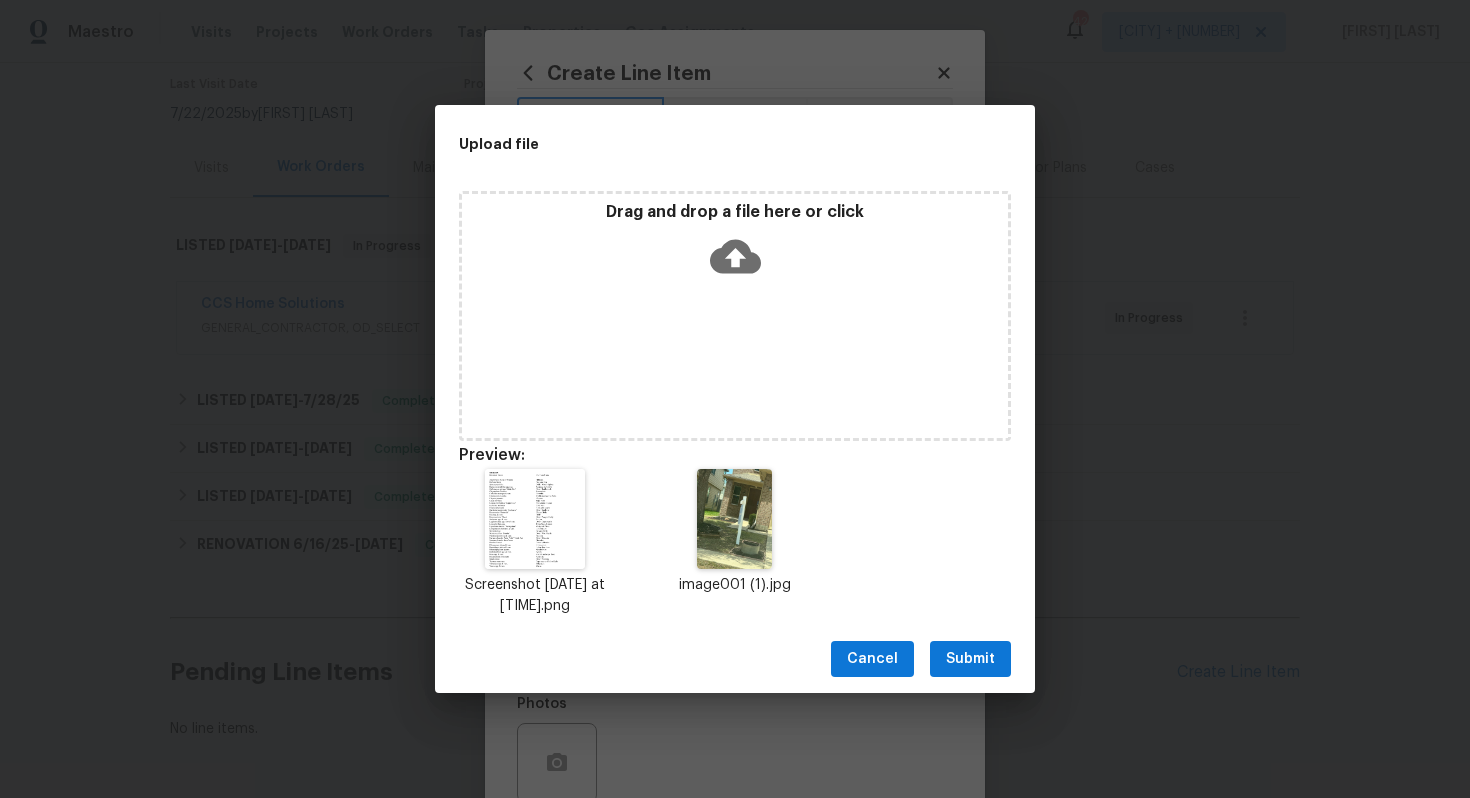 click on "Submit" at bounding box center (970, 659) 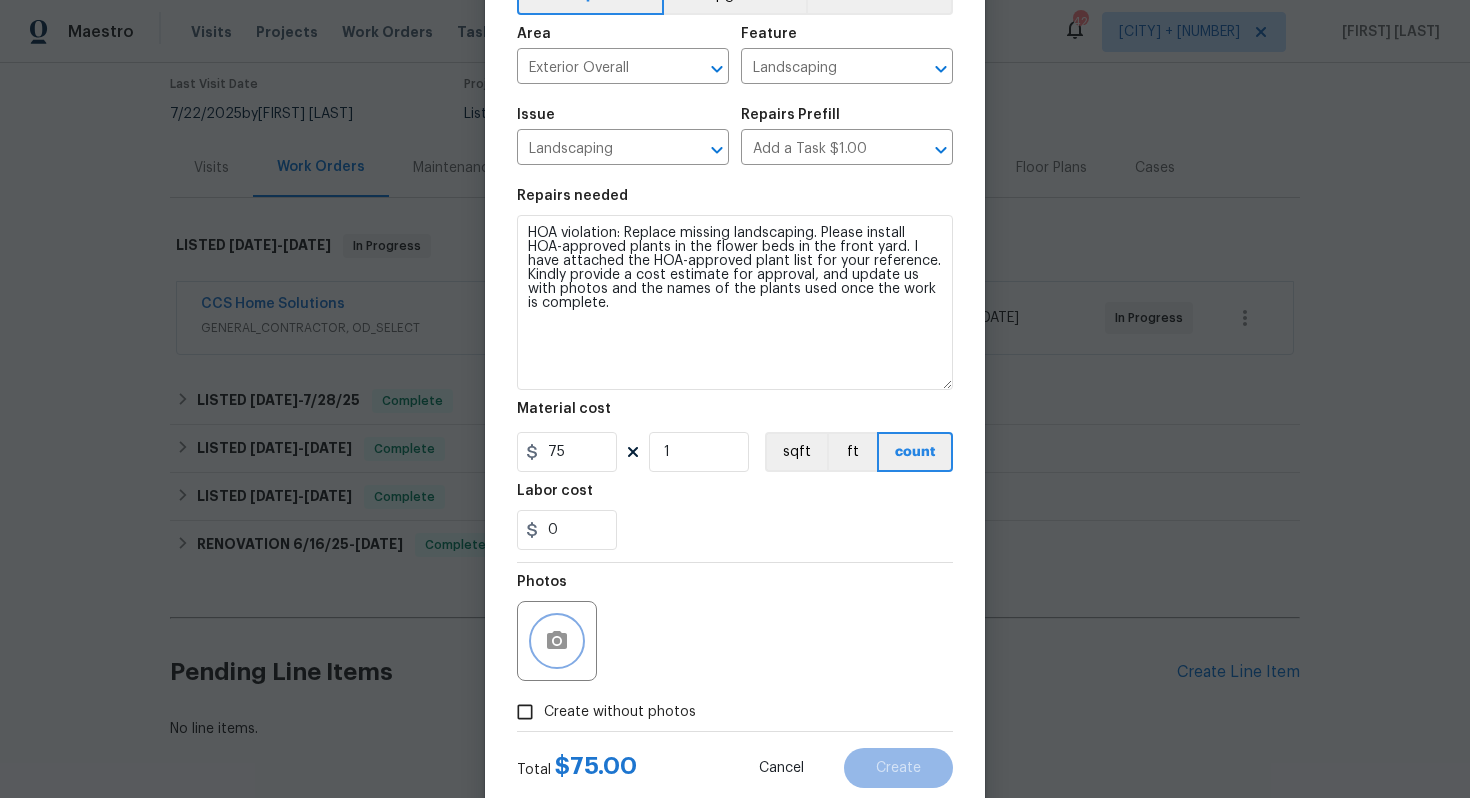 scroll, scrollTop: 175, scrollLeft: 0, axis: vertical 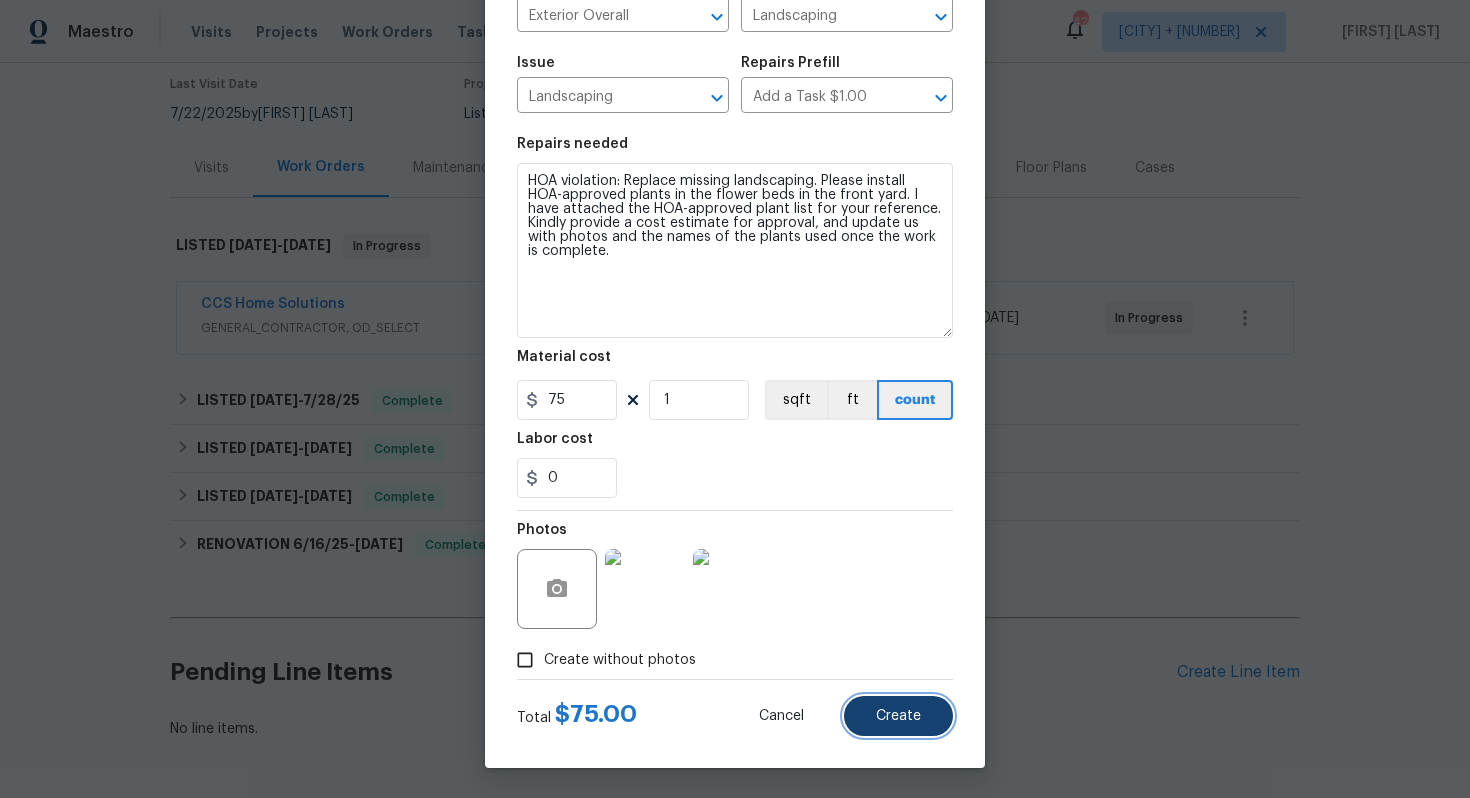 click on "Create" at bounding box center [898, 716] 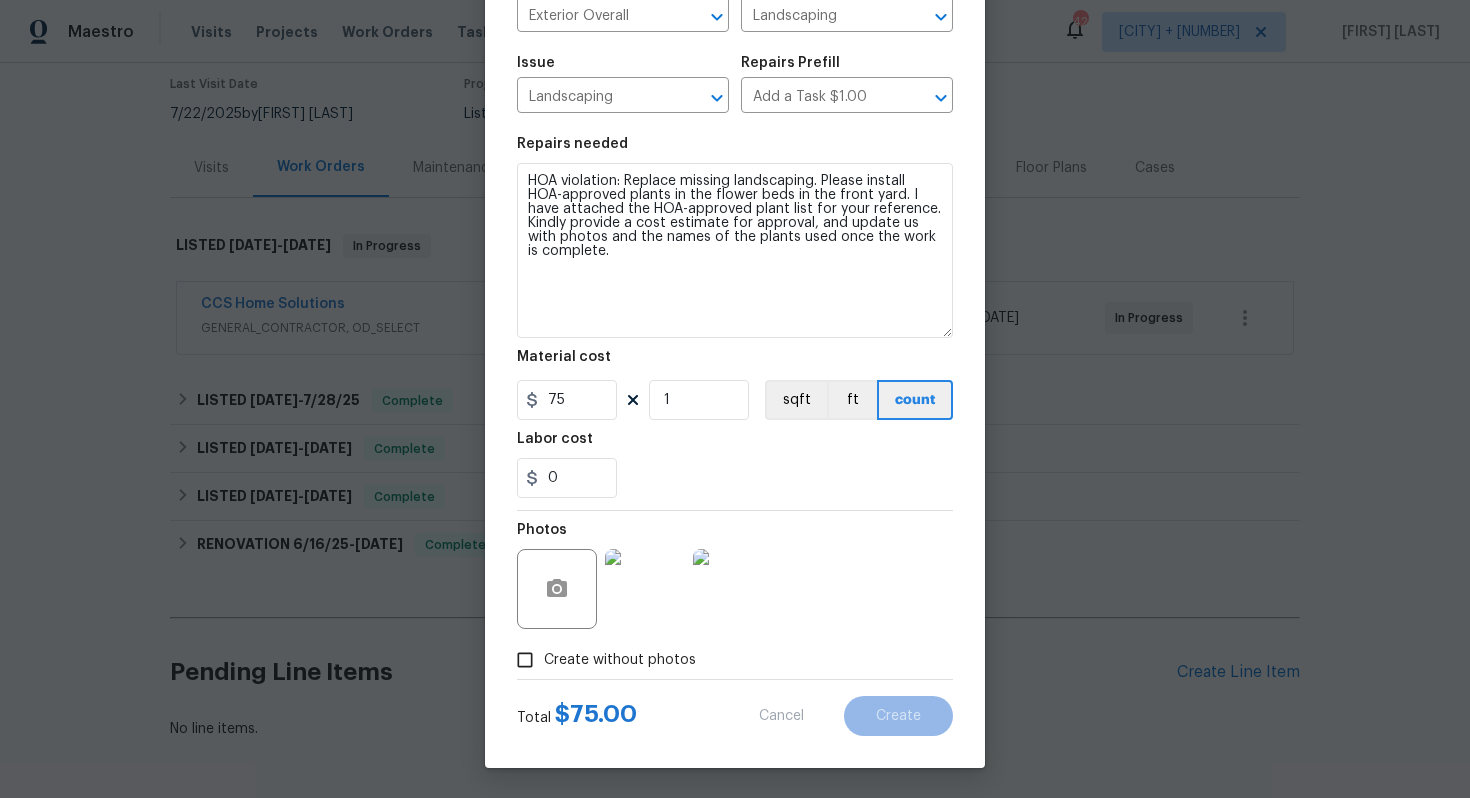 type on "0" 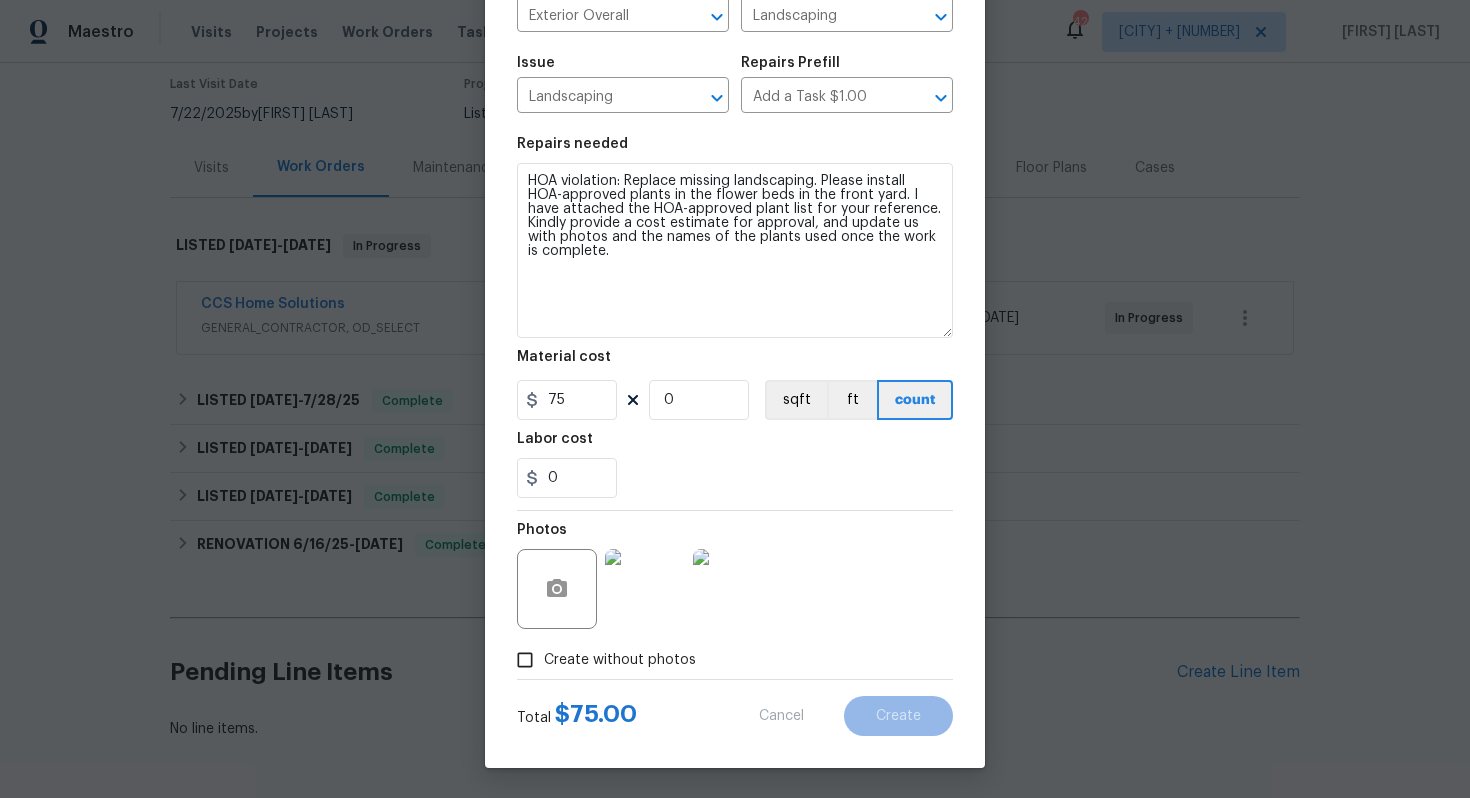 type 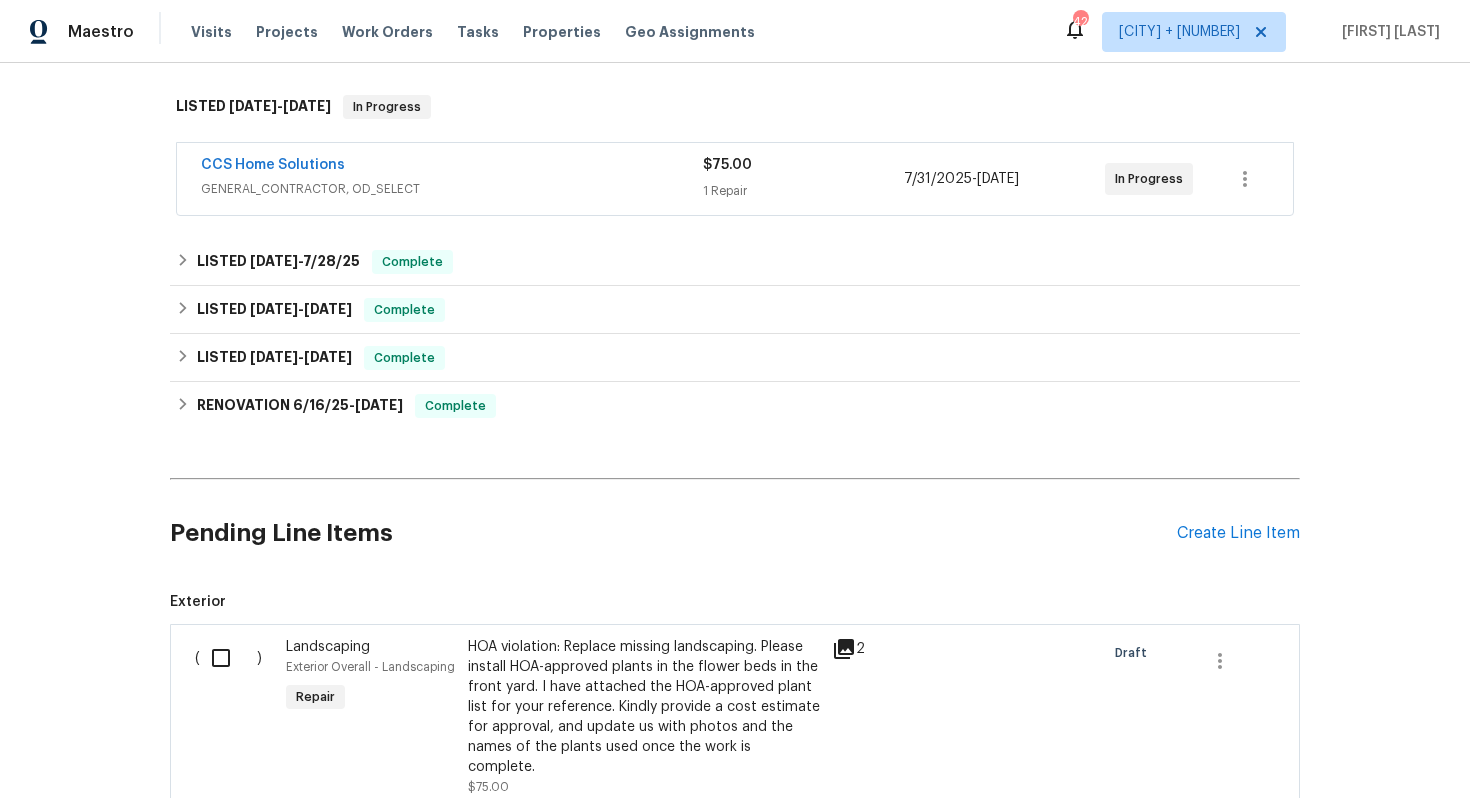 scroll, scrollTop: 570, scrollLeft: 0, axis: vertical 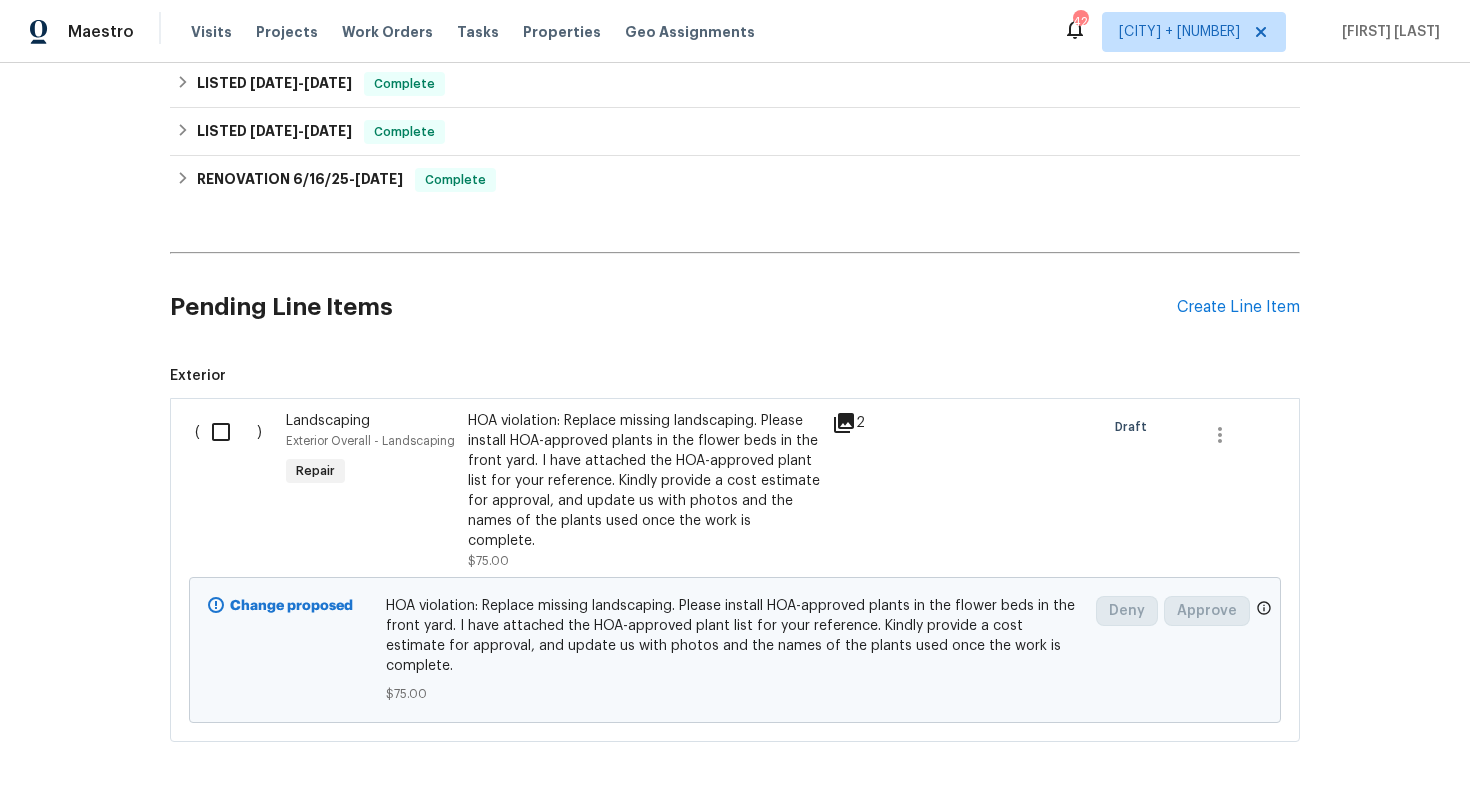 click at bounding box center [228, 432] 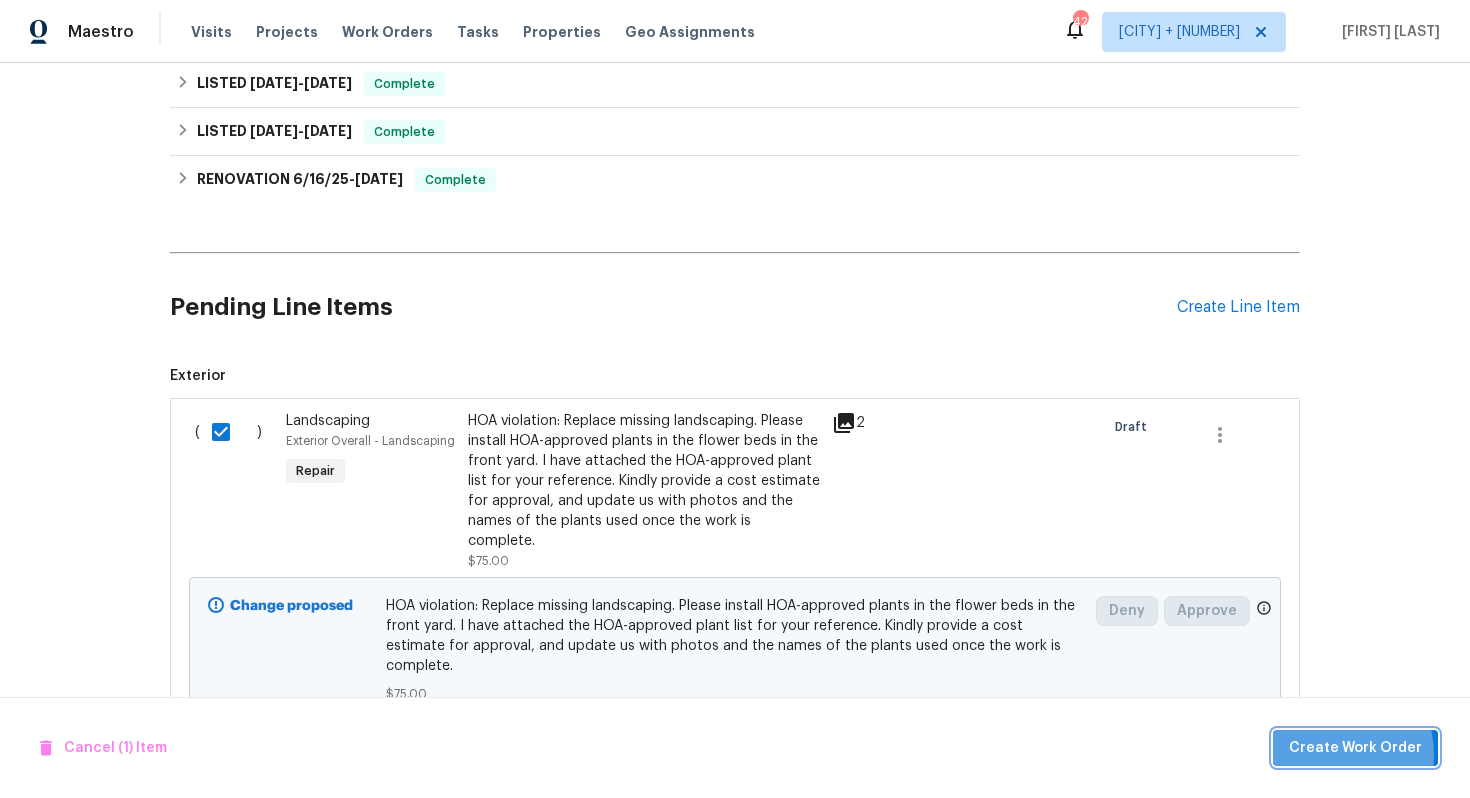 click on "Create Work Order" at bounding box center (1355, 748) 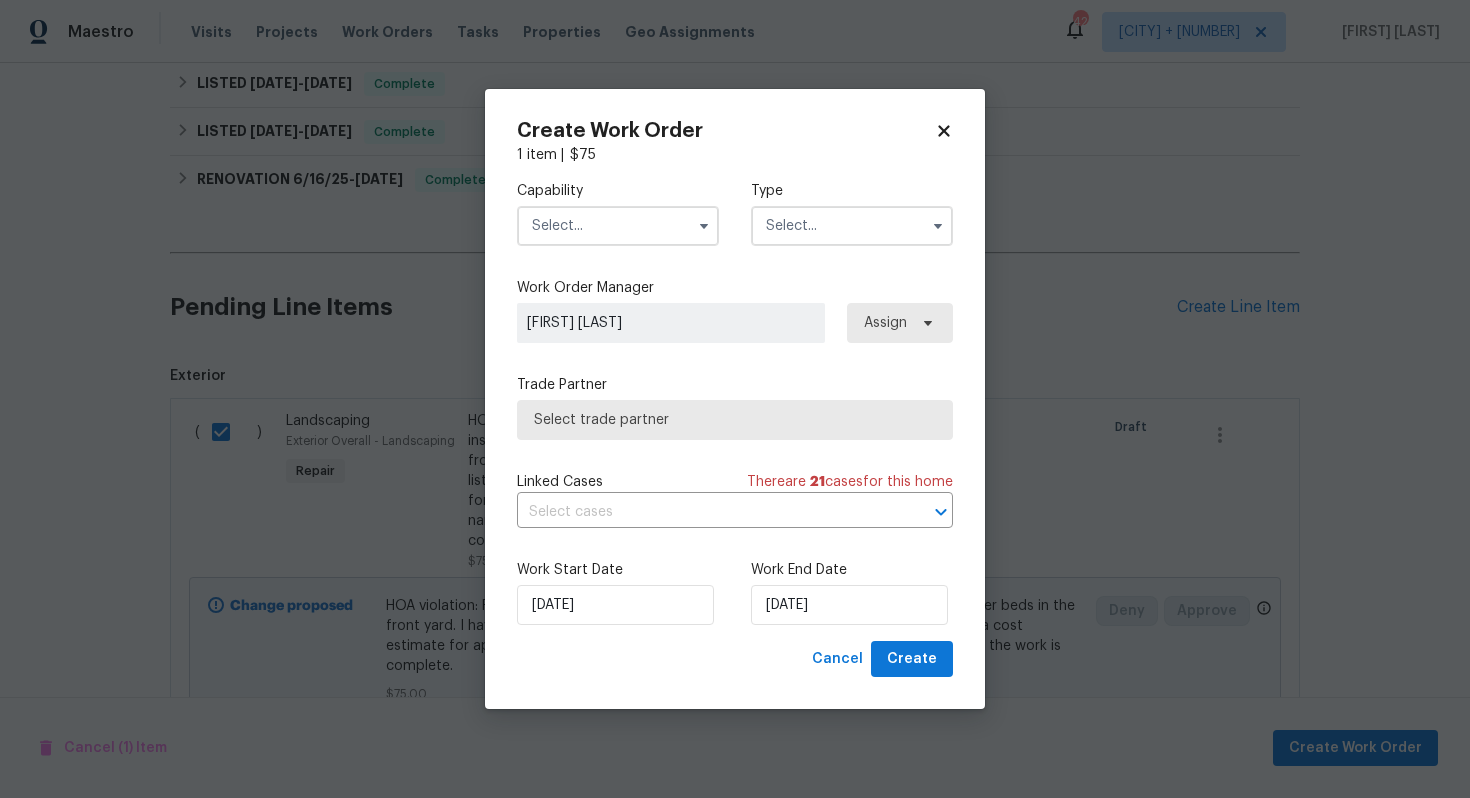 click at bounding box center (618, 226) 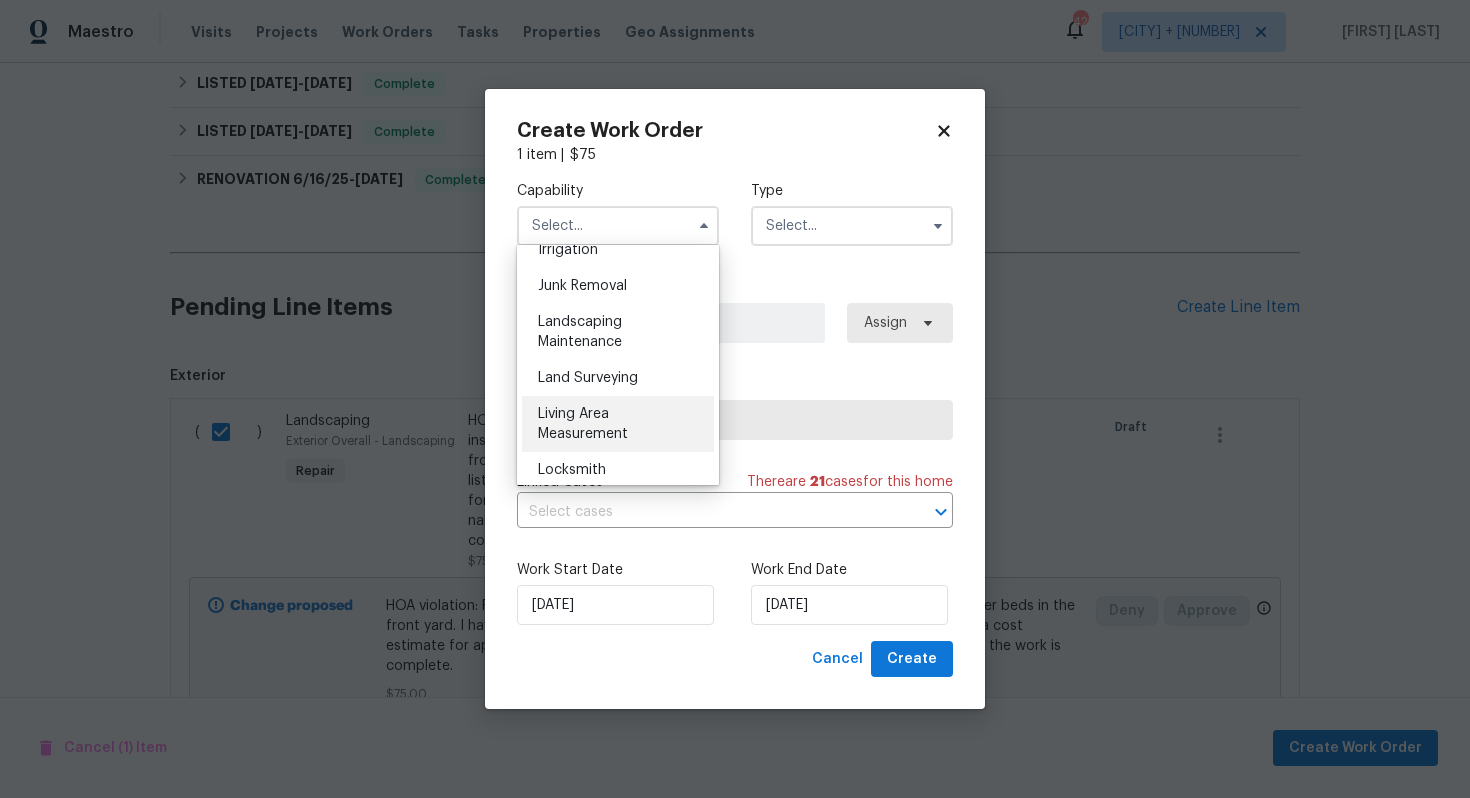 scroll, scrollTop: 1265, scrollLeft: 0, axis: vertical 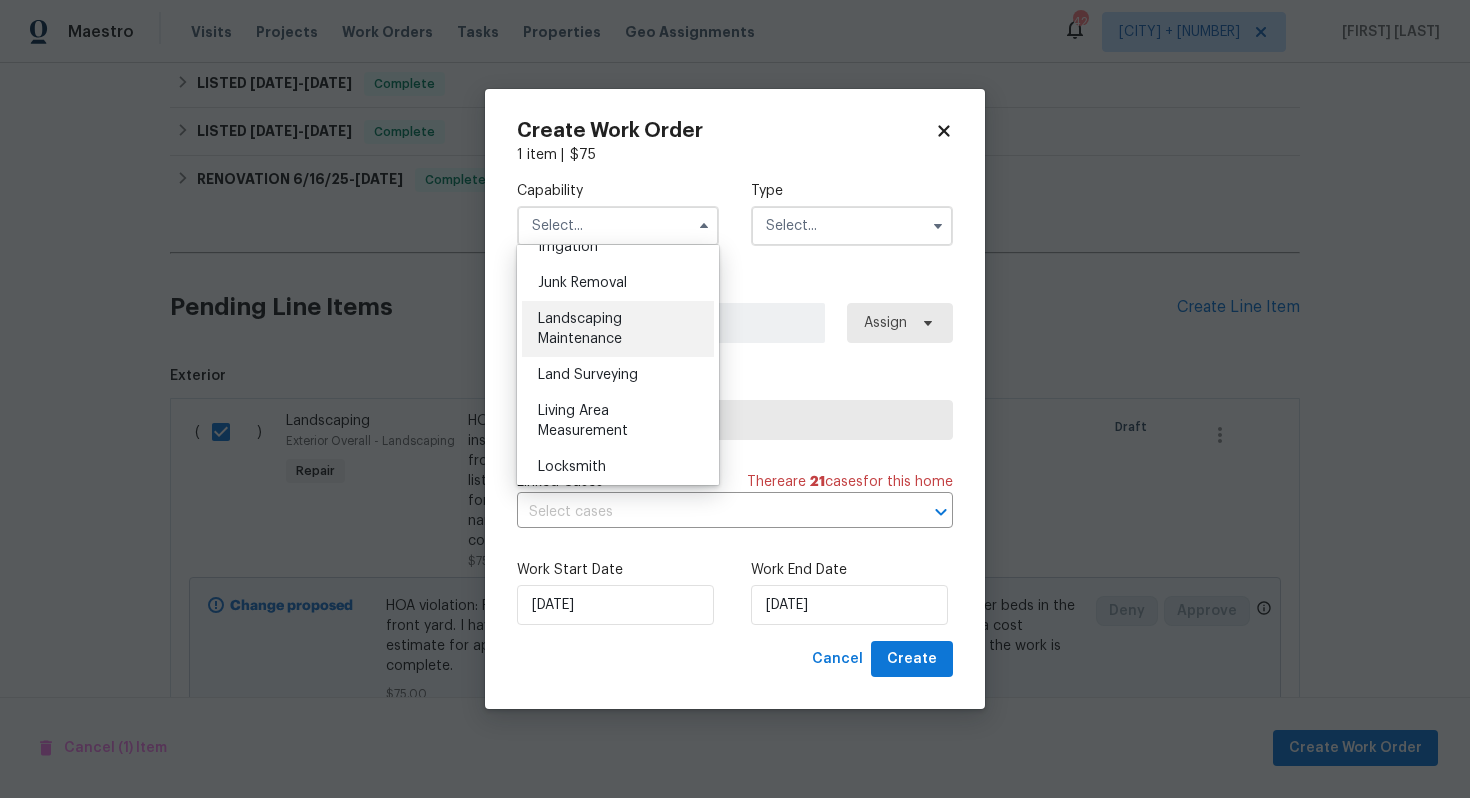 click on "Landscaping Maintenance" at bounding box center (618, 329) 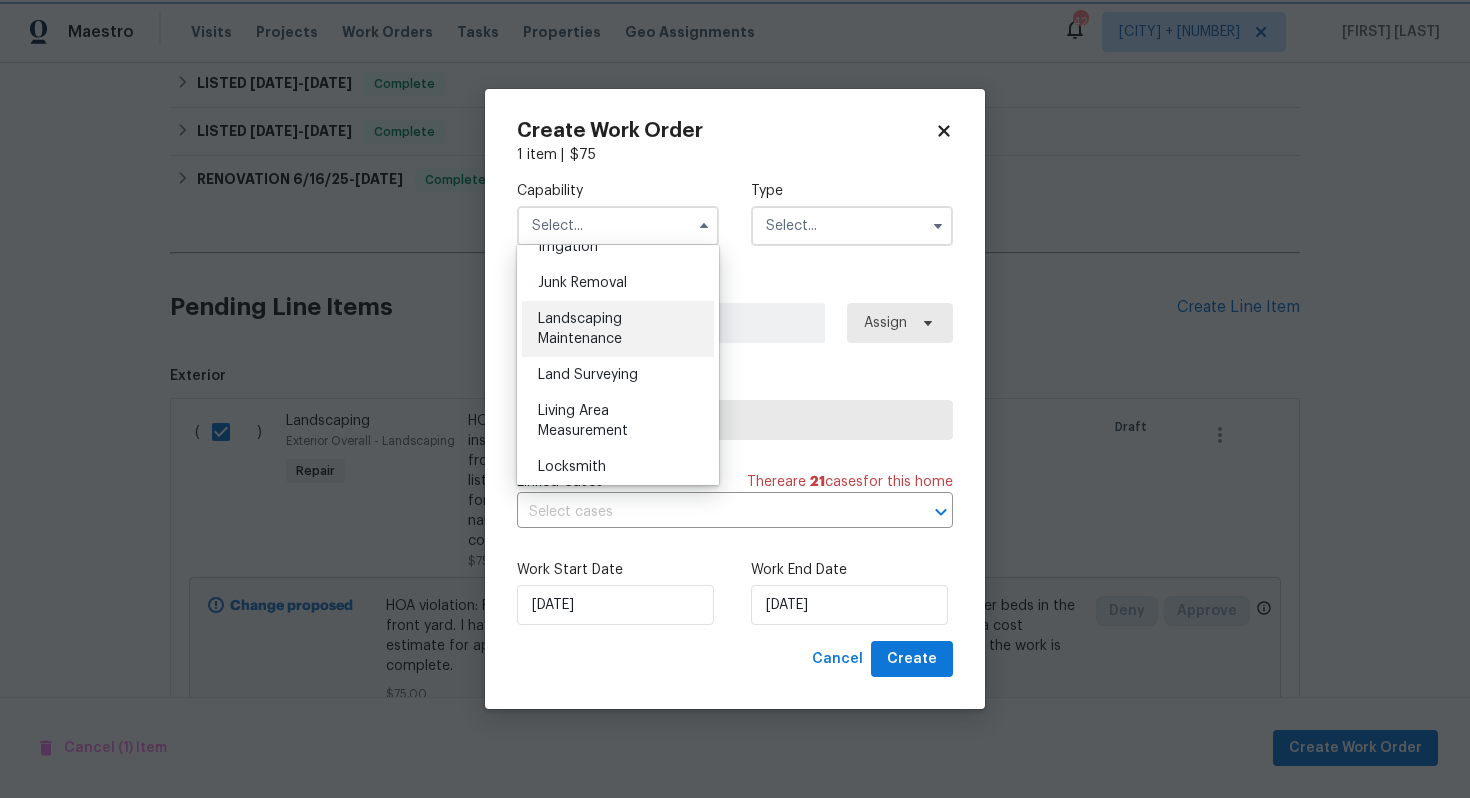 type on "Landscaping Maintenance" 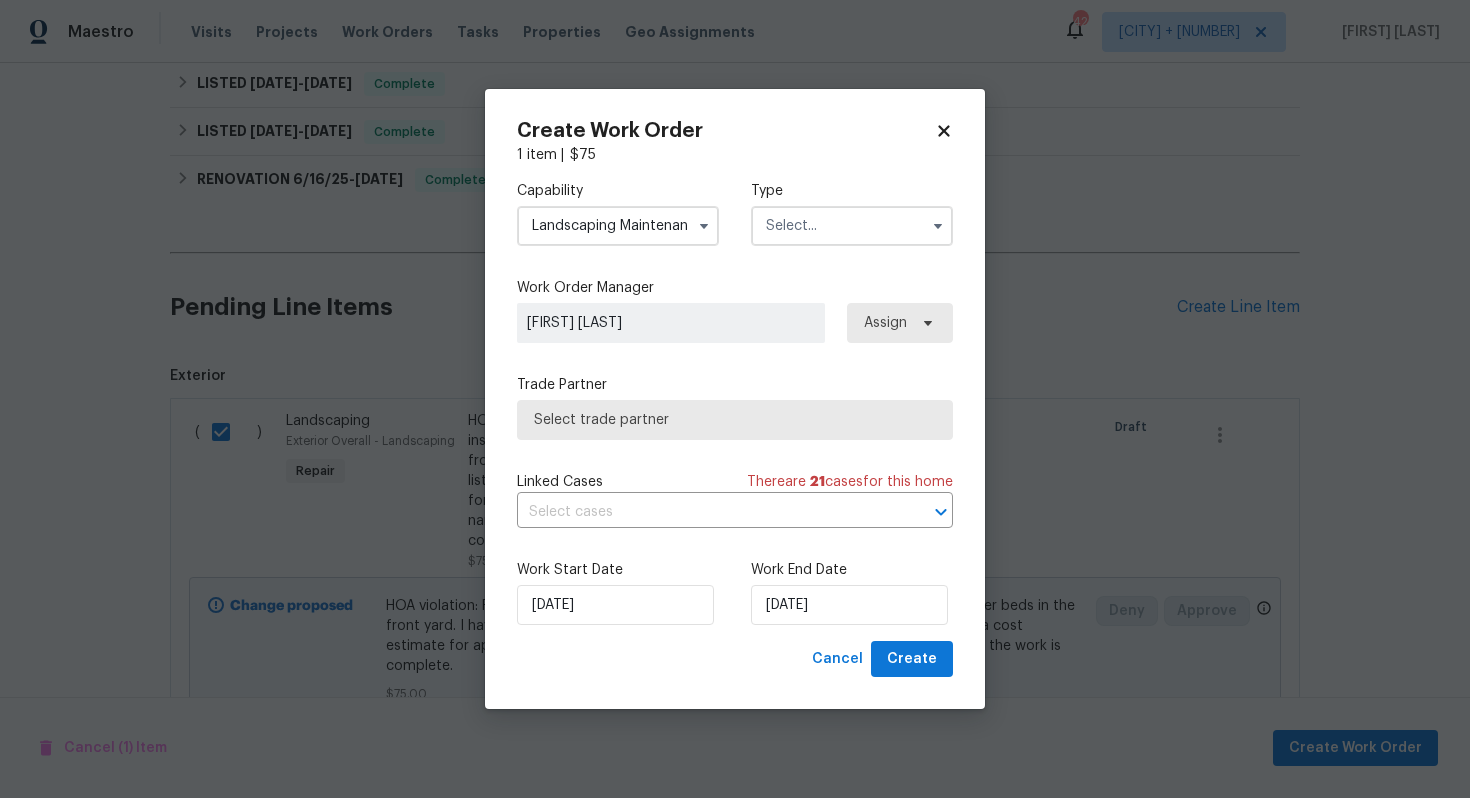click on "Capability   Landscaping Maintenance Type" at bounding box center [735, 213] 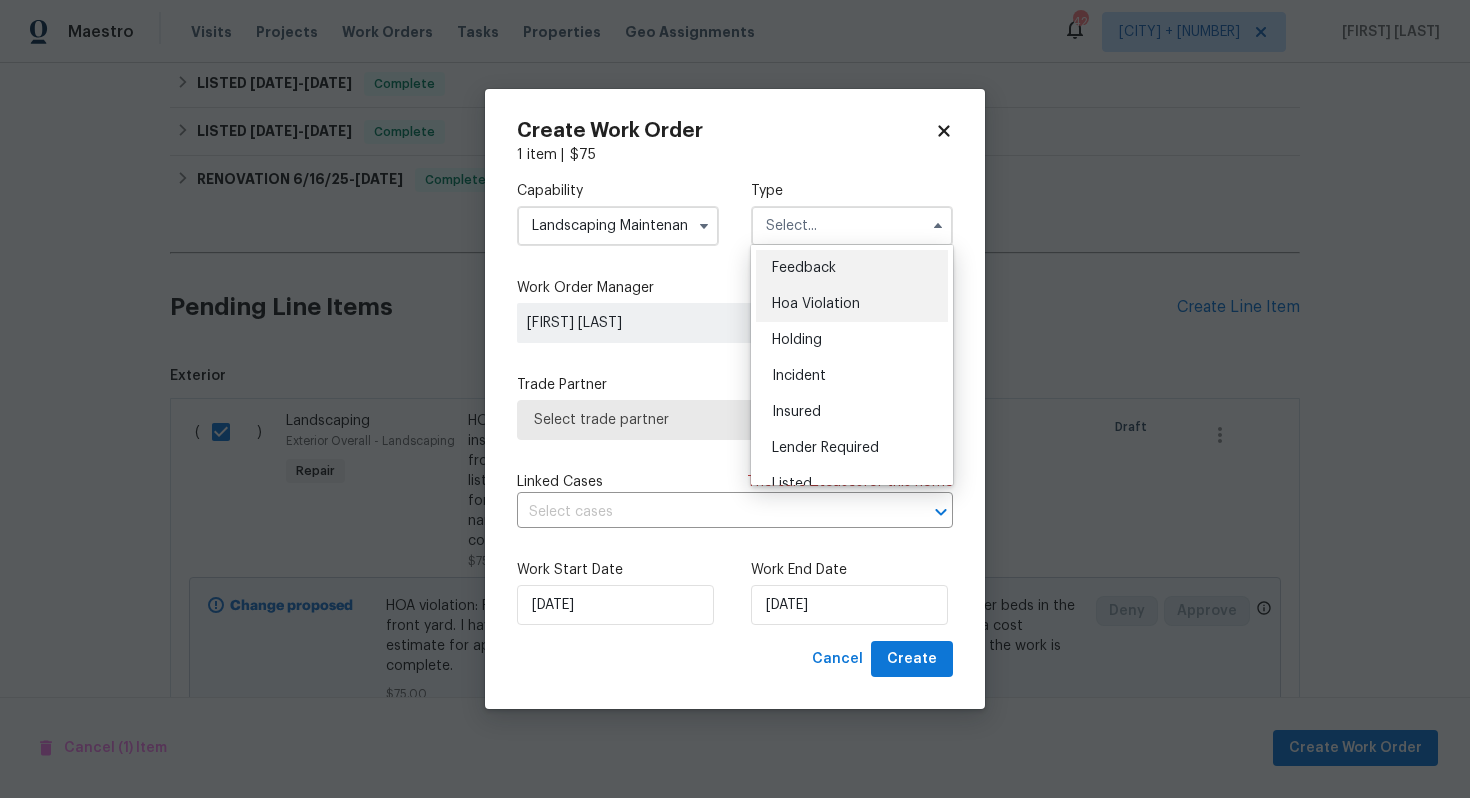 click on "Hoa Violation" at bounding box center [852, 304] 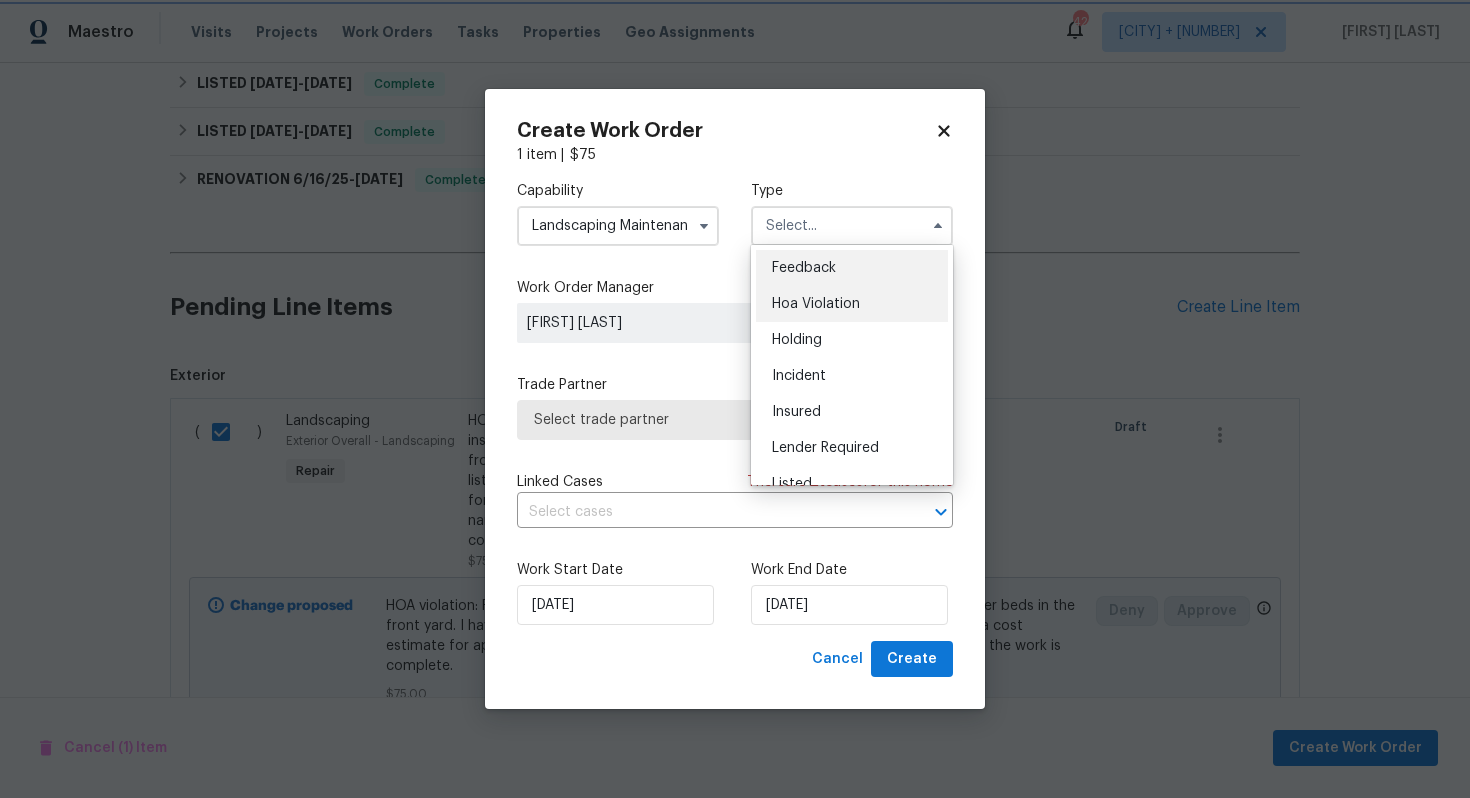 type on "Hoa Violation" 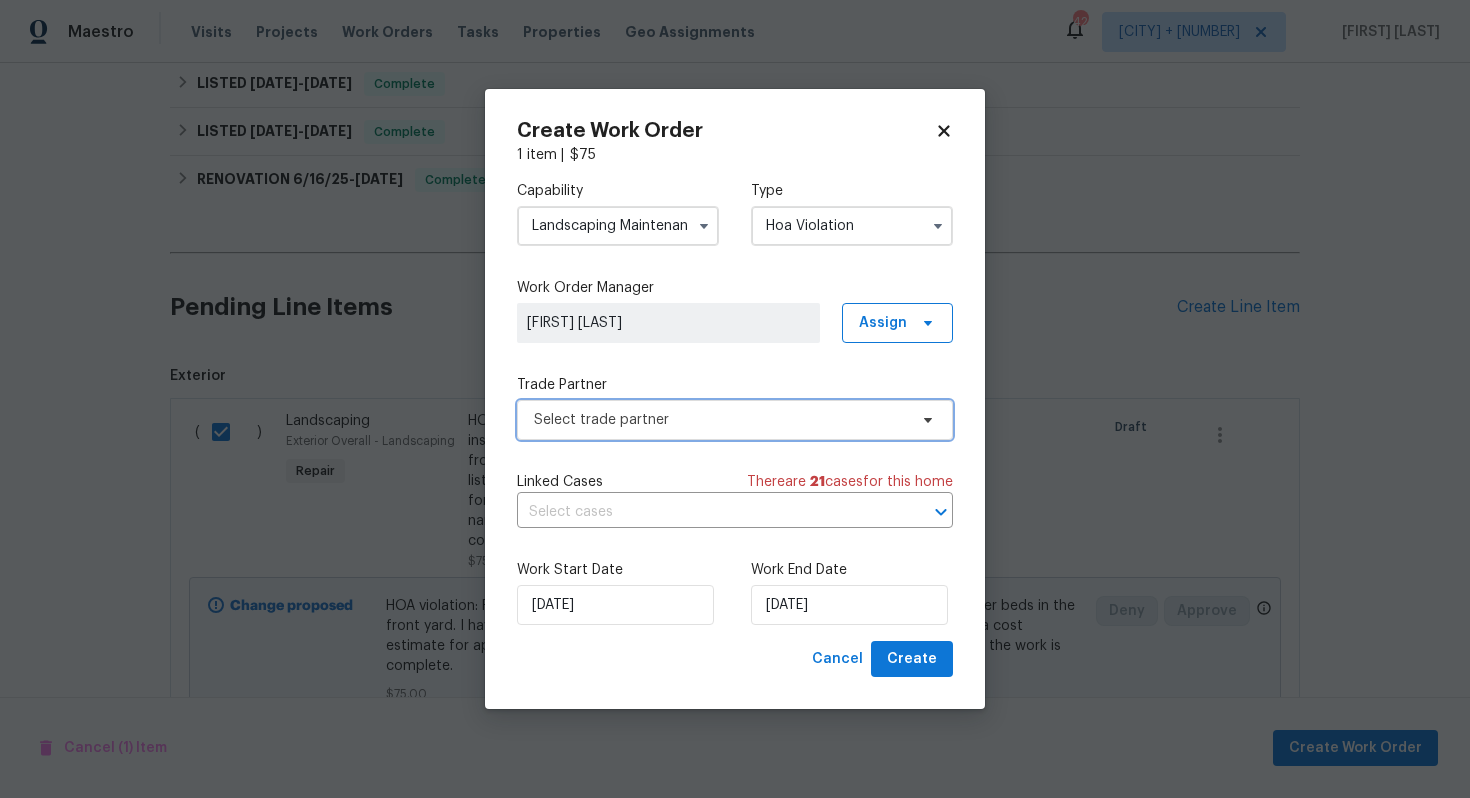 click on "Select trade partner" at bounding box center (735, 420) 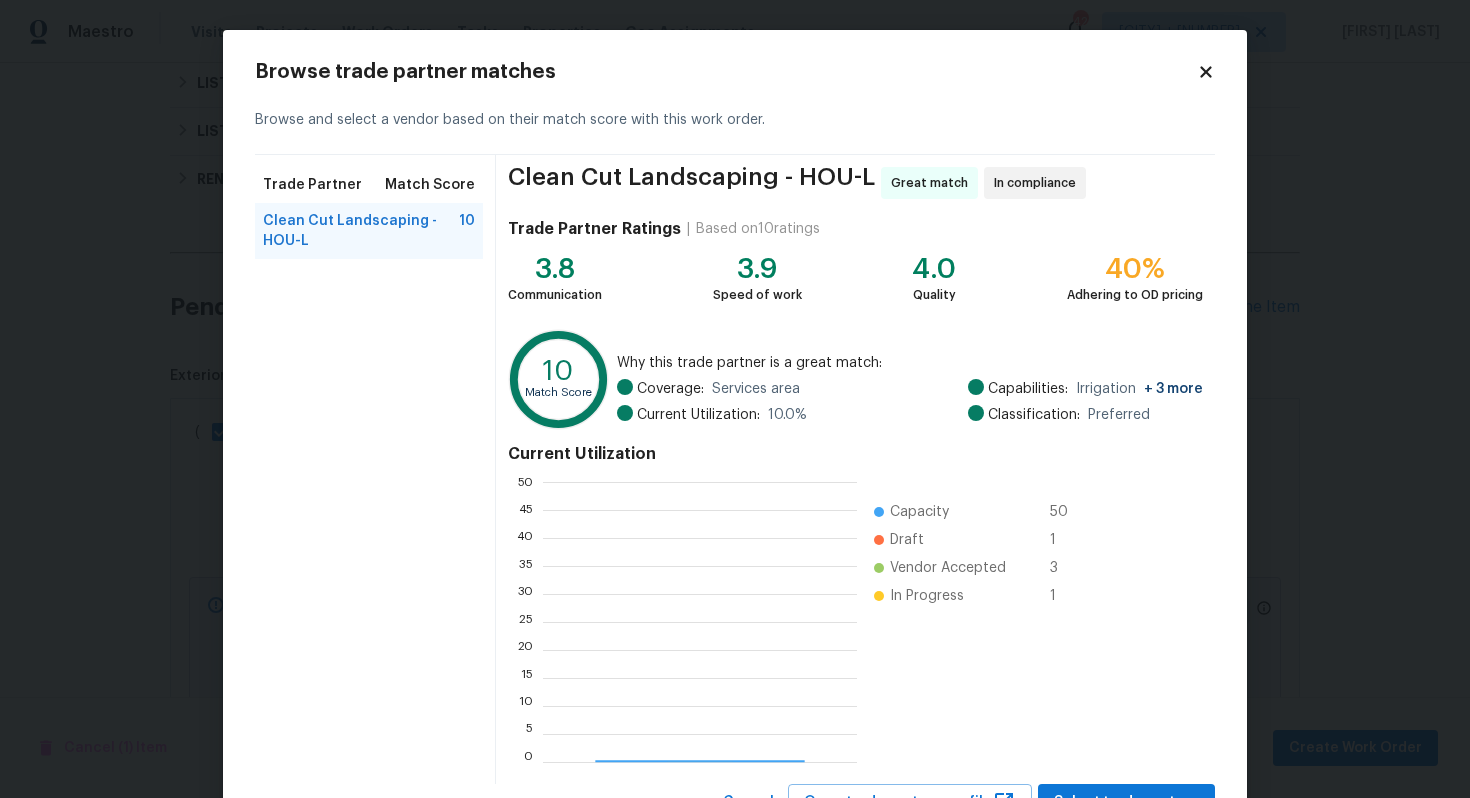 scroll, scrollTop: 2, scrollLeft: 1, axis: both 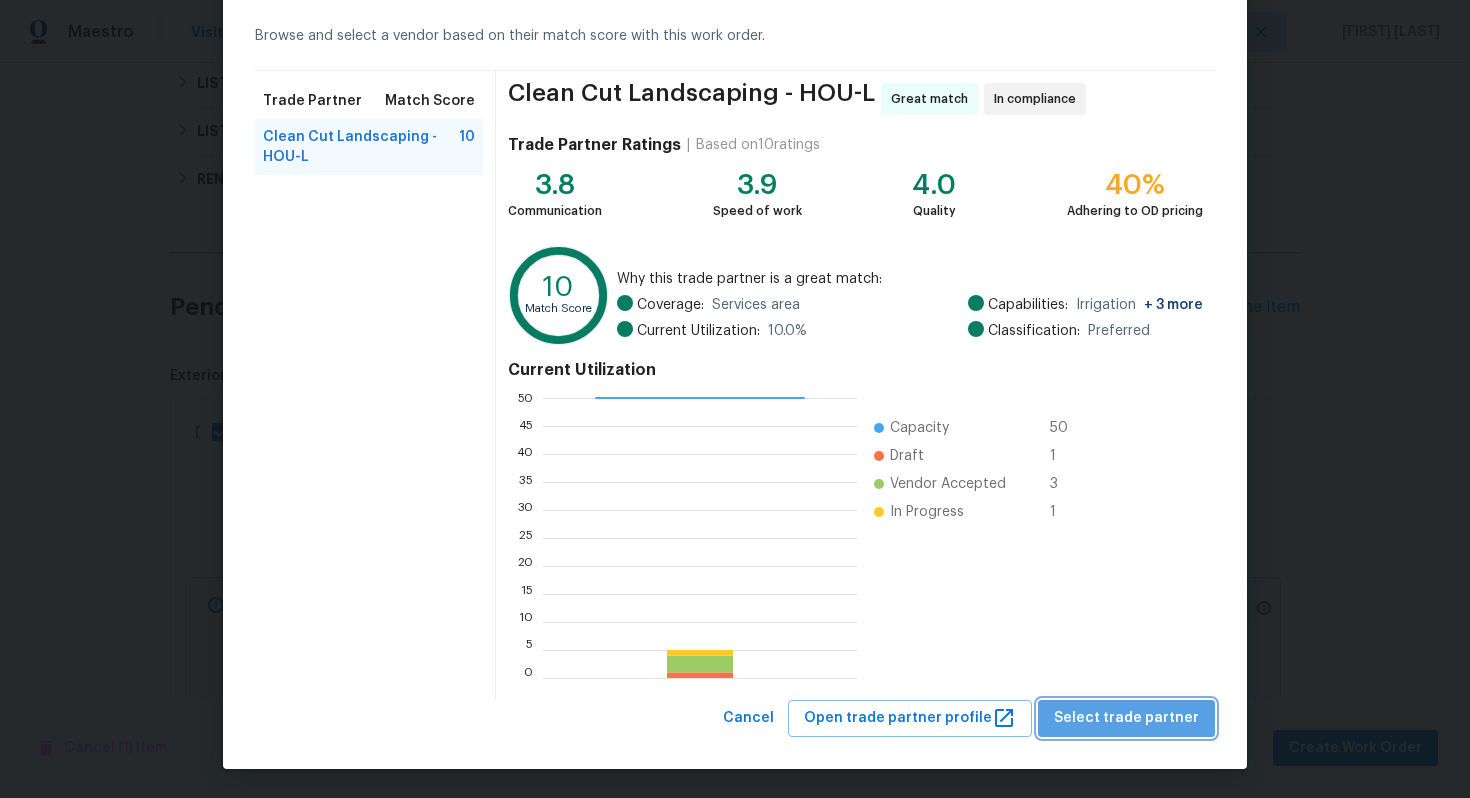 click on "Select trade partner" at bounding box center [1126, 718] 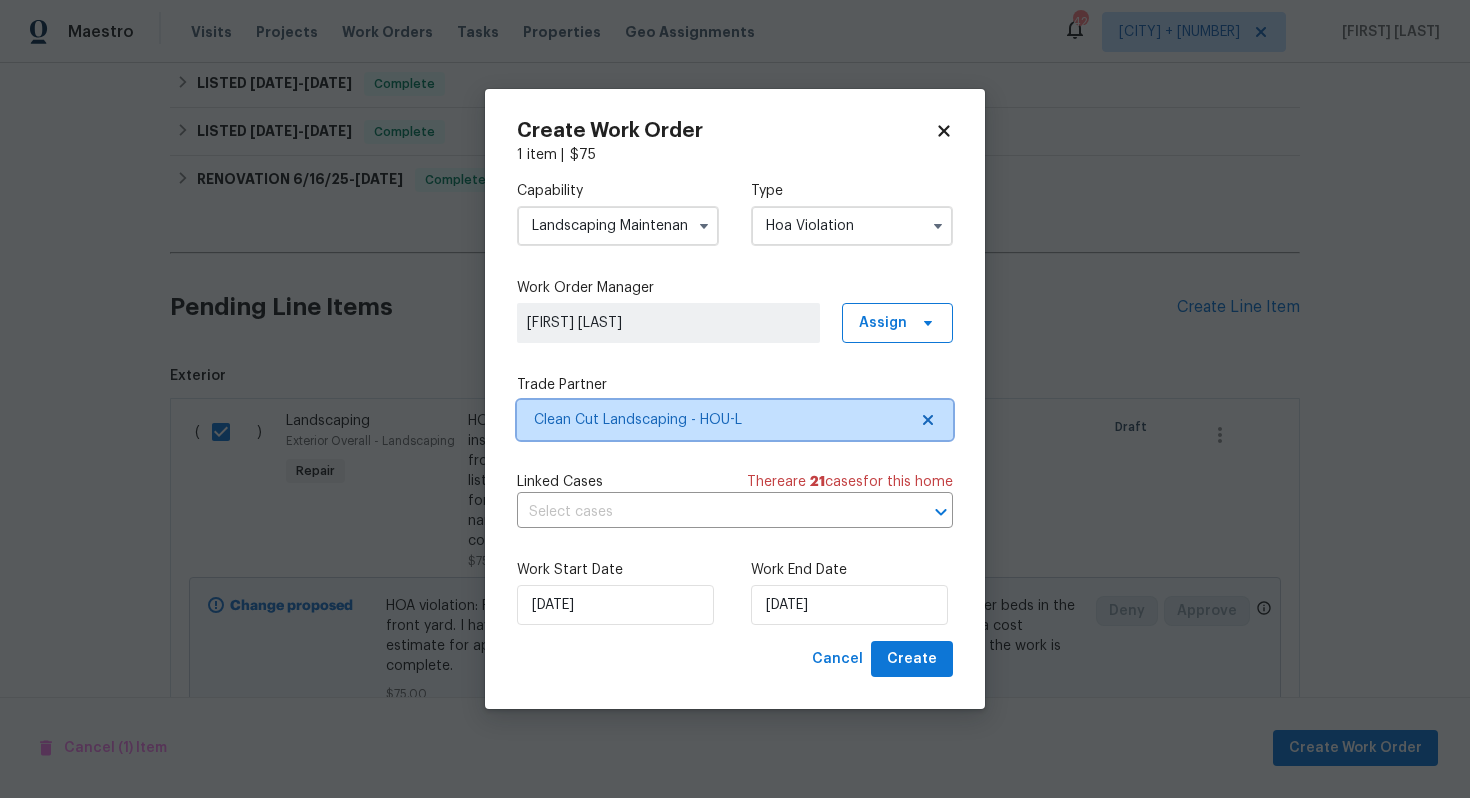 scroll, scrollTop: 0, scrollLeft: 0, axis: both 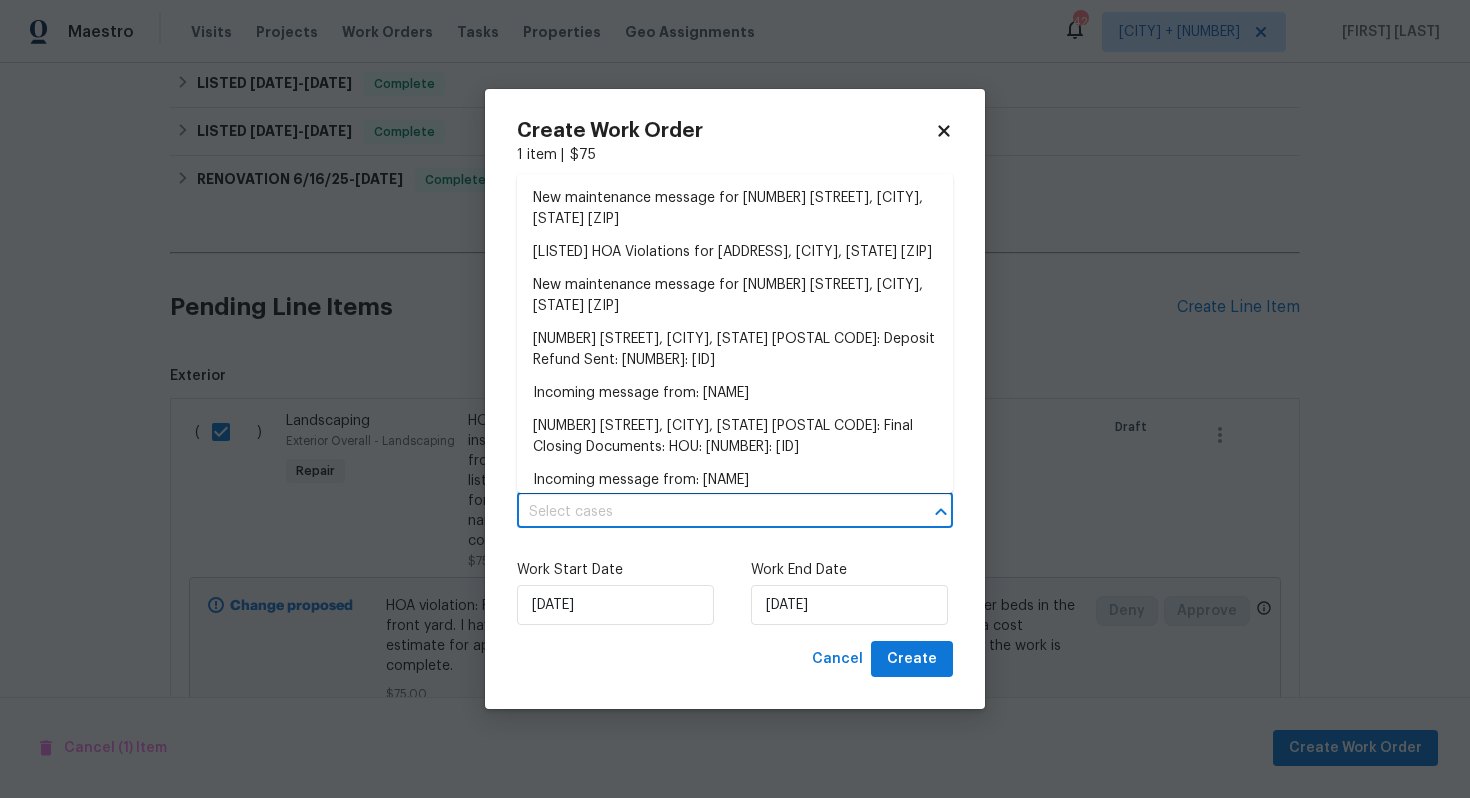click at bounding box center (707, 512) 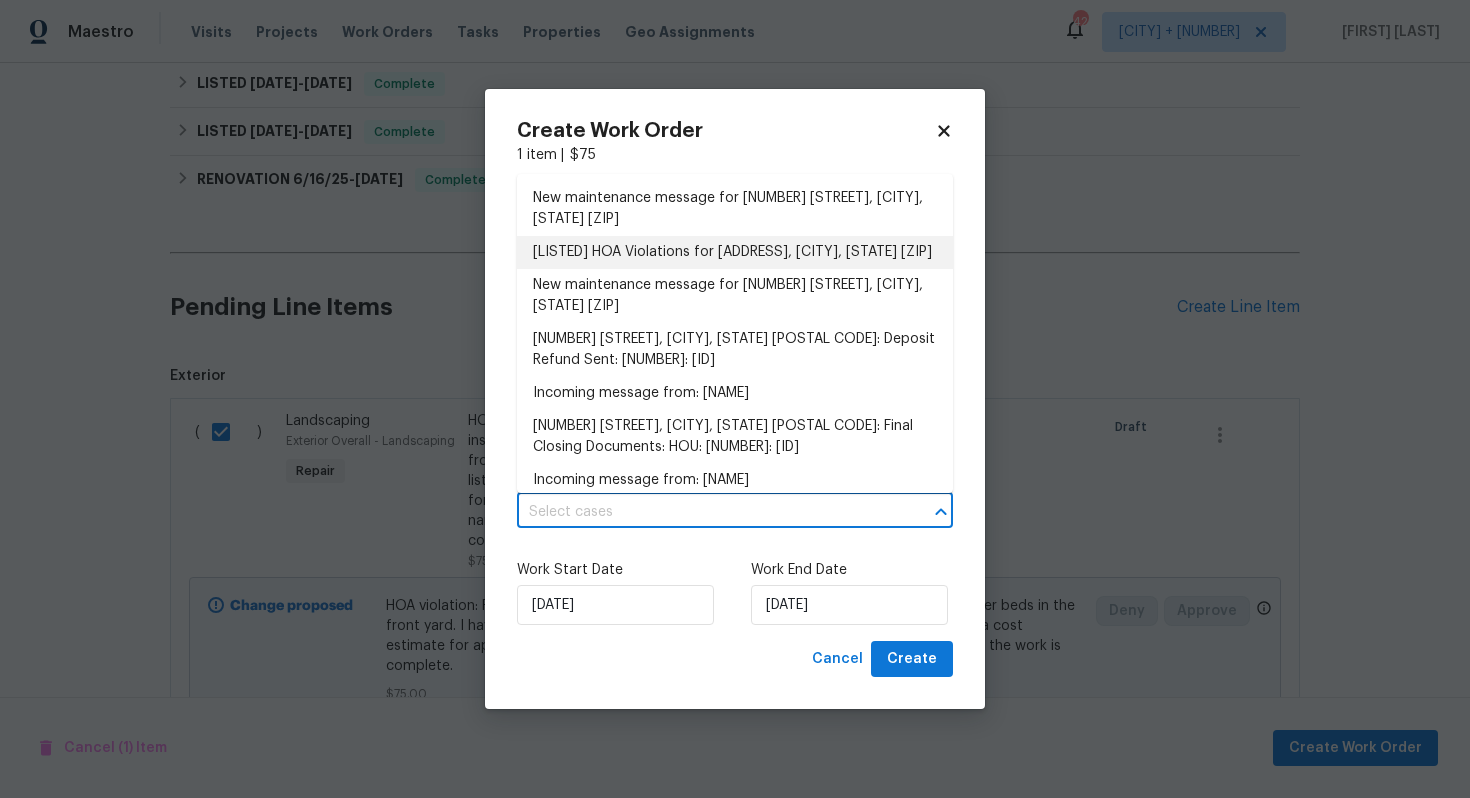 click on "[LISTED] HOA Violations for [ADDRESS], [CITY], [STATE] [ZIP]" at bounding box center [735, 252] 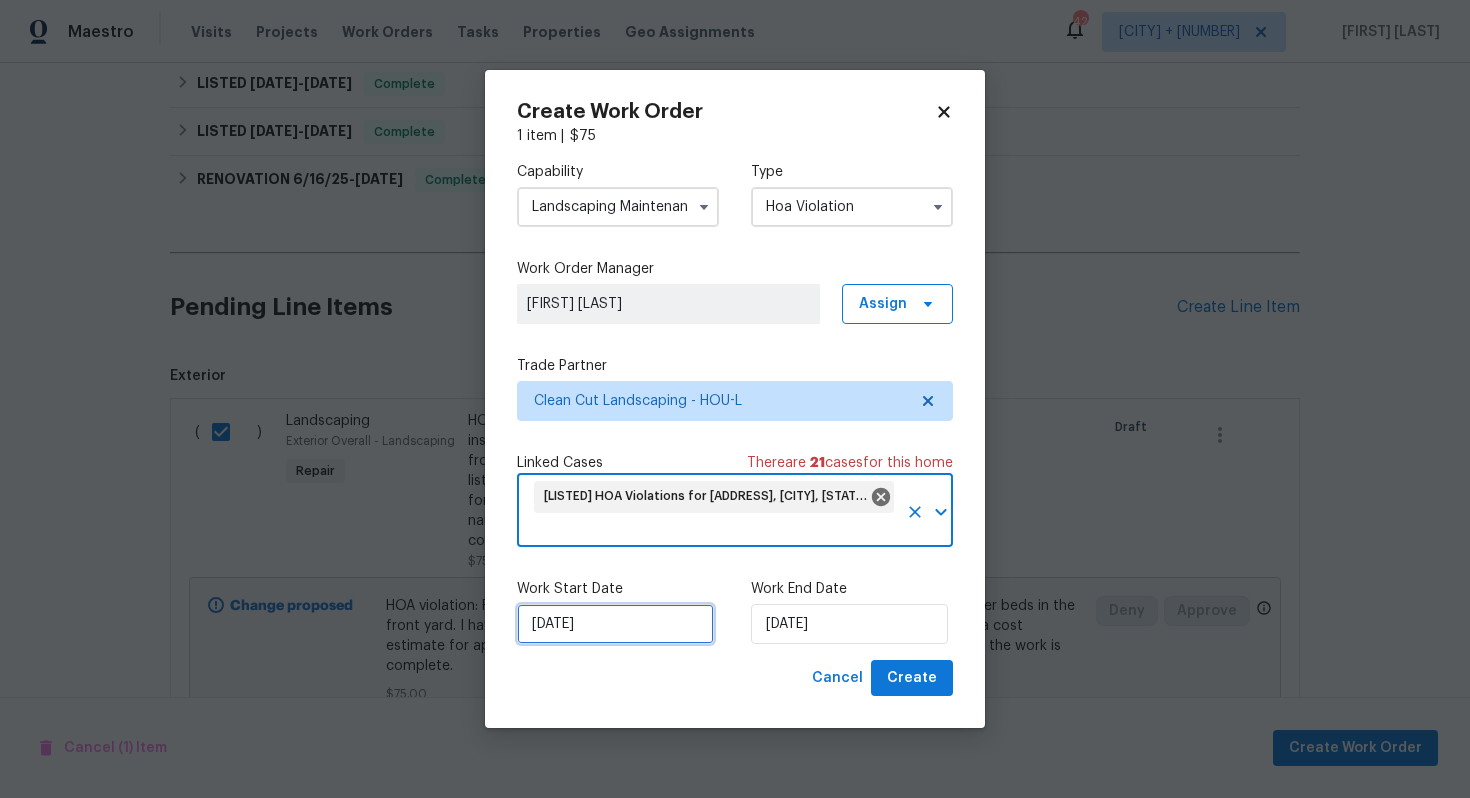 click on "[DATE]" at bounding box center (615, 624) 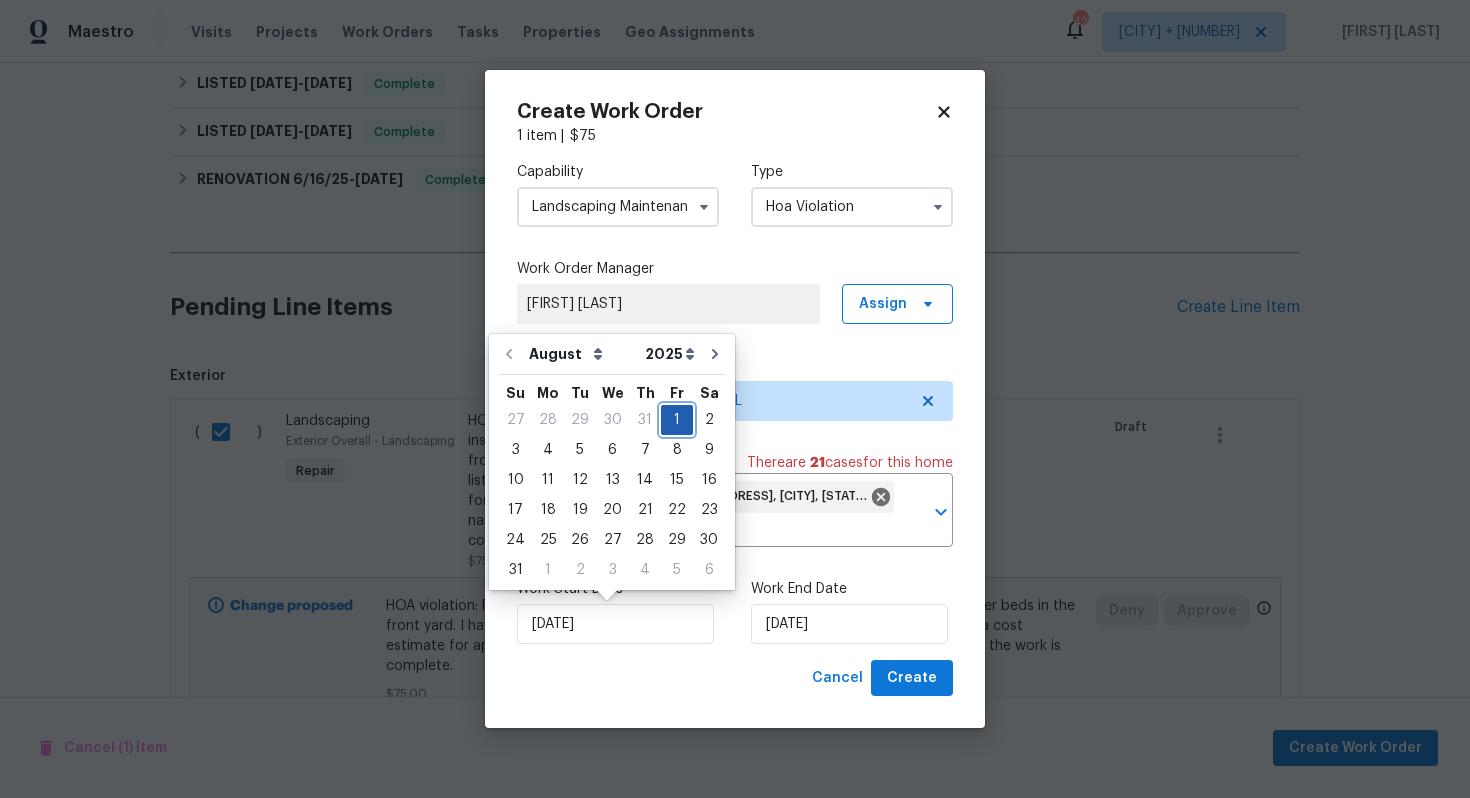 click on "1" at bounding box center (677, 420) 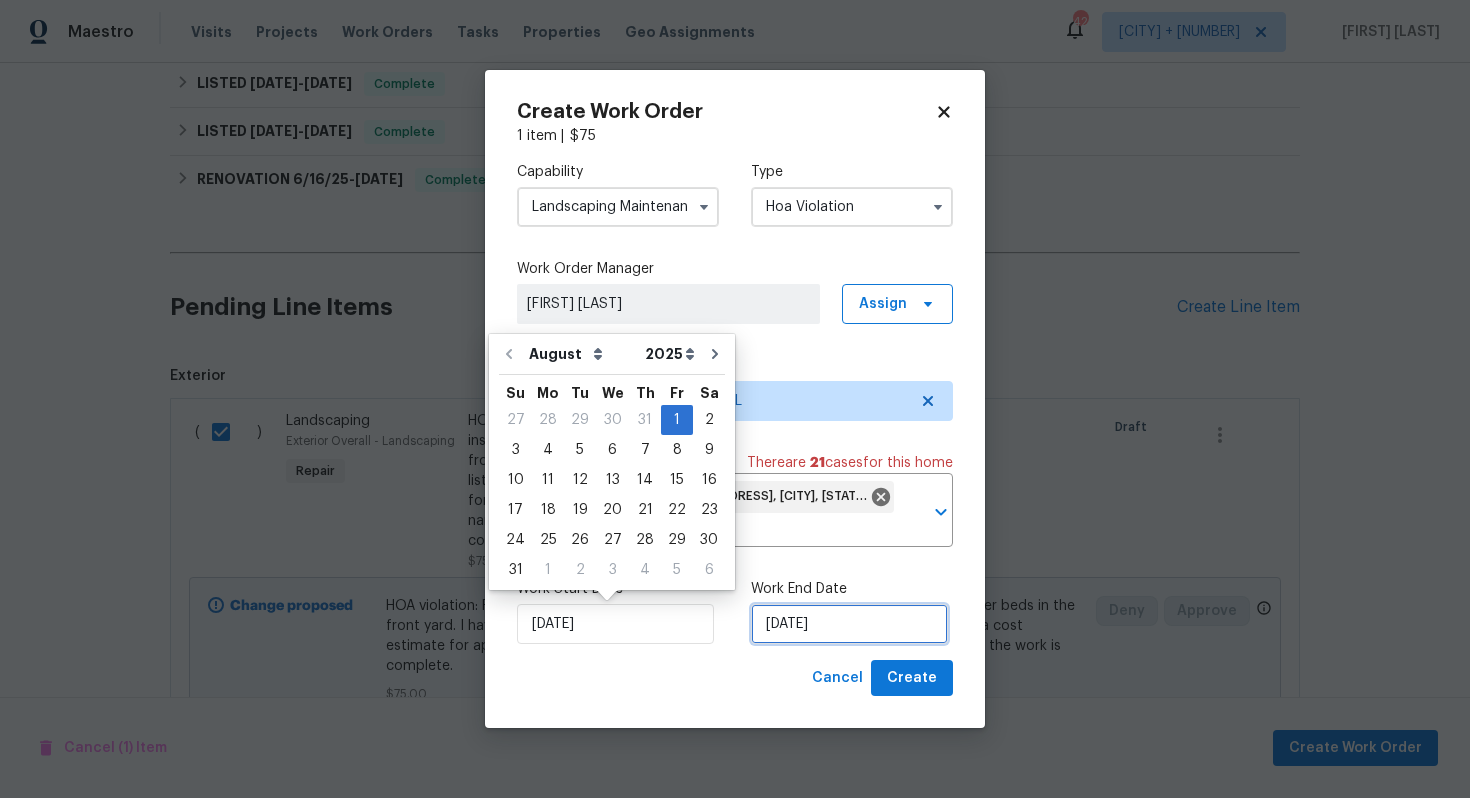 click on "[DATE]" at bounding box center [849, 624] 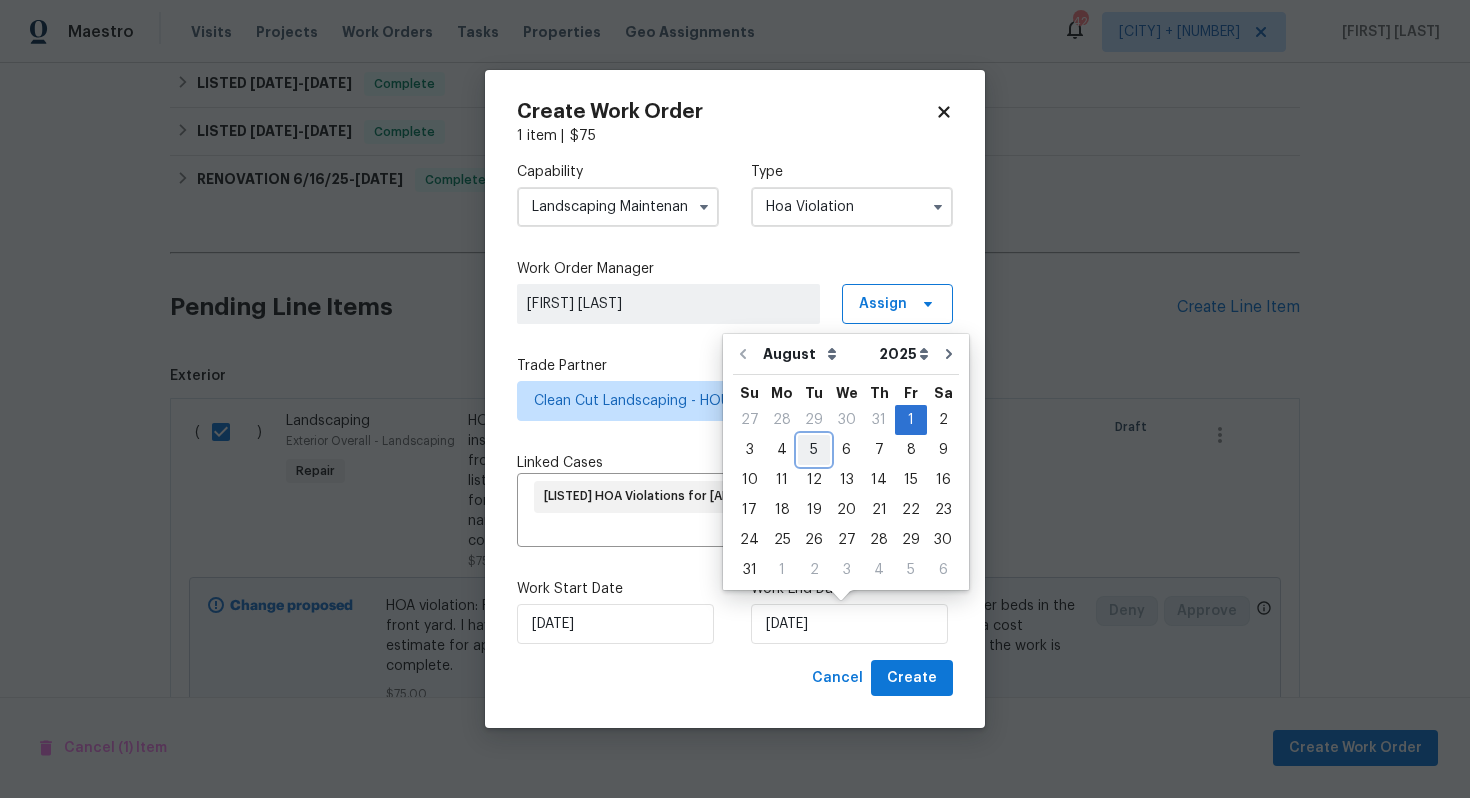 click on "5" at bounding box center [814, 450] 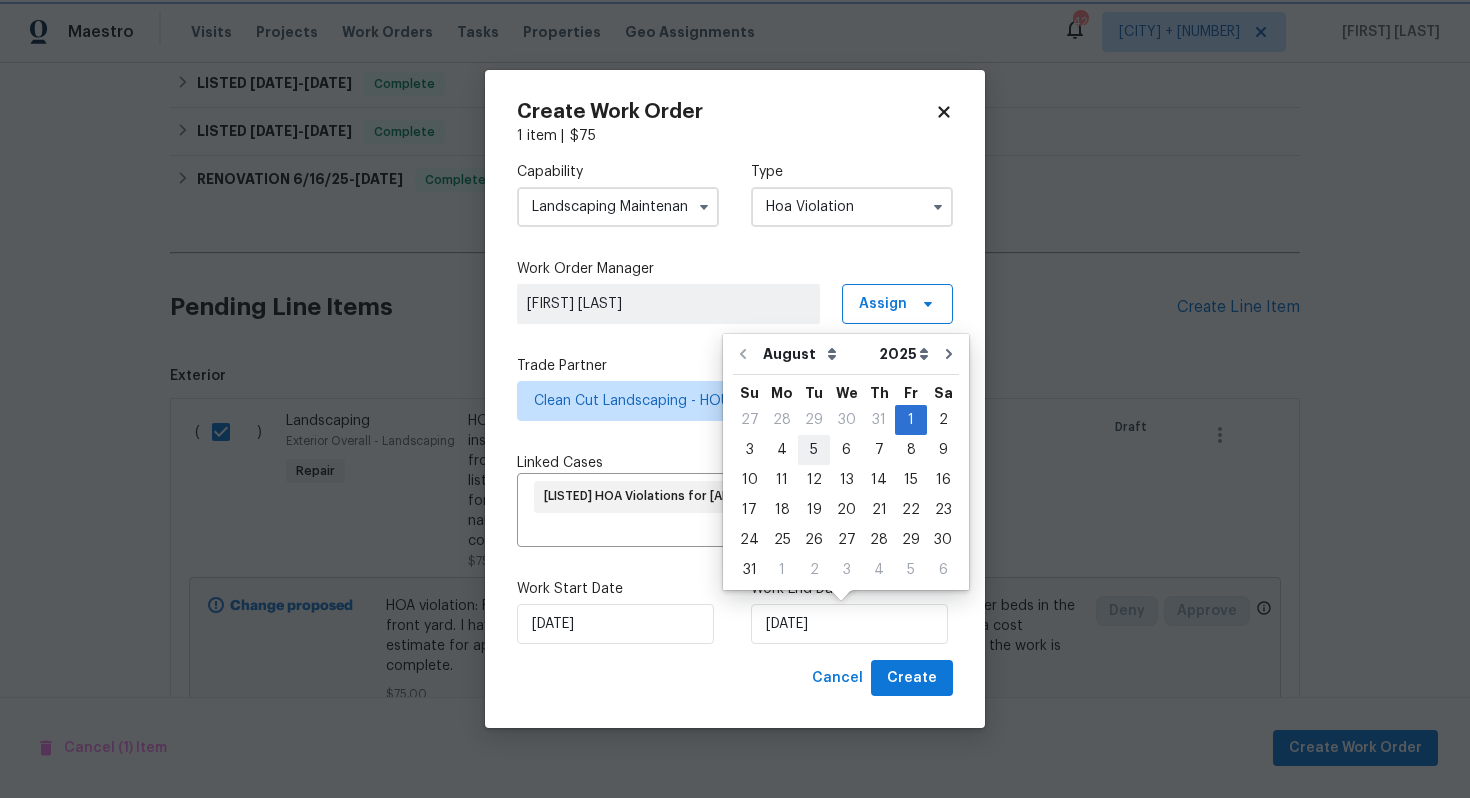 type on "[DATE]" 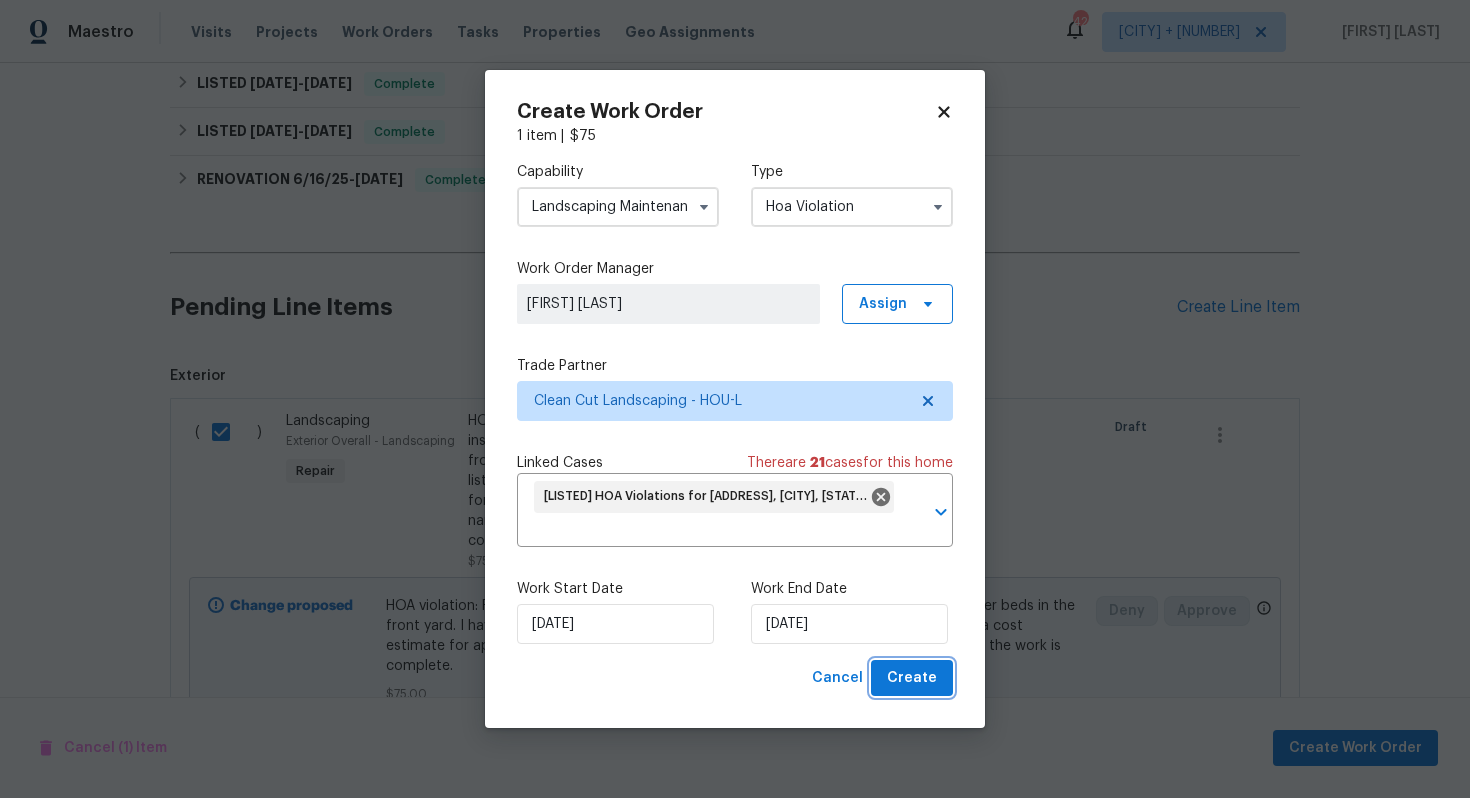 click on "Create" at bounding box center [912, 678] 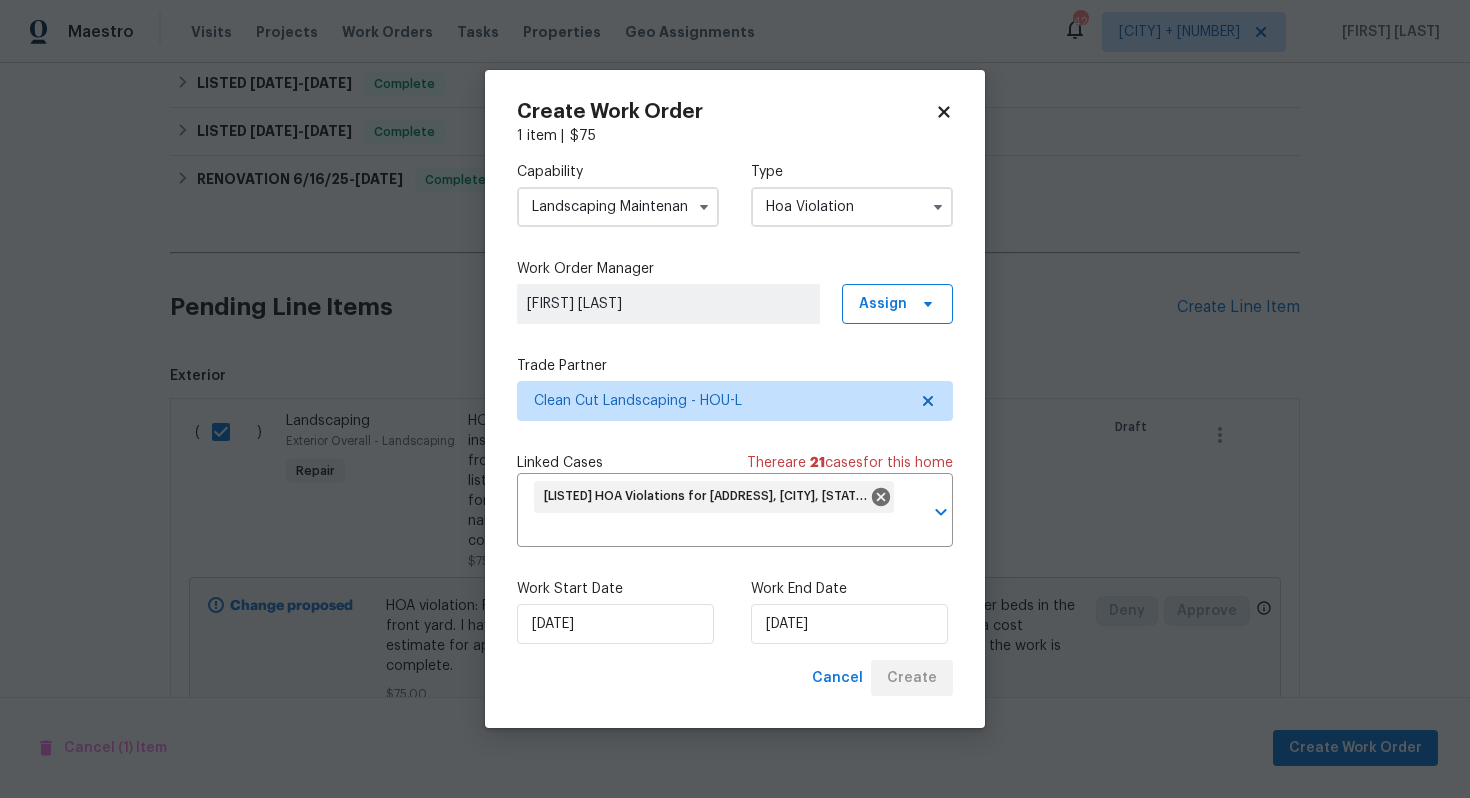 checkbox on "false" 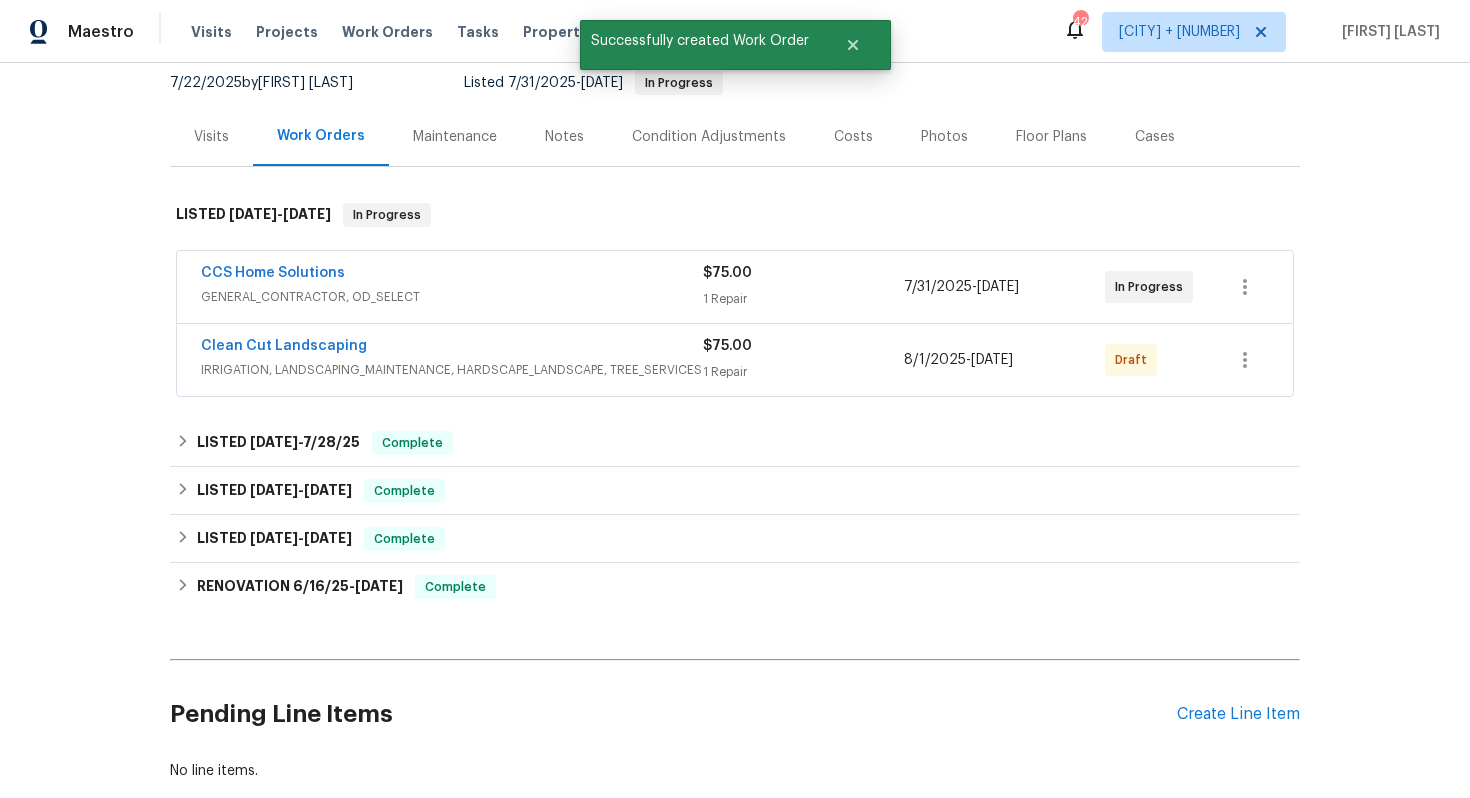 scroll, scrollTop: 203, scrollLeft: 0, axis: vertical 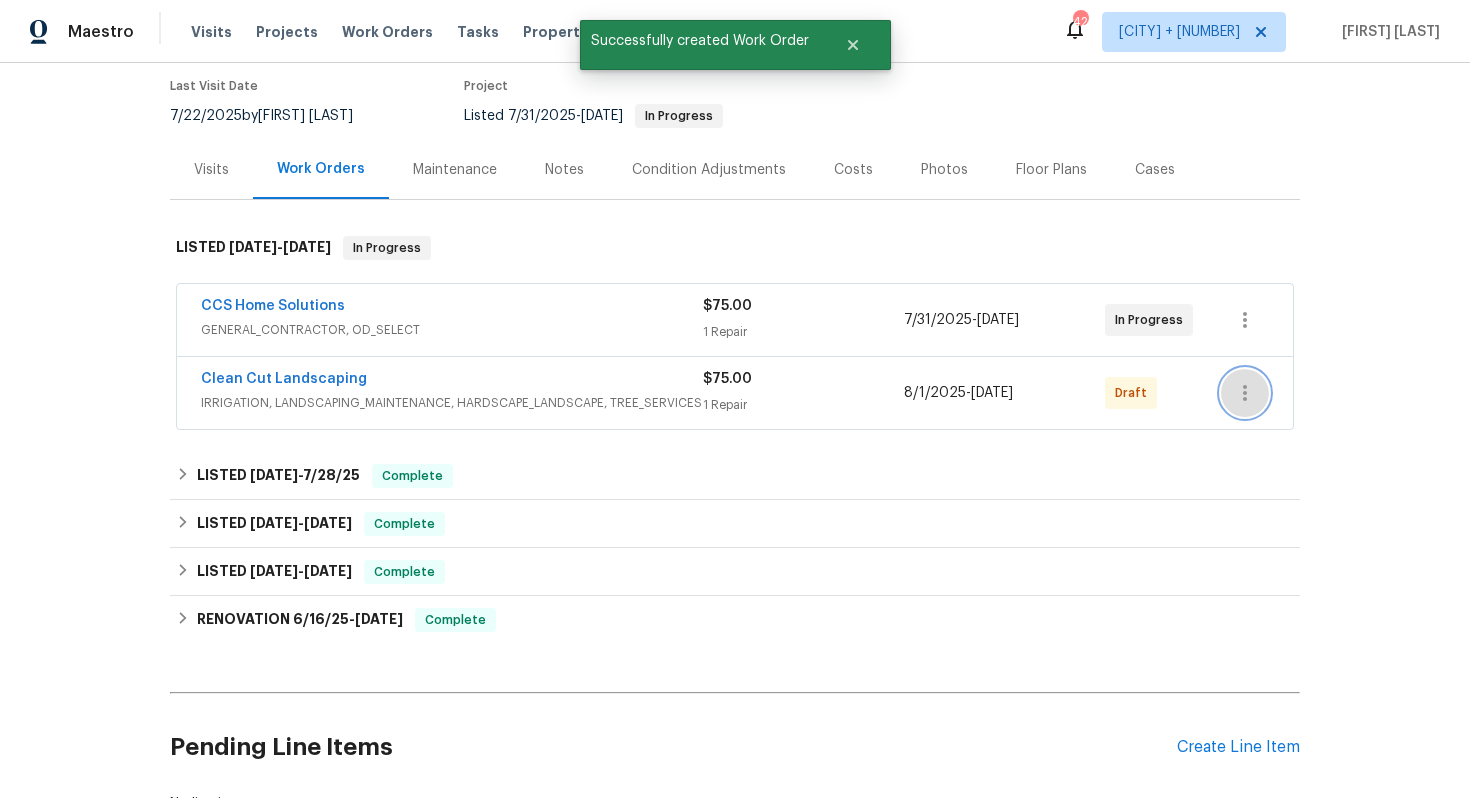 click 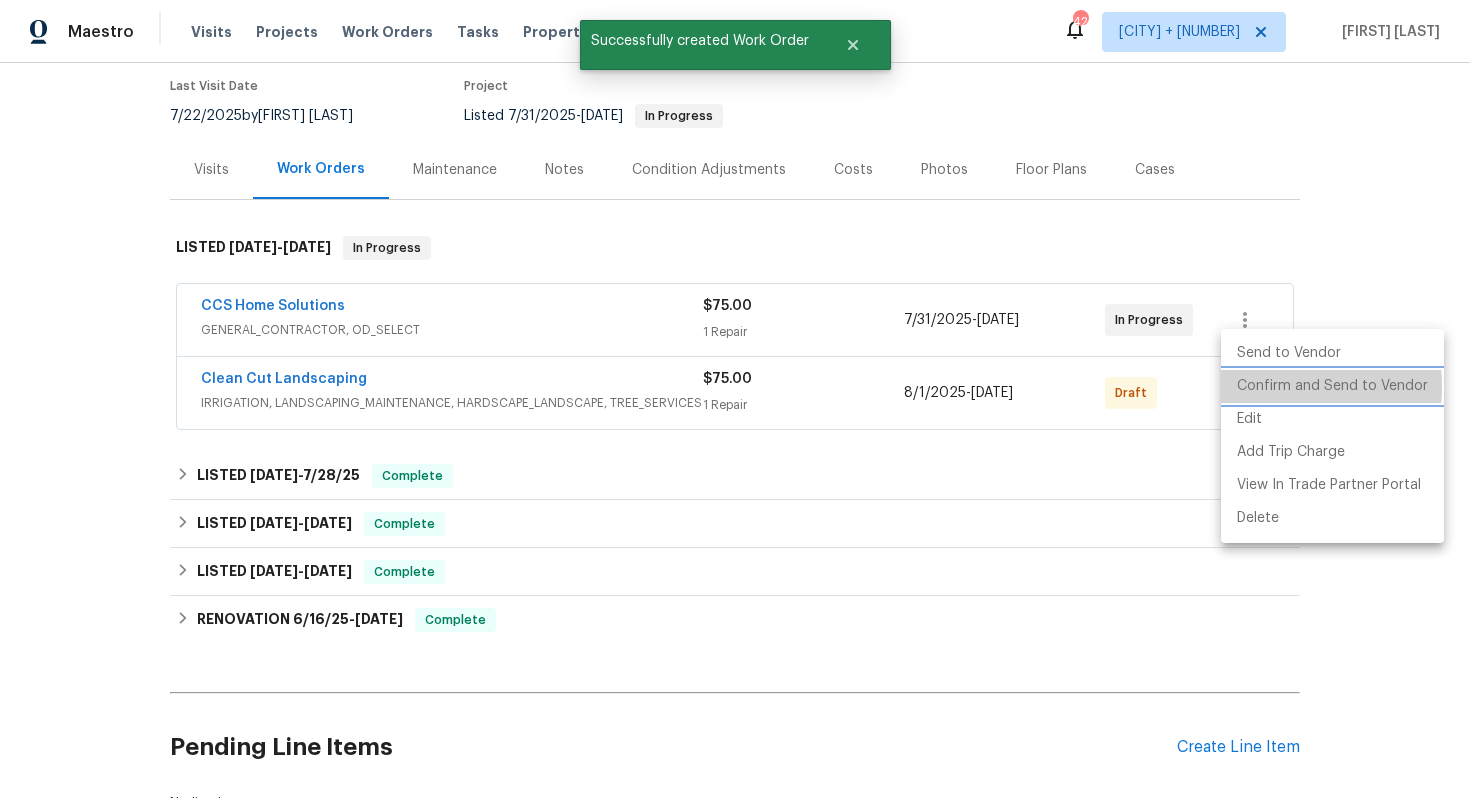 click on "Confirm and Send to Vendor" at bounding box center (1332, 386) 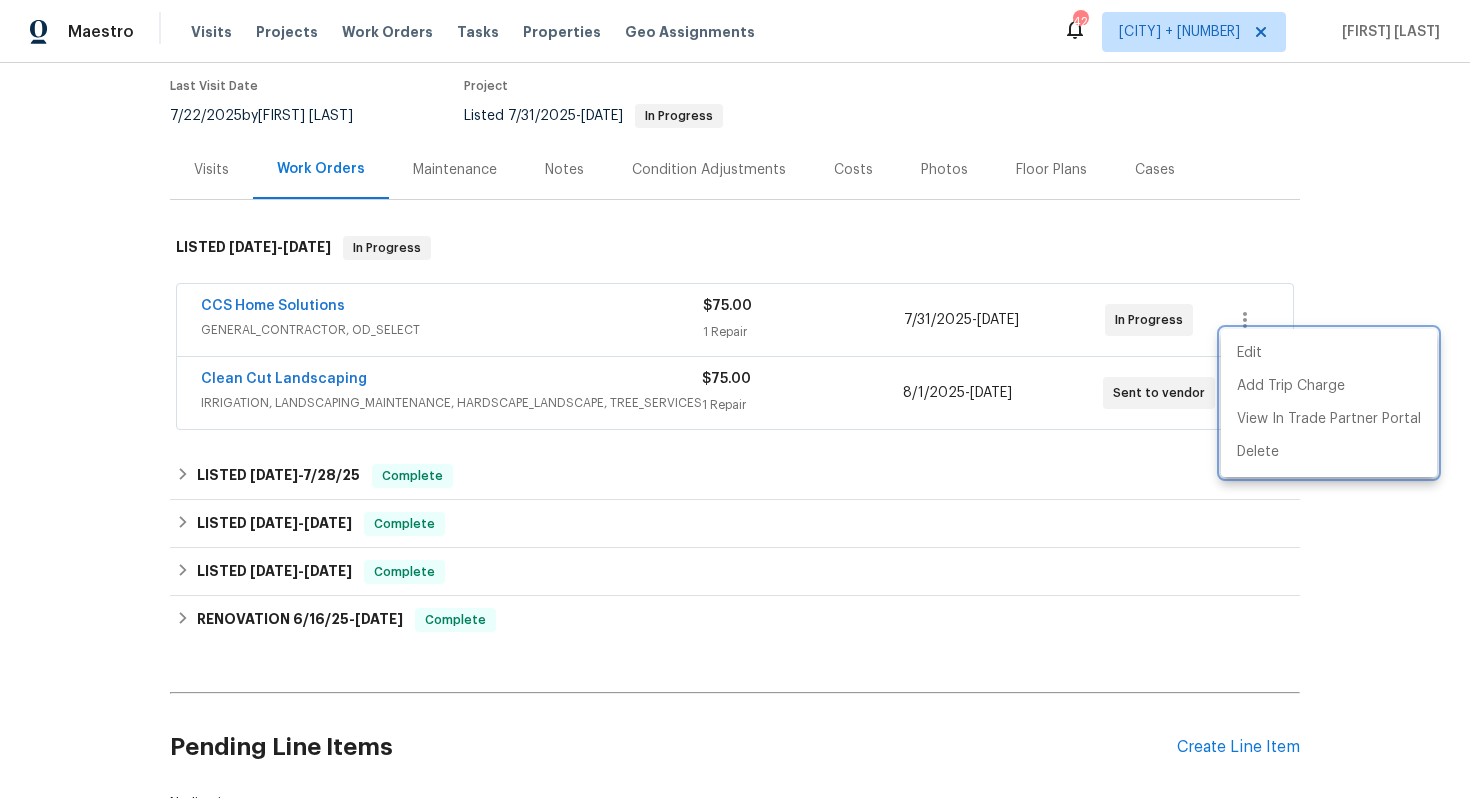 drag, startPoint x: 421, startPoint y: 344, endPoint x: 172, endPoint y: 339, distance: 249.0502 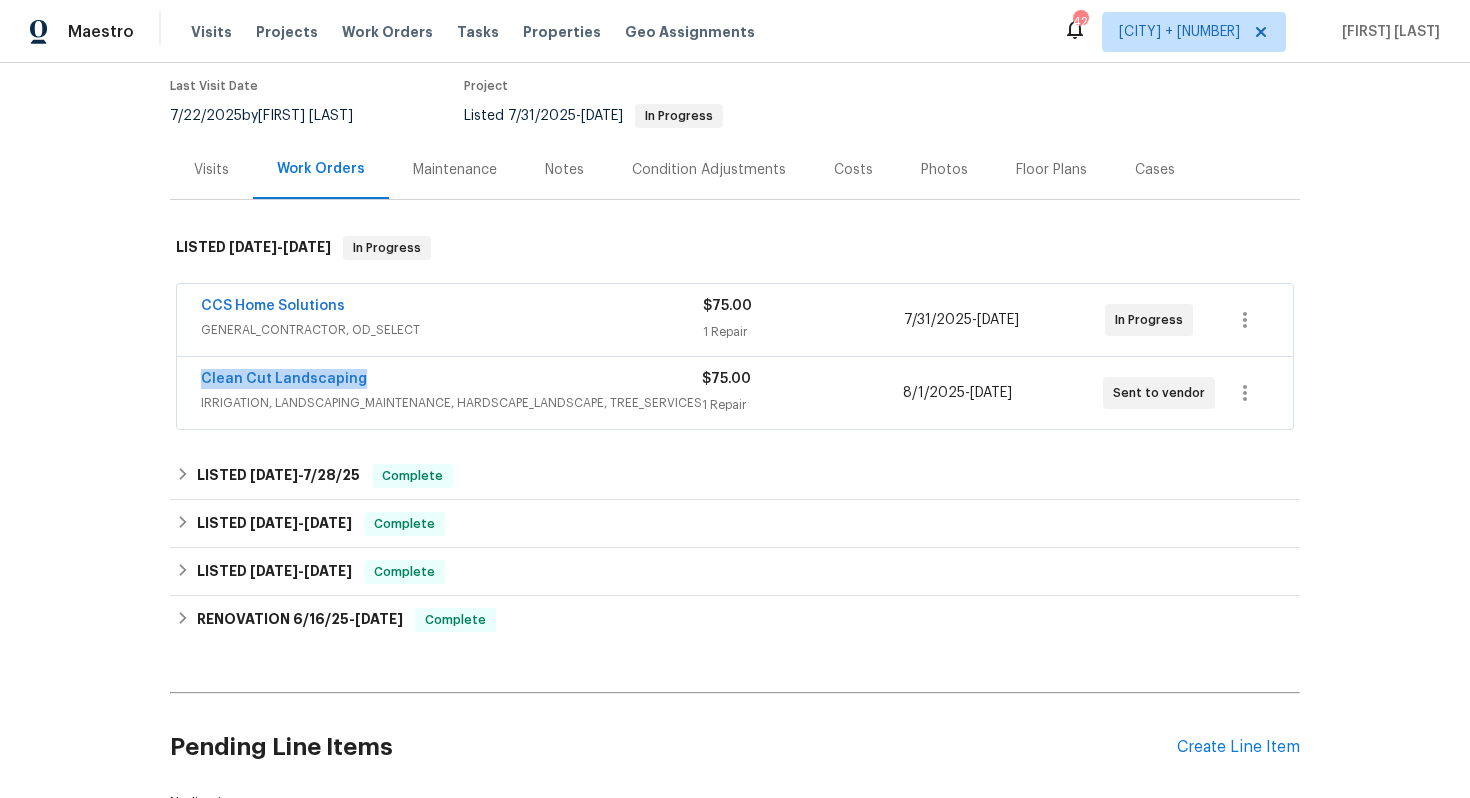 drag, startPoint x: 403, startPoint y: 341, endPoint x: 178, endPoint y: 339, distance: 225.0089 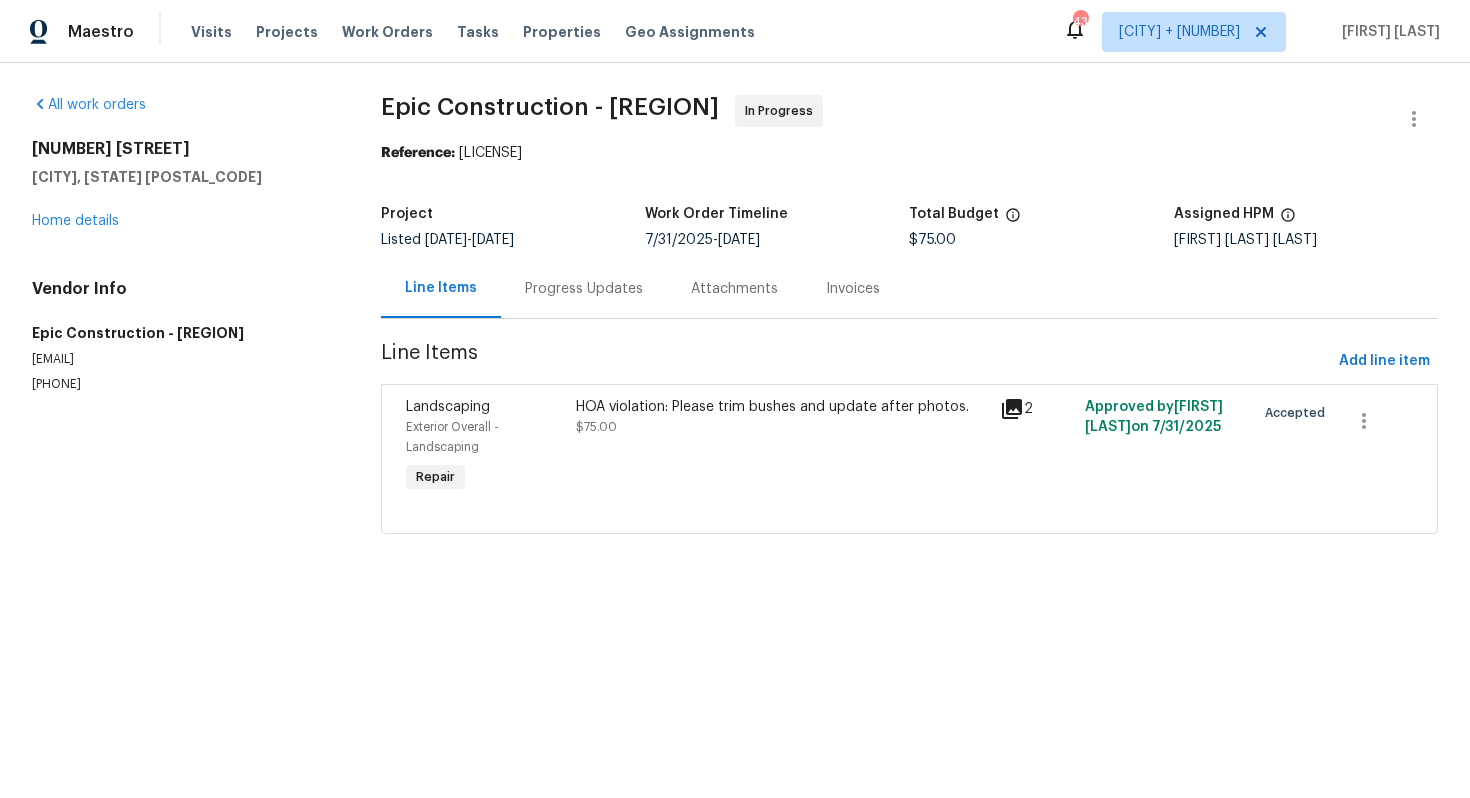 scroll, scrollTop: 0, scrollLeft: 0, axis: both 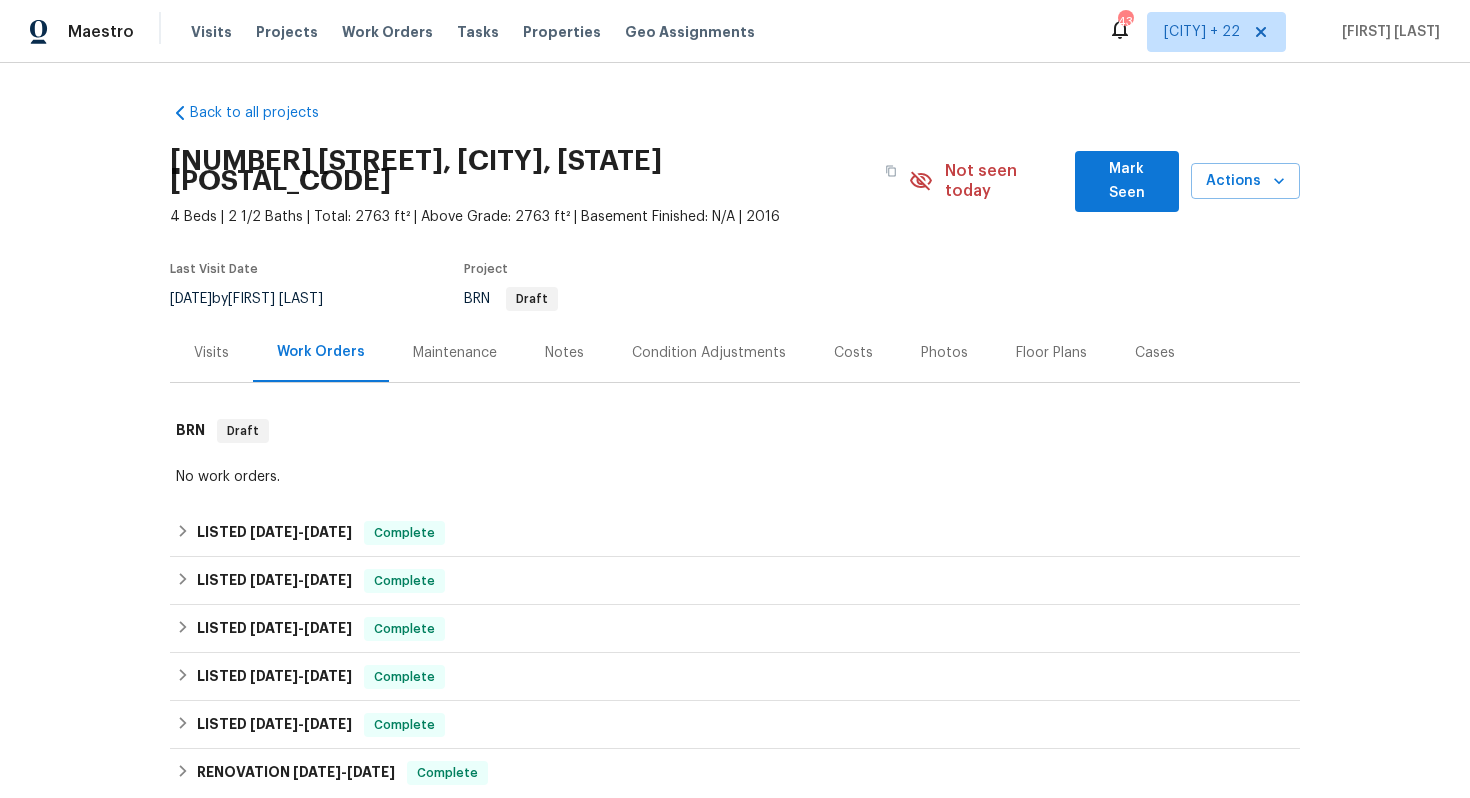 click on "Visits" at bounding box center [211, 352] 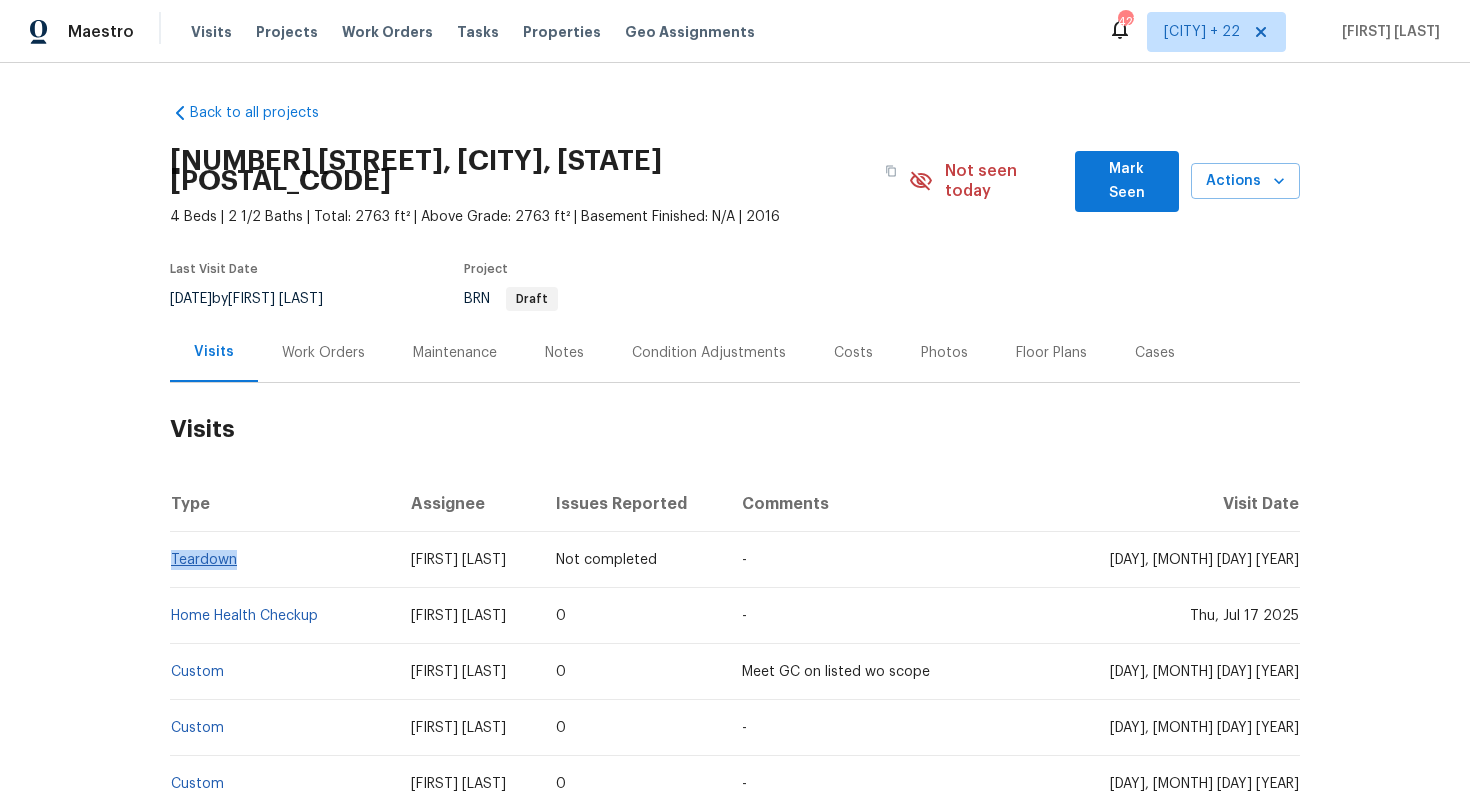 copy on "Teardown" 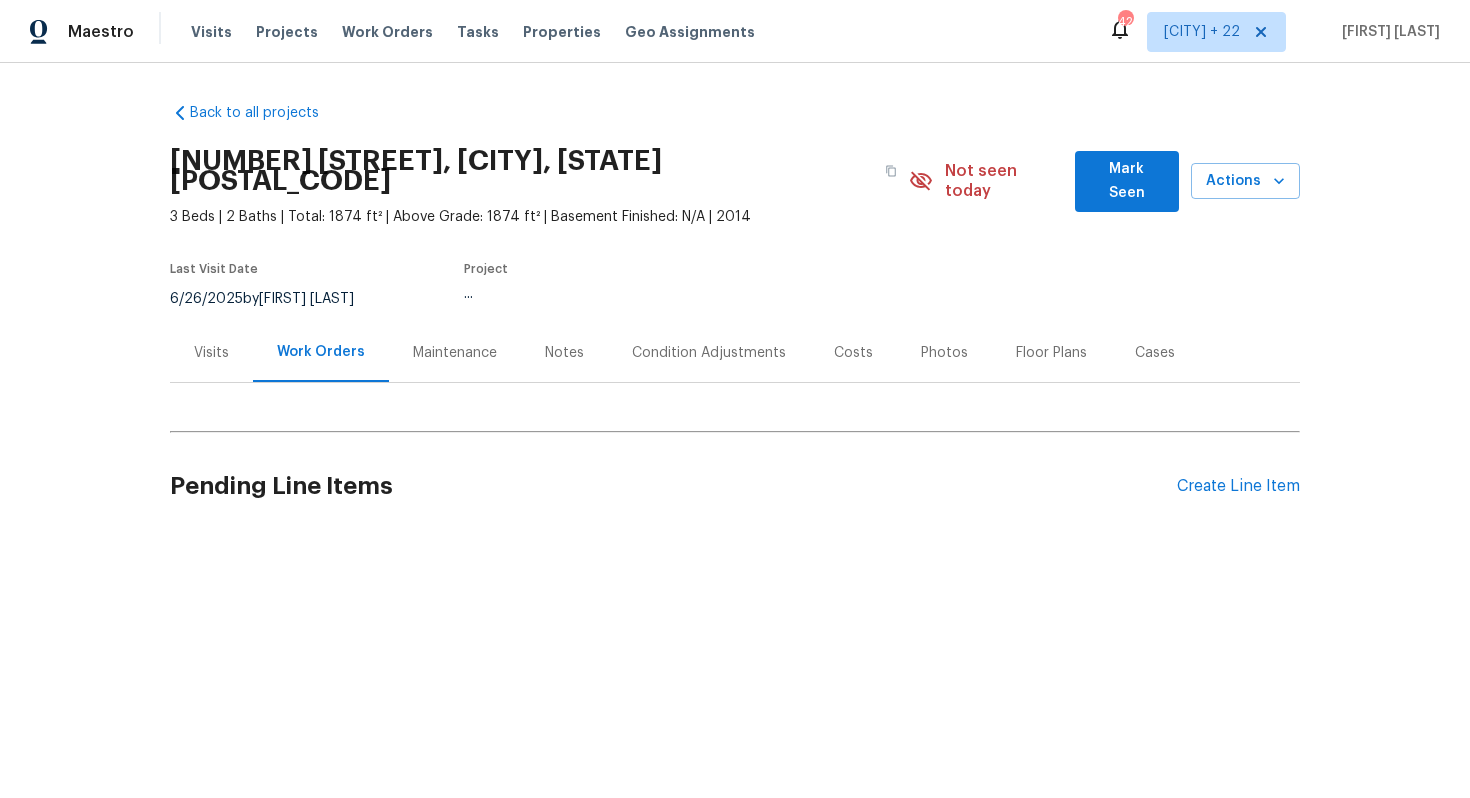 scroll, scrollTop: 0, scrollLeft: 0, axis: both 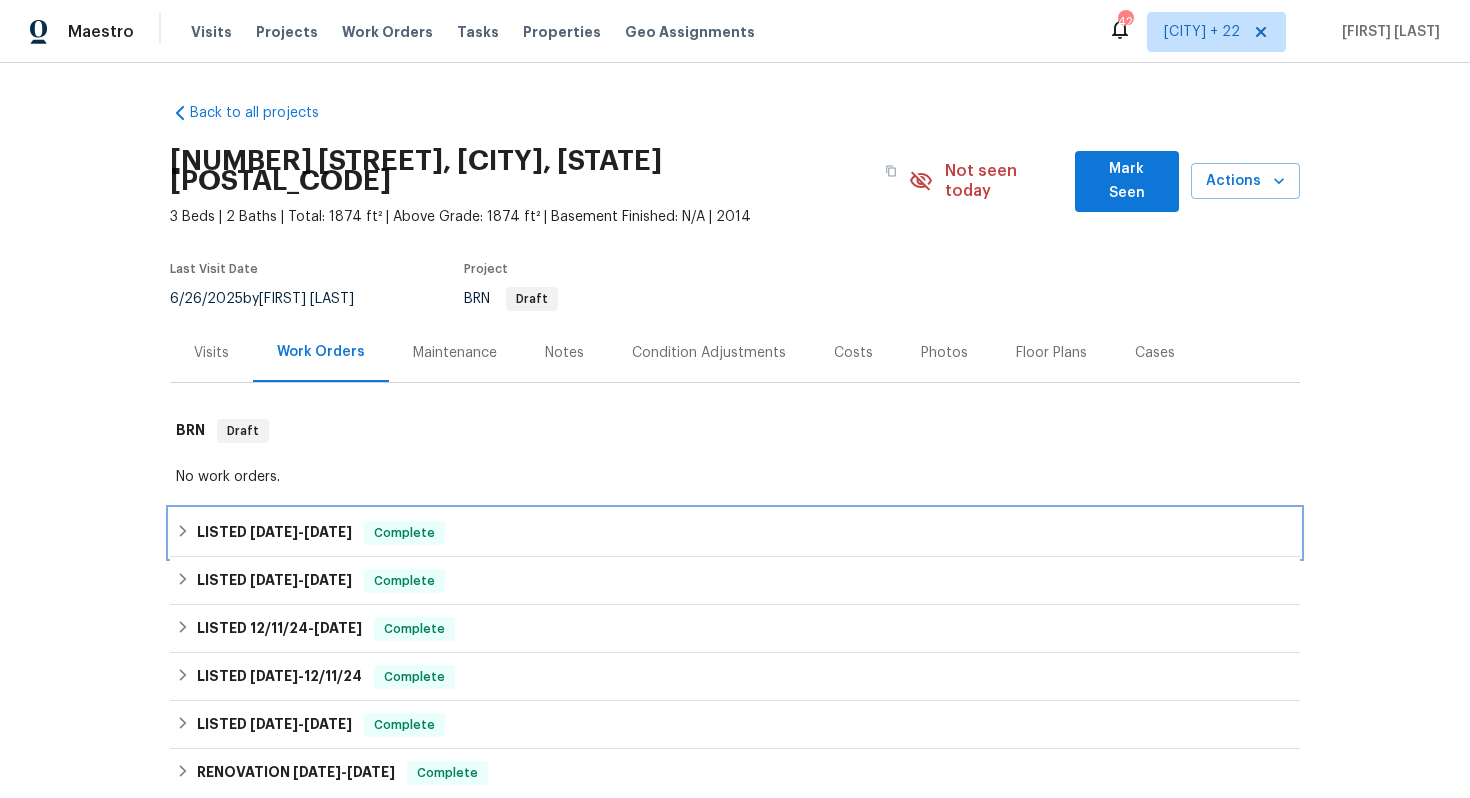 click on "LISTED [DATE] - [DATE] Complete" at bounding box center [735, 533] 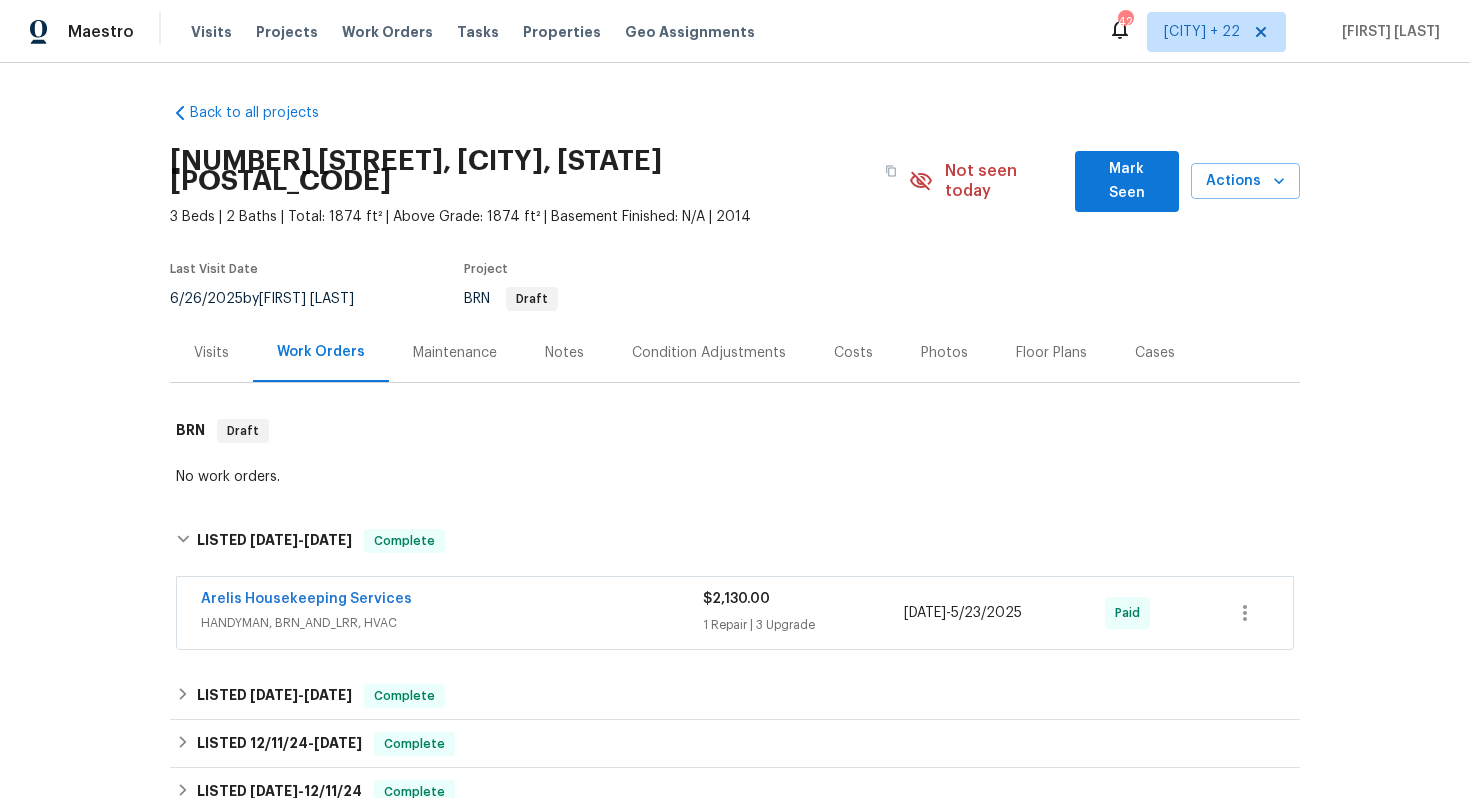 click on "Arelis Housekeeping Services HANDYMAN, BRN_AND_LRR, HVAC $2,130.00 1 Repair | 3 Upgrade [DATE] - [DATE] Paid" at bounding box center [735, 613] 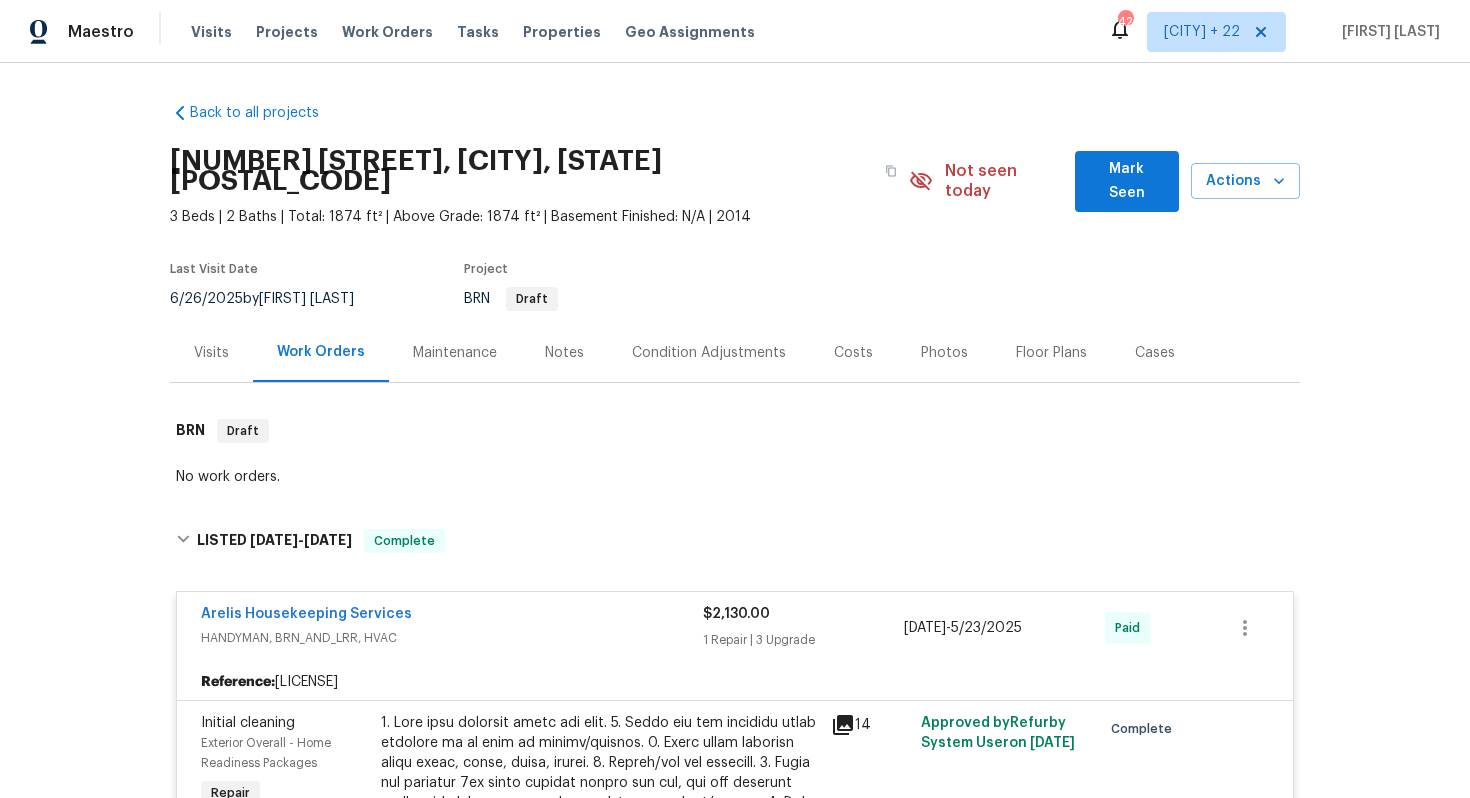 click on "Arelis Housekeeping Services" at bounding box center (452, 616) 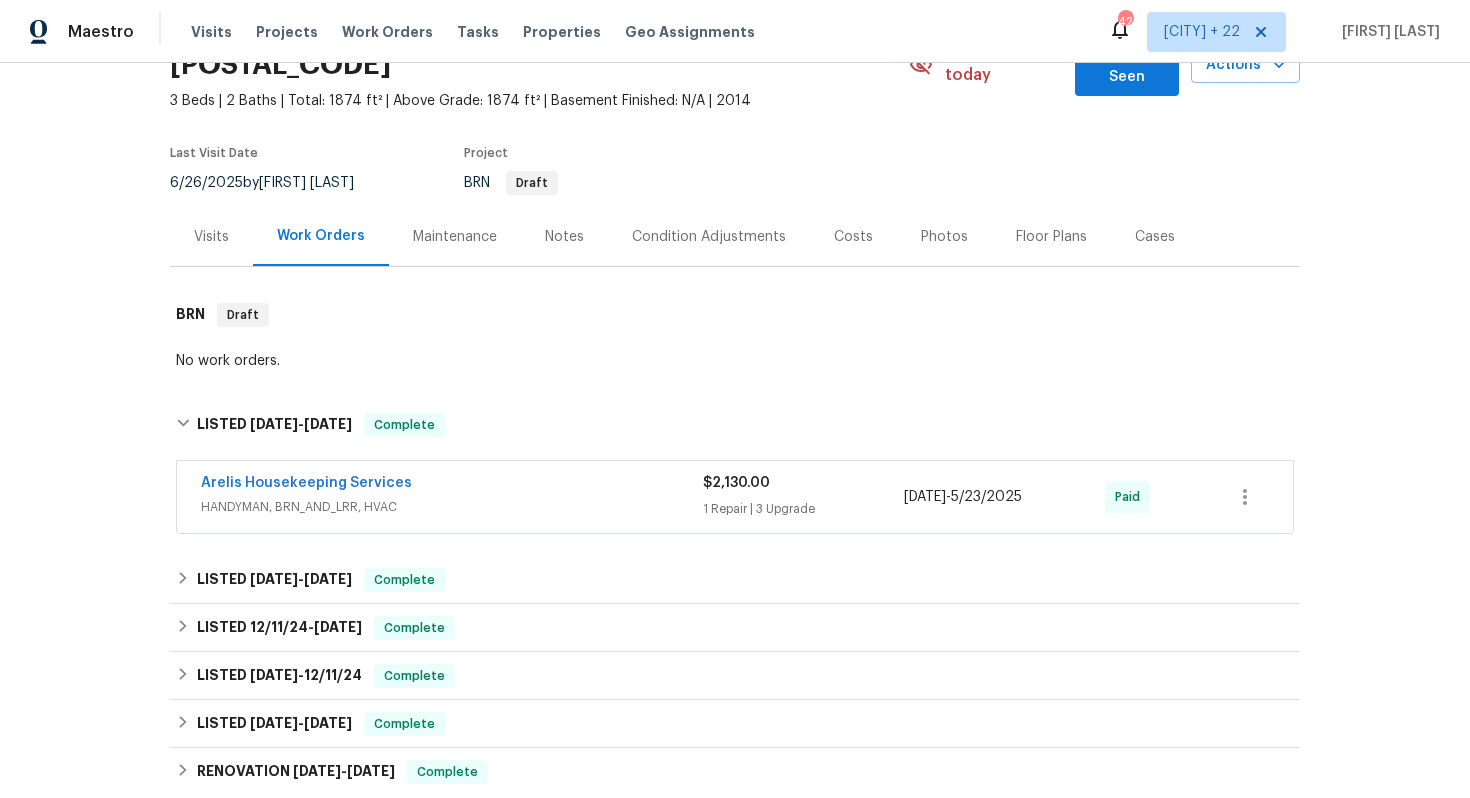 scroll, scrollTop: 141, scrollLeft: 0, axis: vertical 